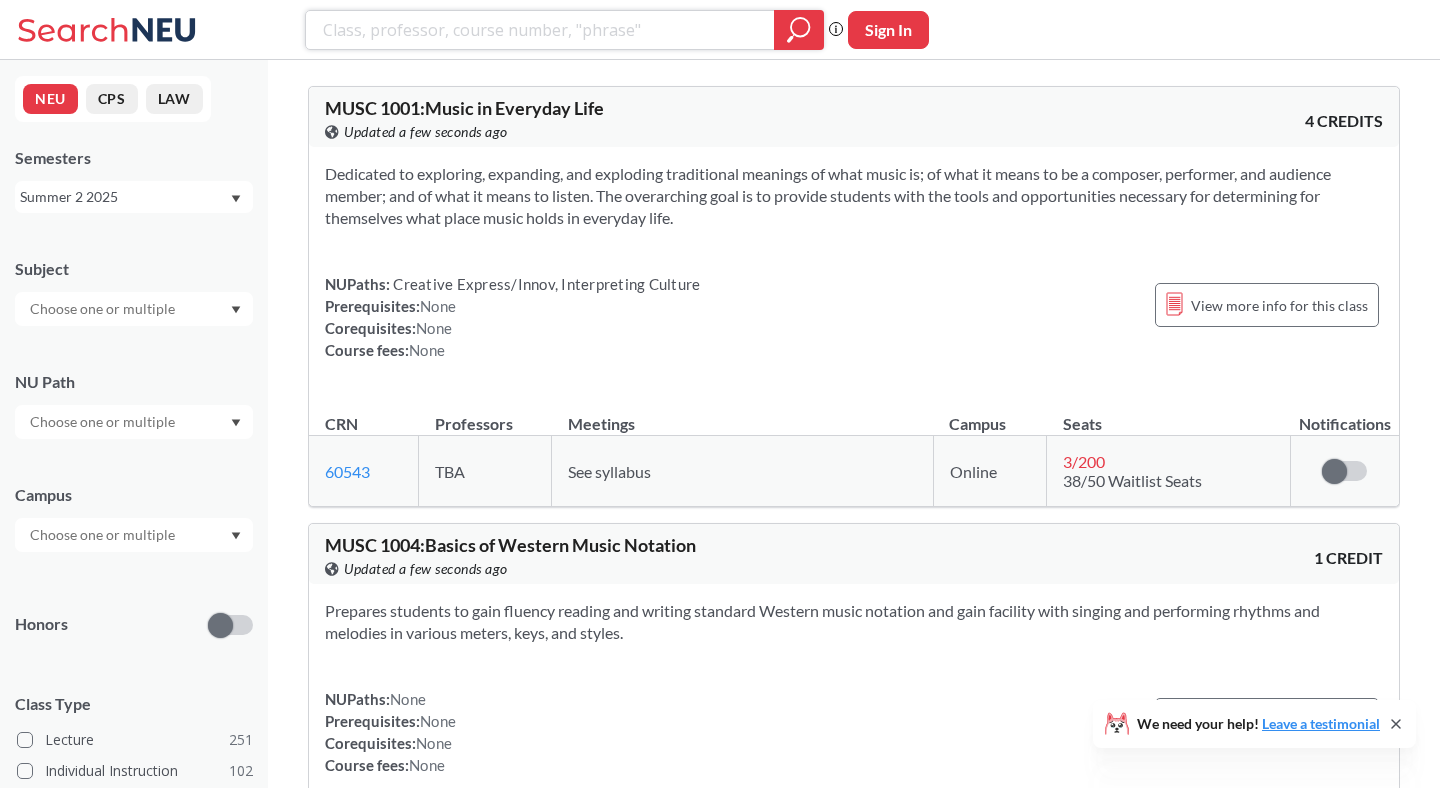 scroll, scrollTop: 0, scrollLeft: 0, axis: both 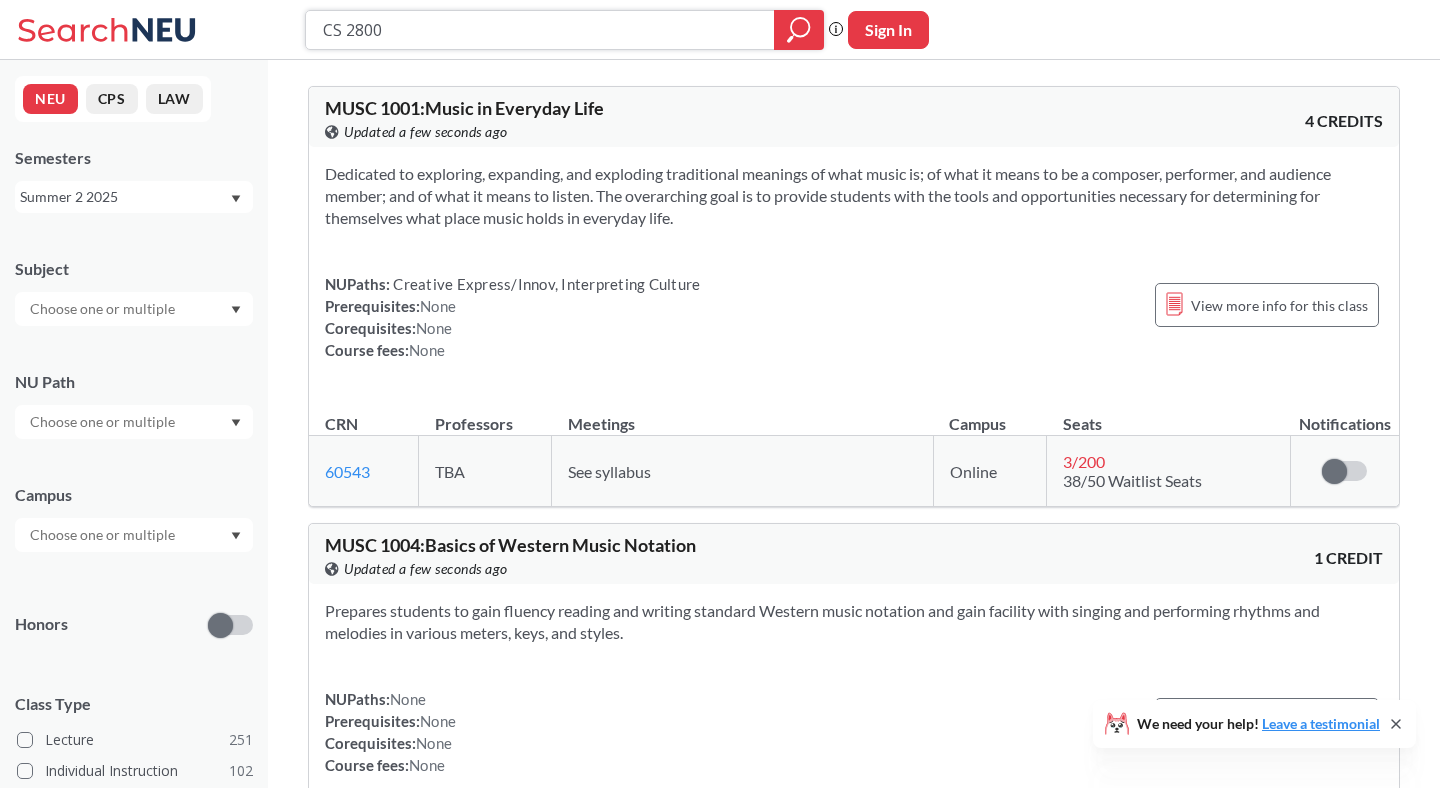 type on "CS 2800" 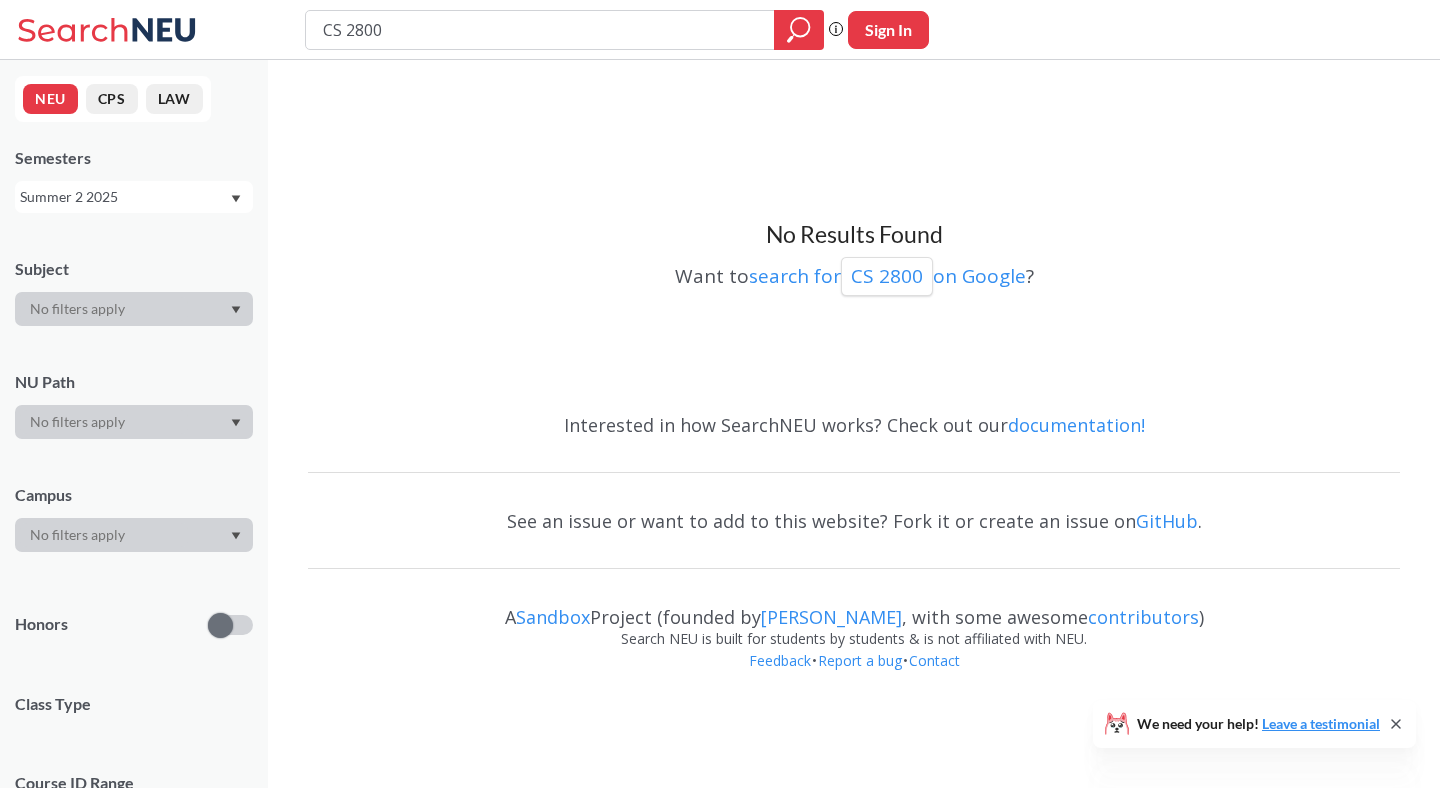 click on "Summer 2 2025" at bounding box center [124, 197] 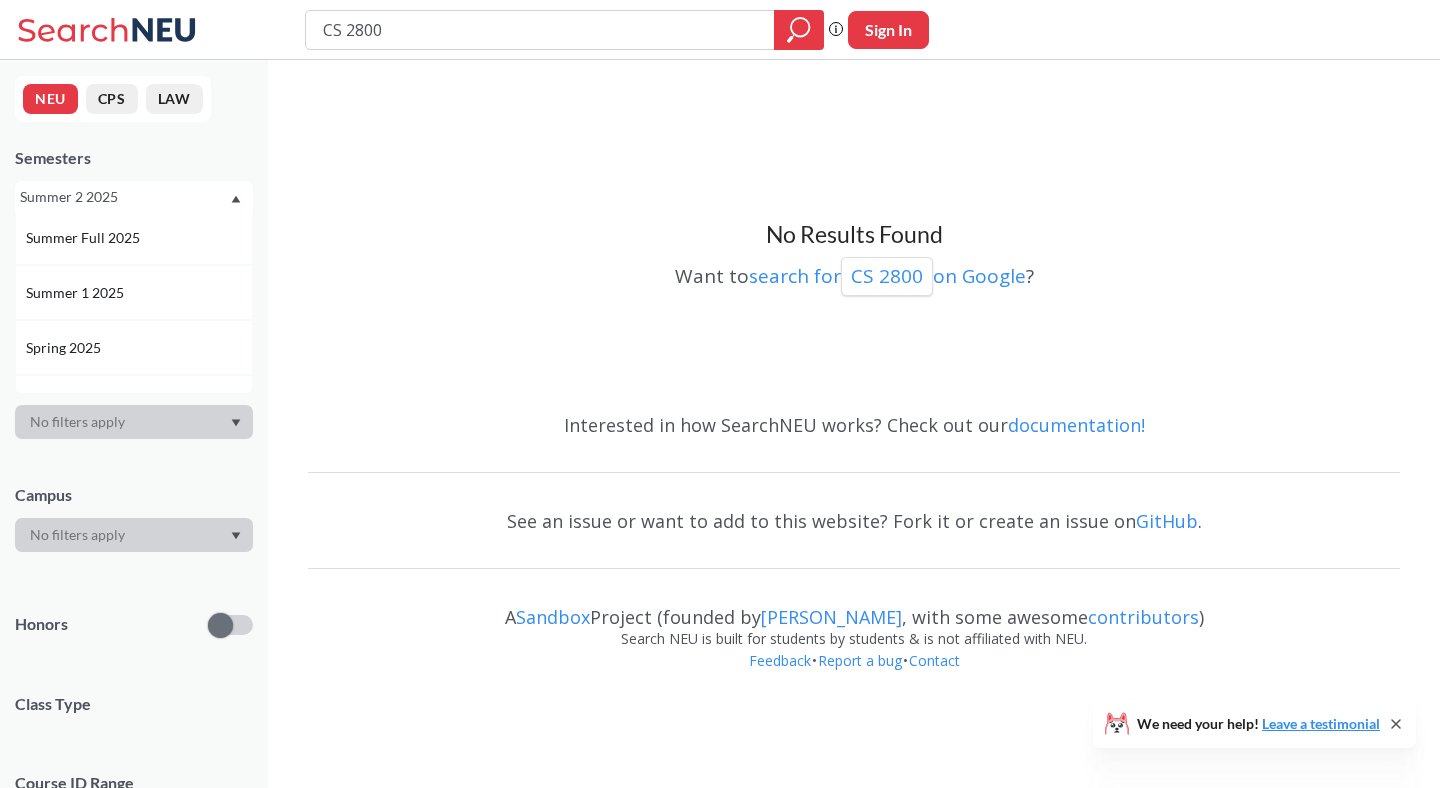 scroll, scrollTop: 114, scrollLeft: 0, axis: vertical 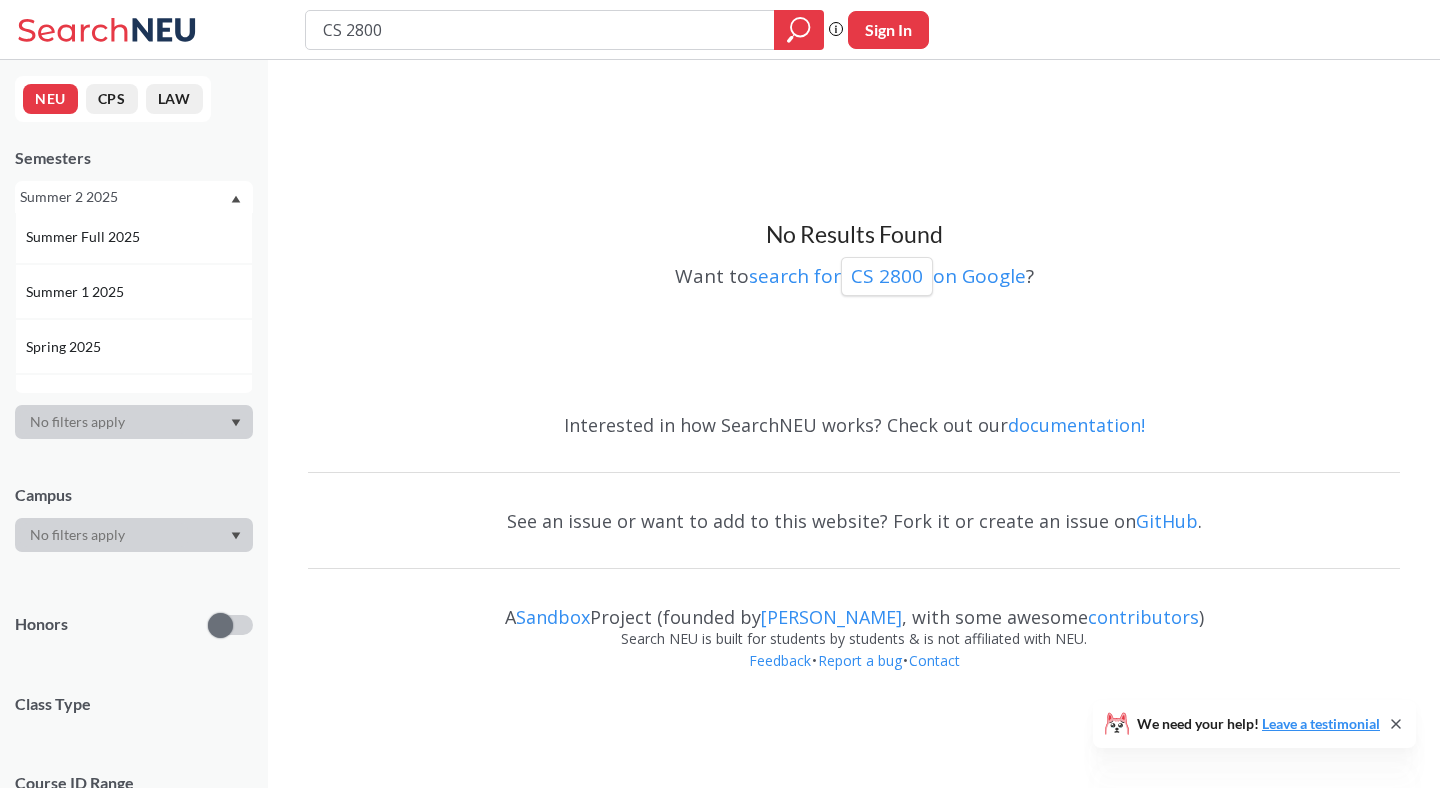 click on "Summer 1 2025" at bounding box center (77, 292) 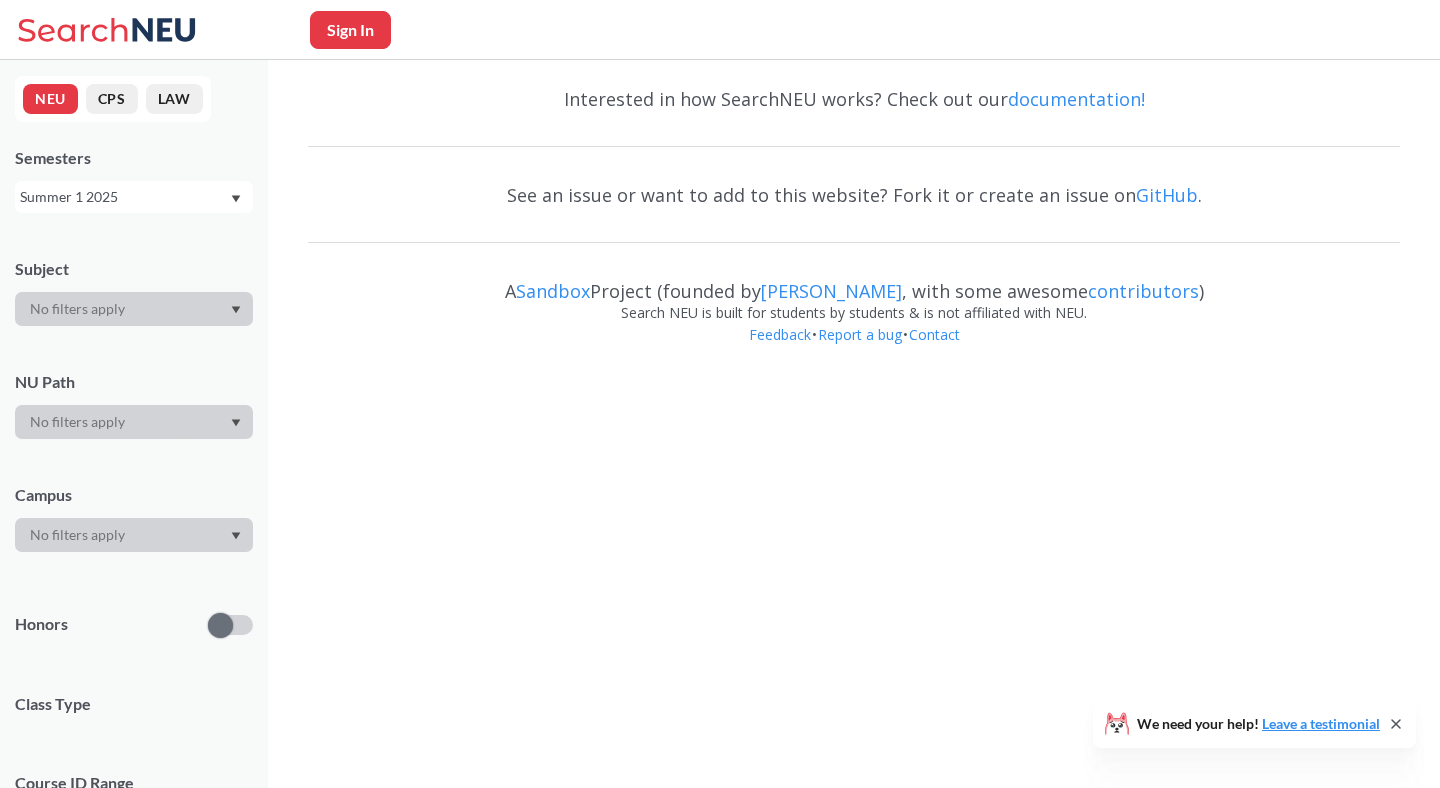 scroll, scrollTop: 0, scrollLeft: 0, axis: both 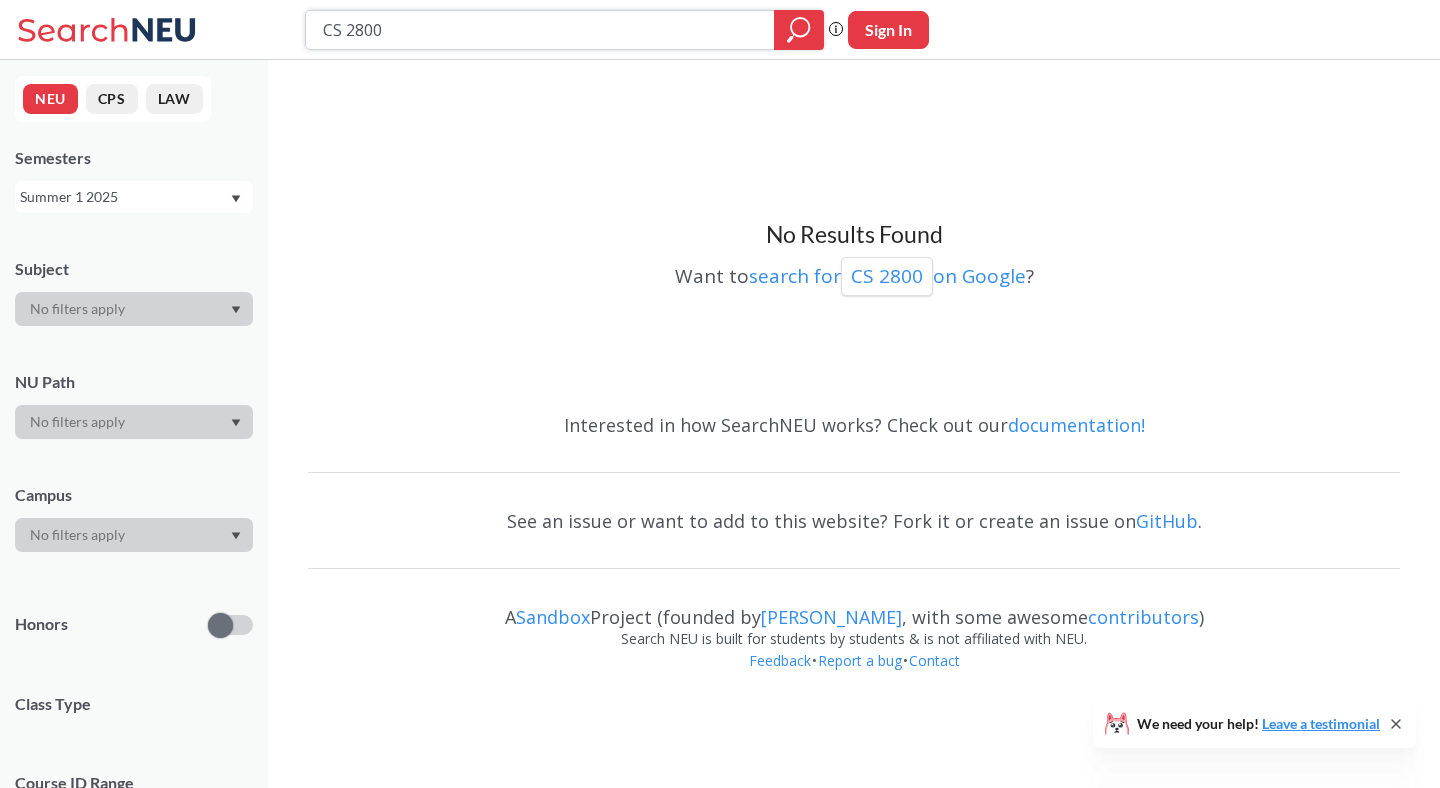 click 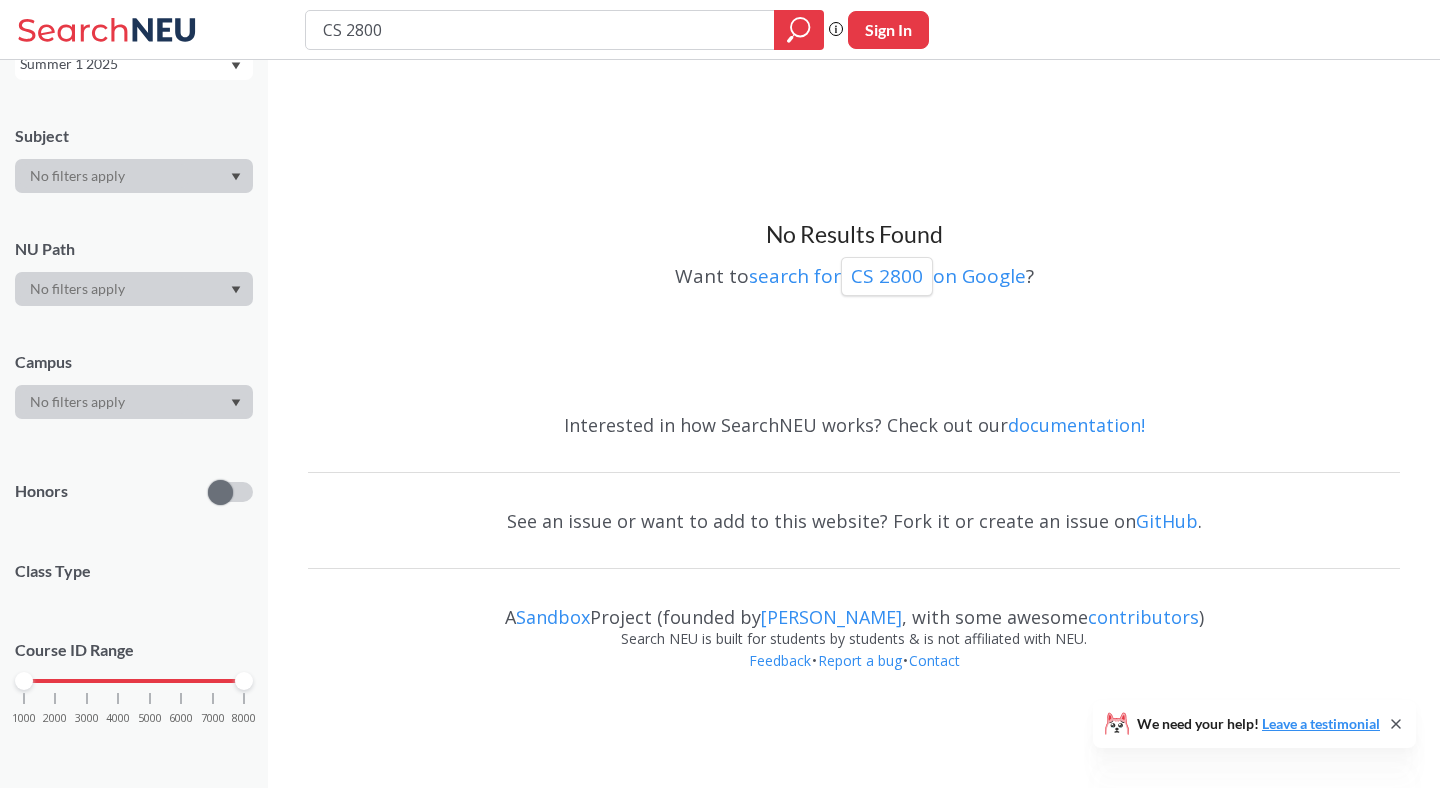 scroll, scrollTop: 0, scrollLeft: 0, axis: both 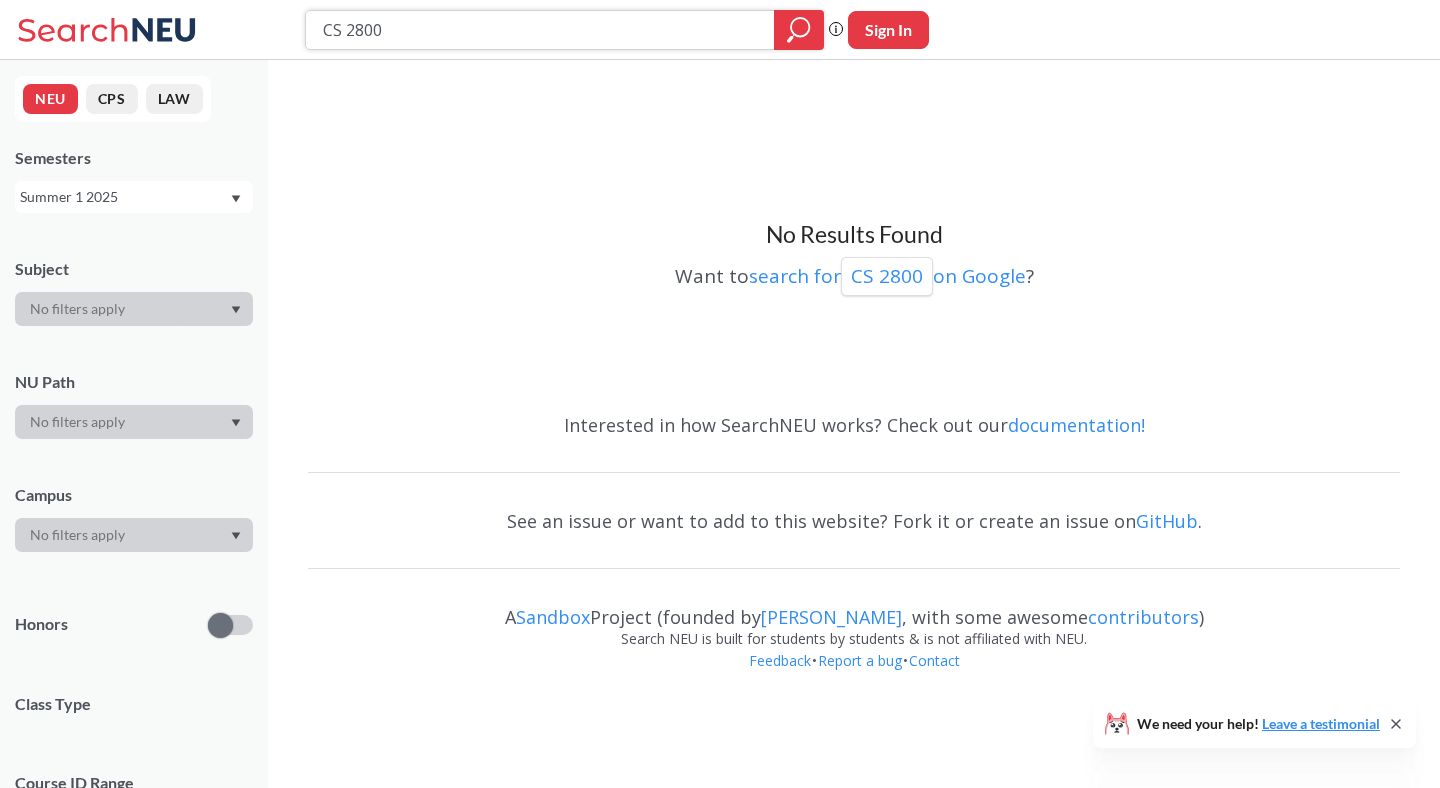 click on "CS 2800" at bounding box center [540, 30] 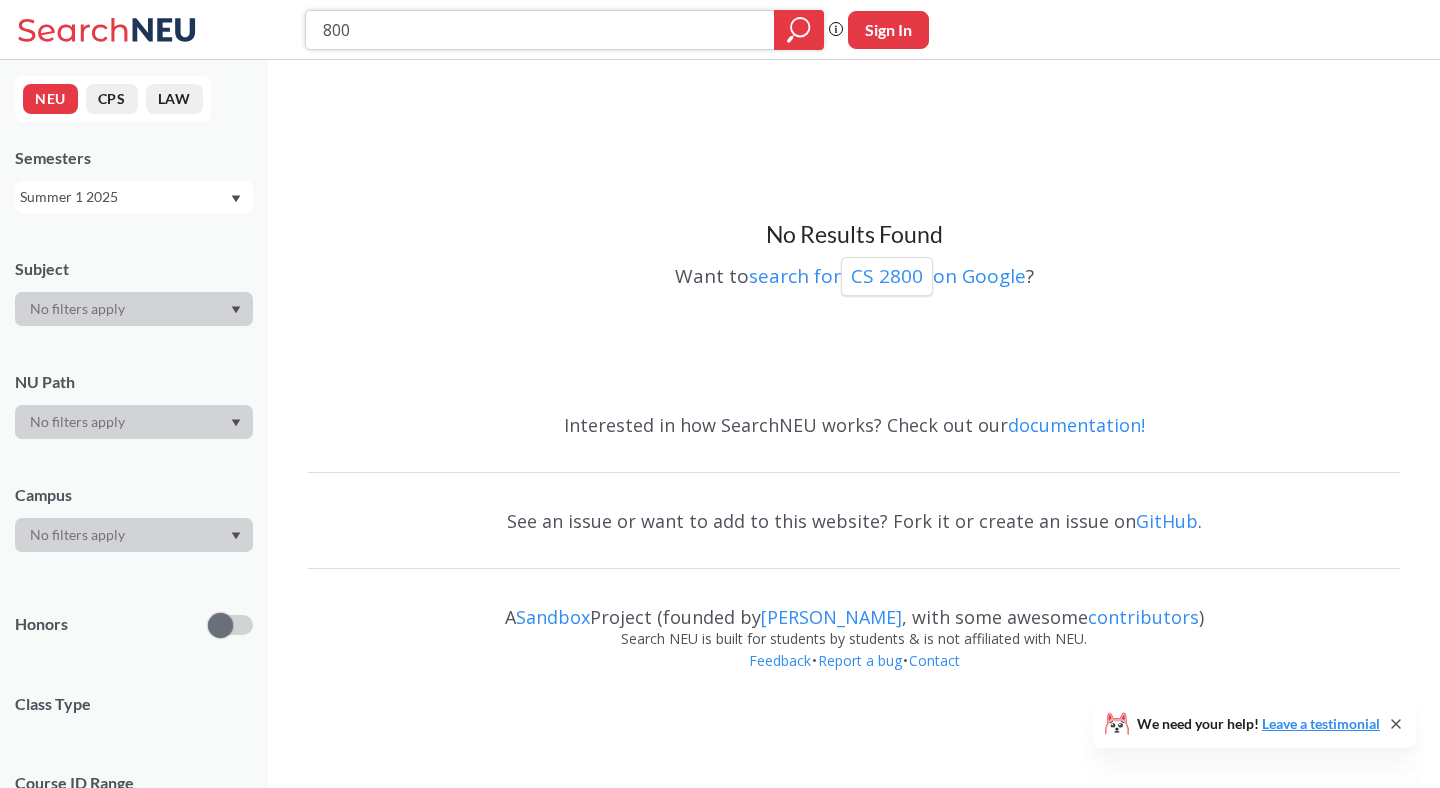type on "2800" 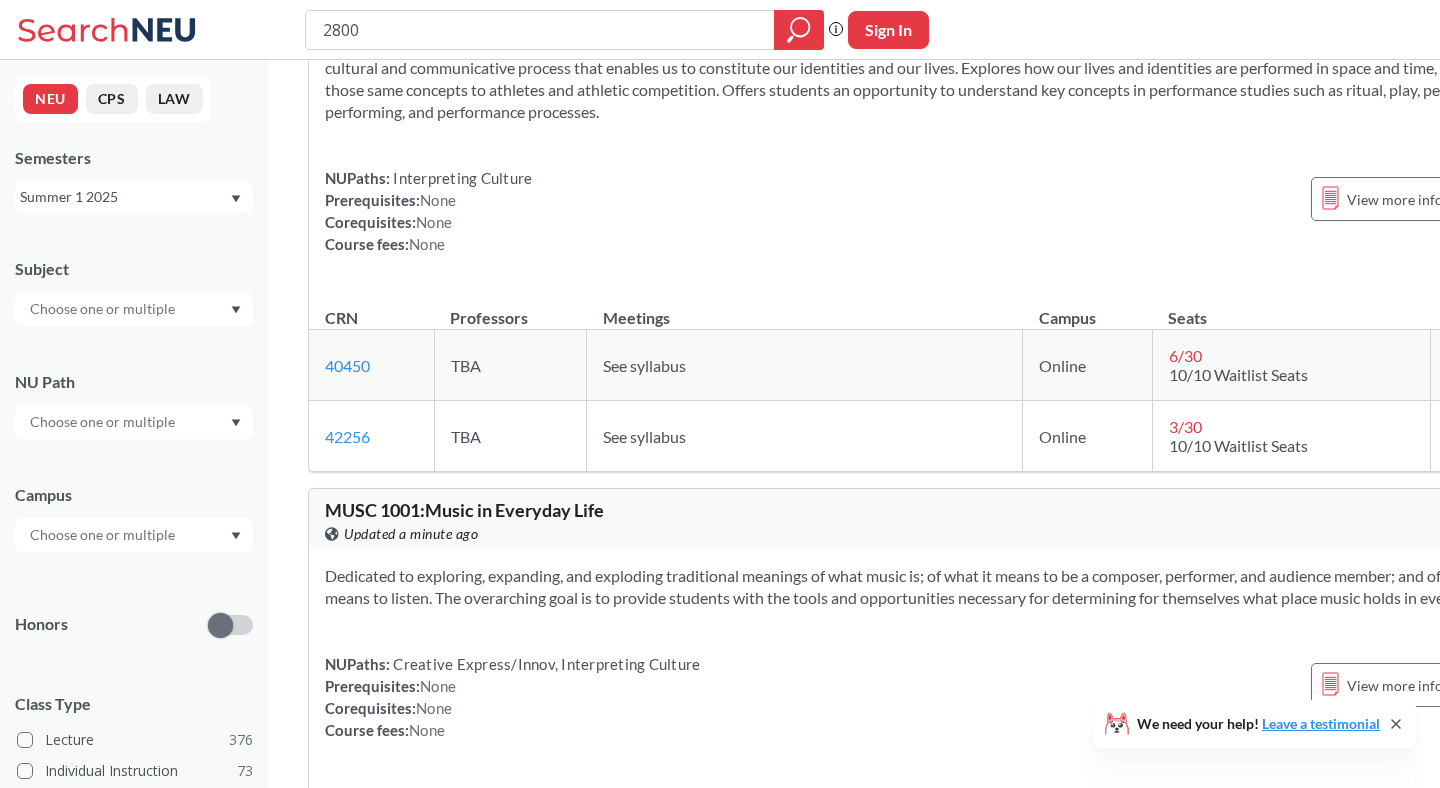 scroll, scrollTop: 184, scrollLeft: 0, axis: vertical 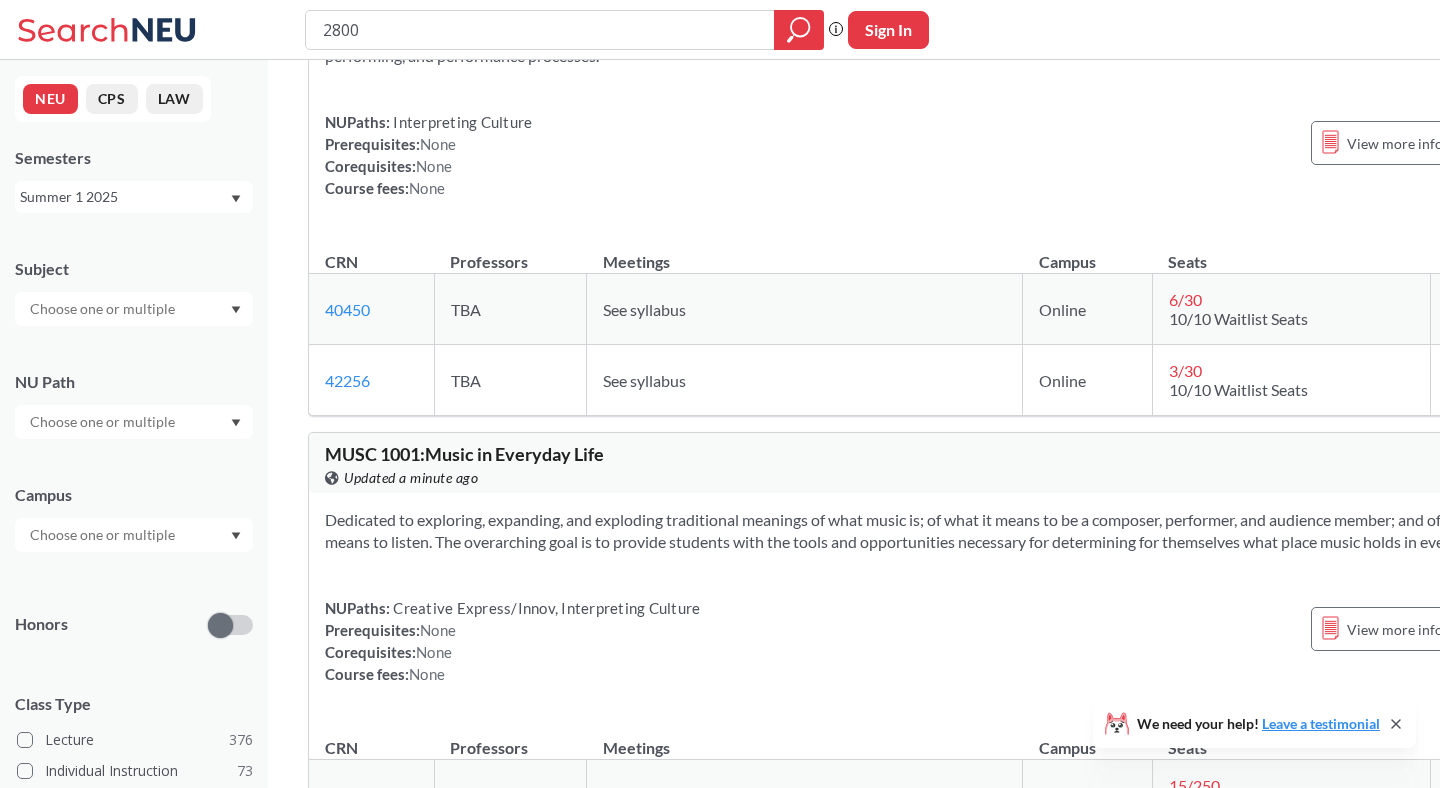 click at bounding box center [134, 309] 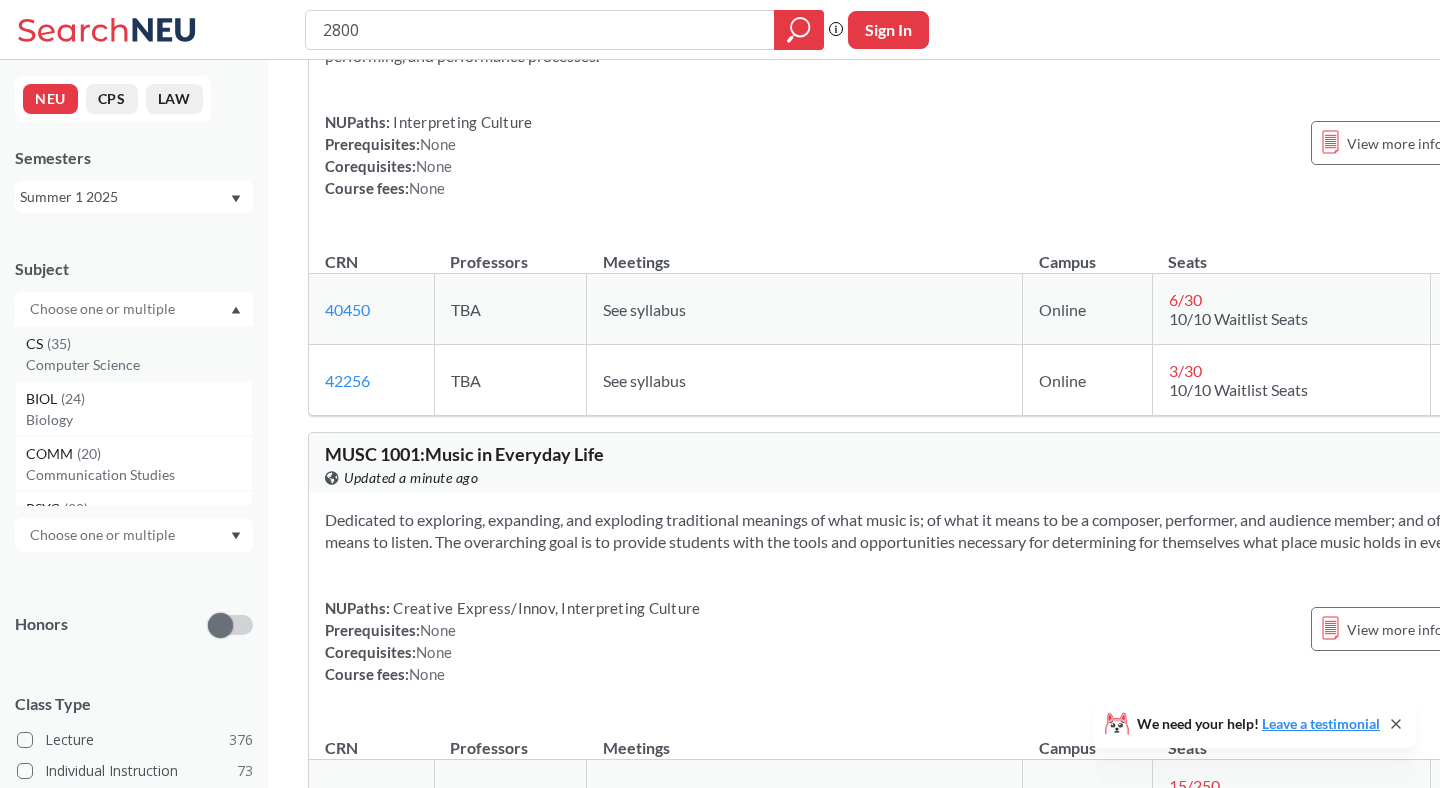 click on "Computer Science" at bounding box center [139, 365] 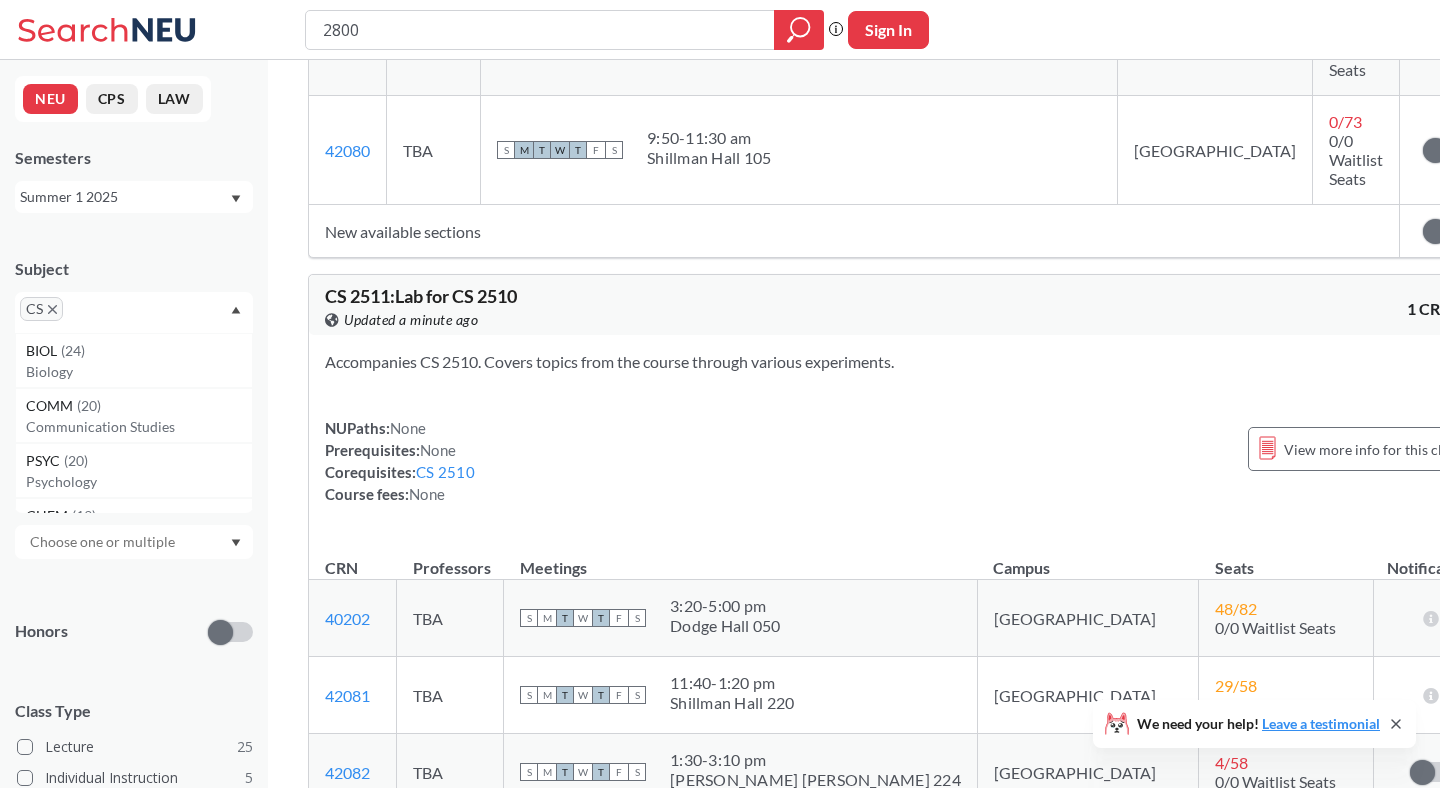 scroll, scrollTop: 2234, scrollLeft: 0, axis: vertical 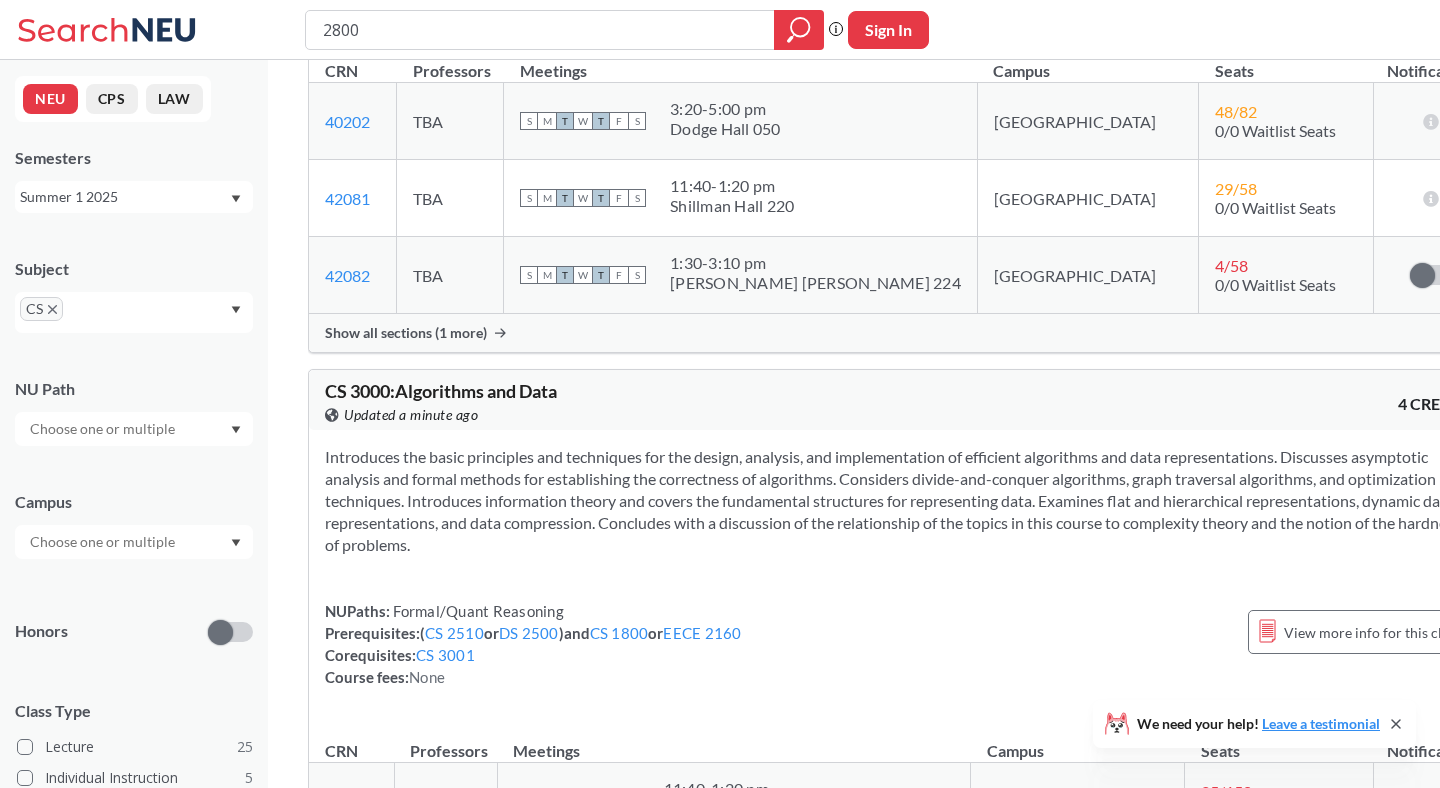 click on "Summer 1 2025" at bounding box center (124, 197) 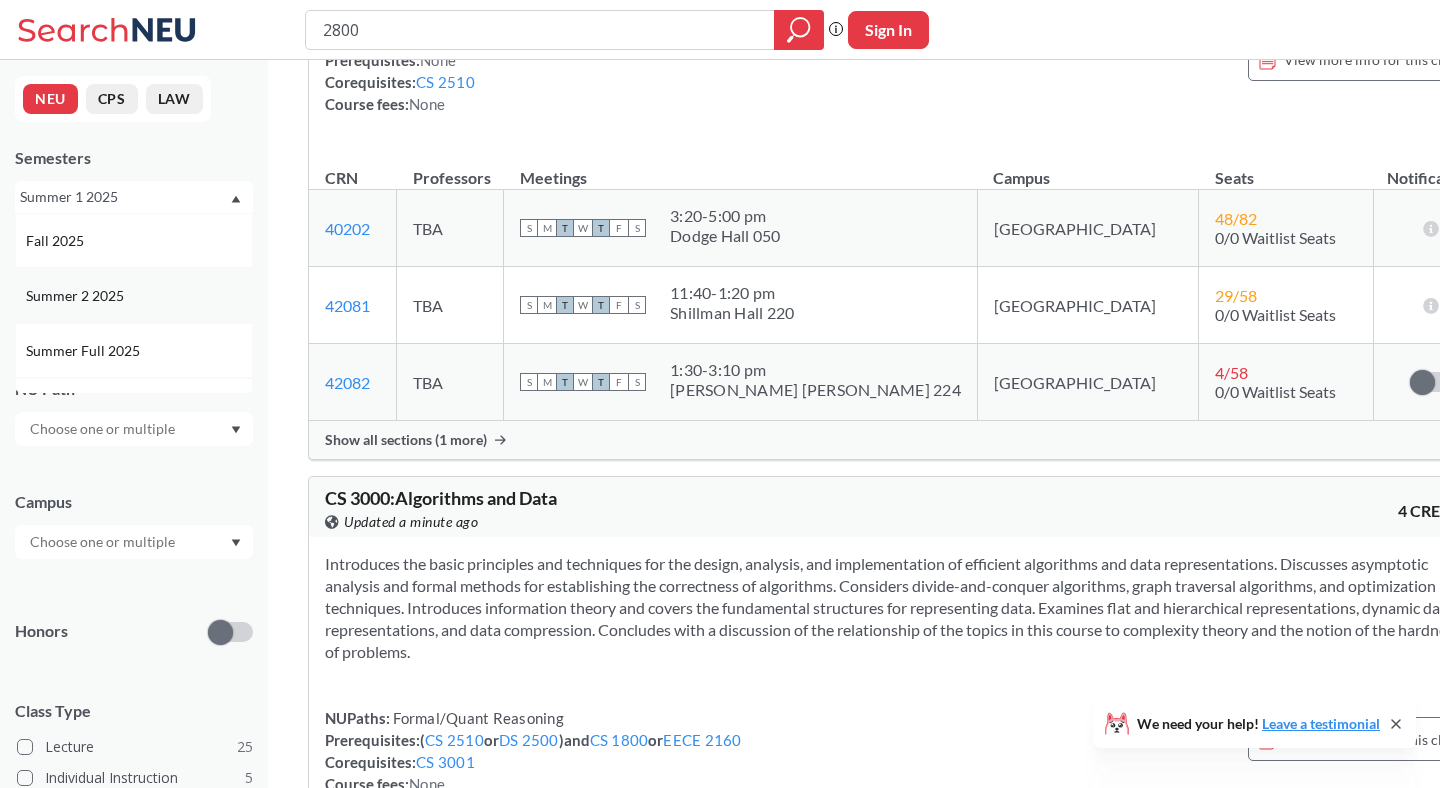 scroll, scrollTop: 2114, scrollLeft: 0, axis: vertical 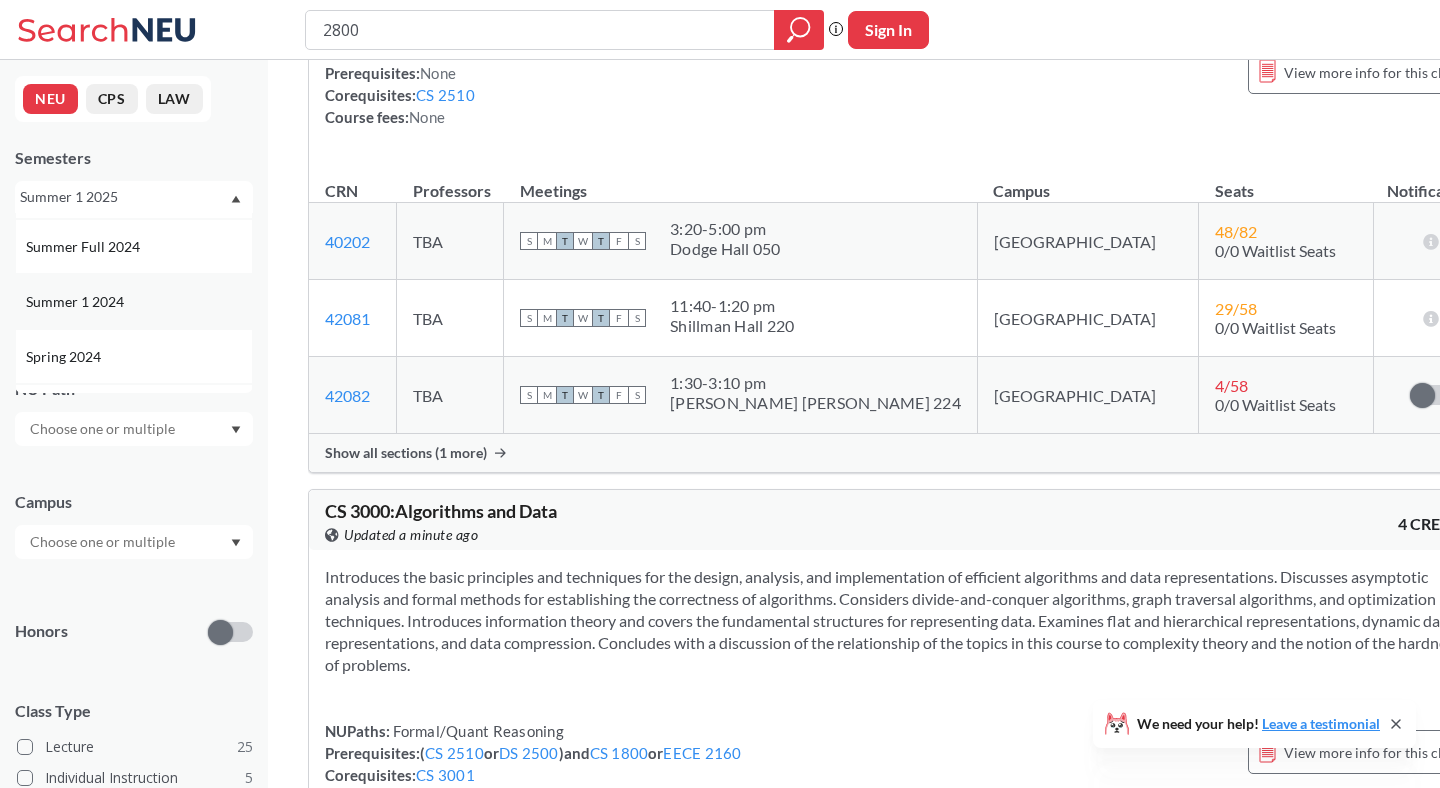click on "Summer 1 2024" at bounding box center (77, 302) 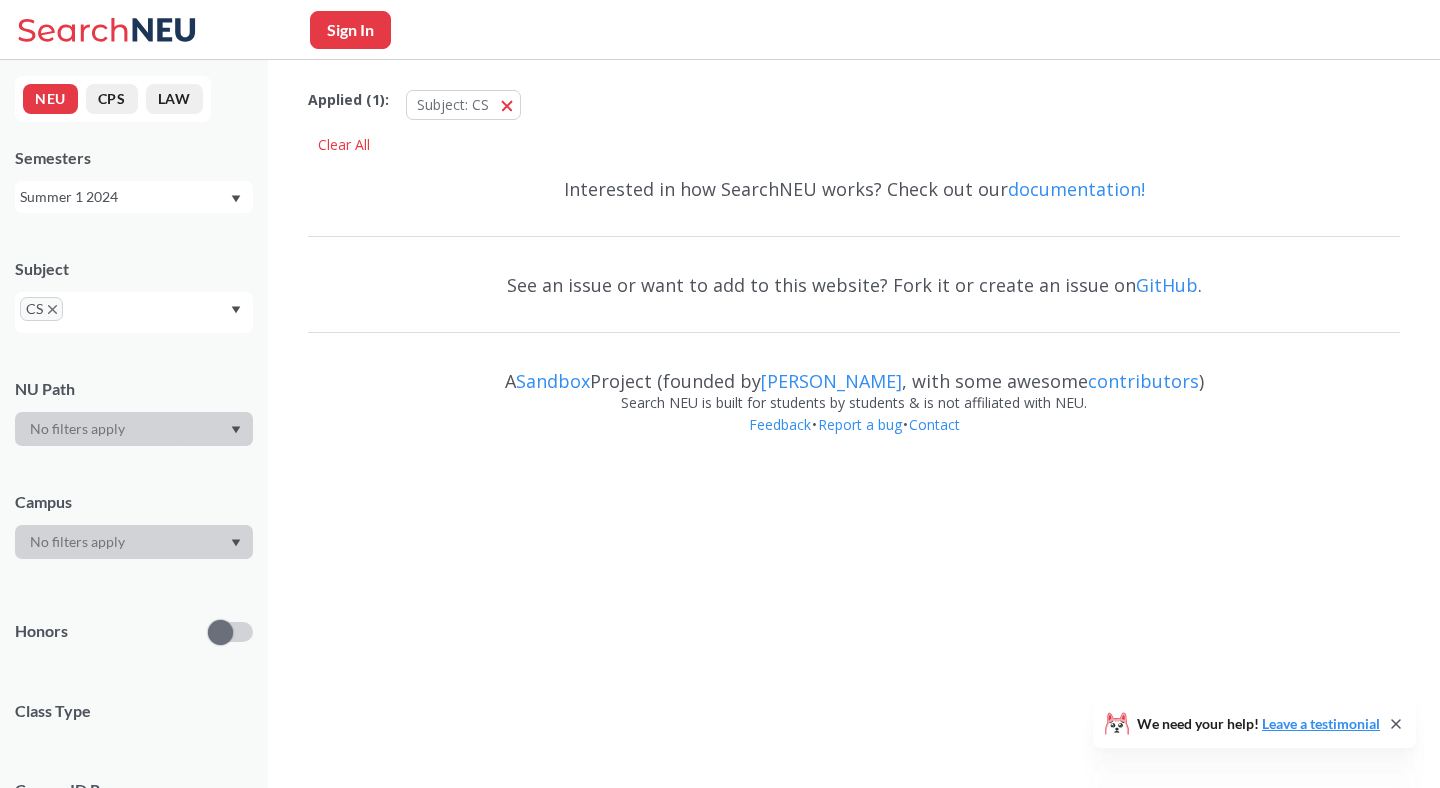 scroll, scrollTop: 0, scrollLeft: 0, axis: both 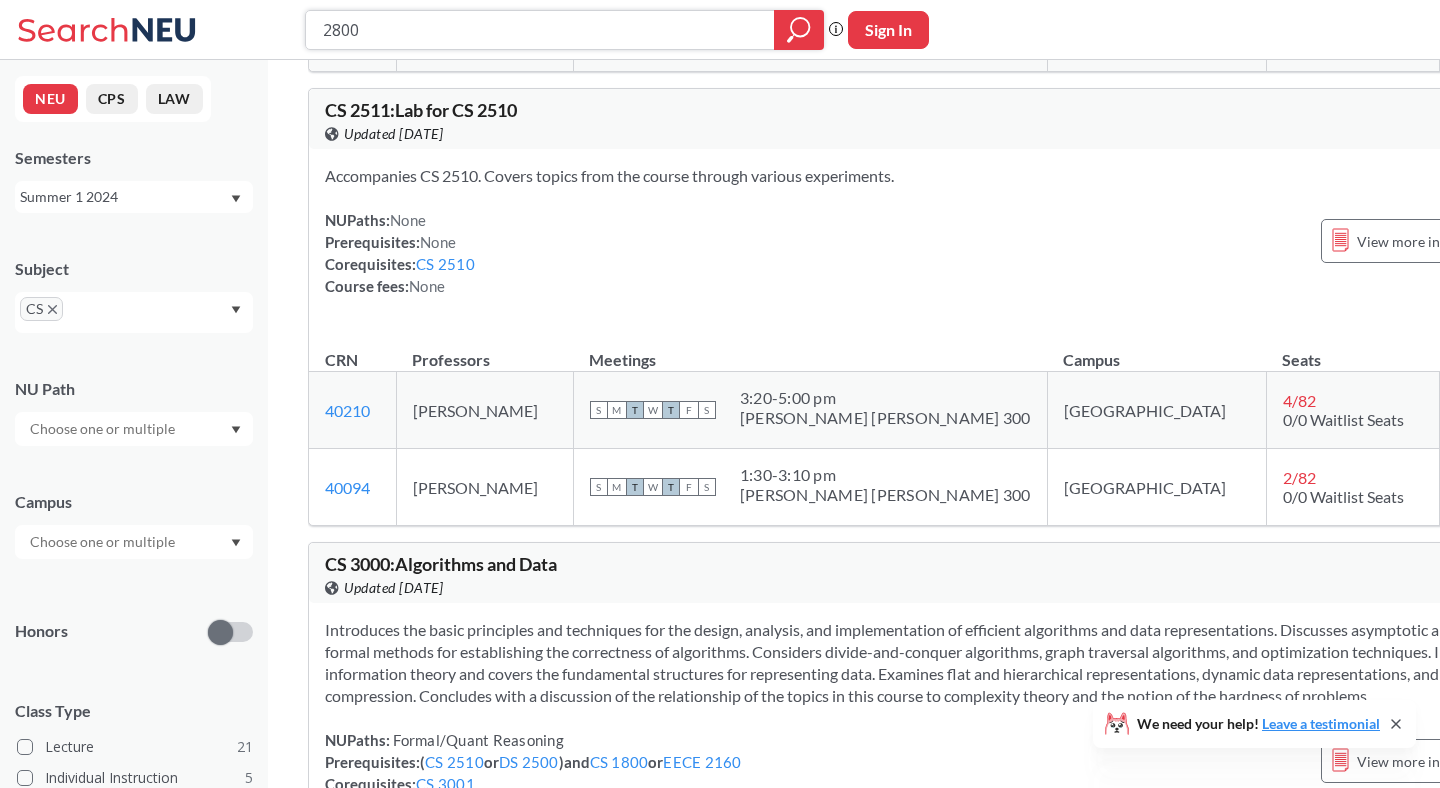 click 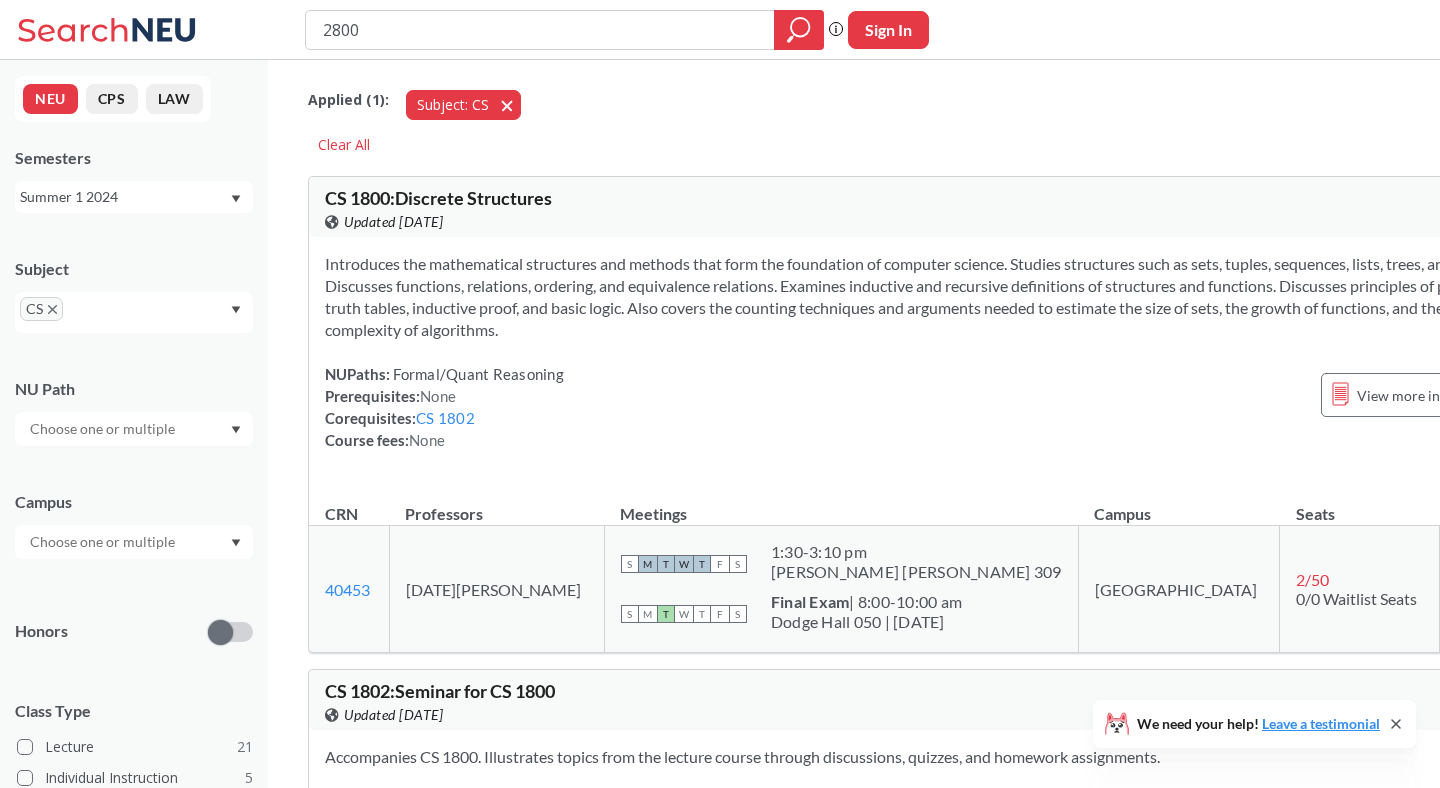 click on "Subject: CS CS" at bounding box center [463, 105] 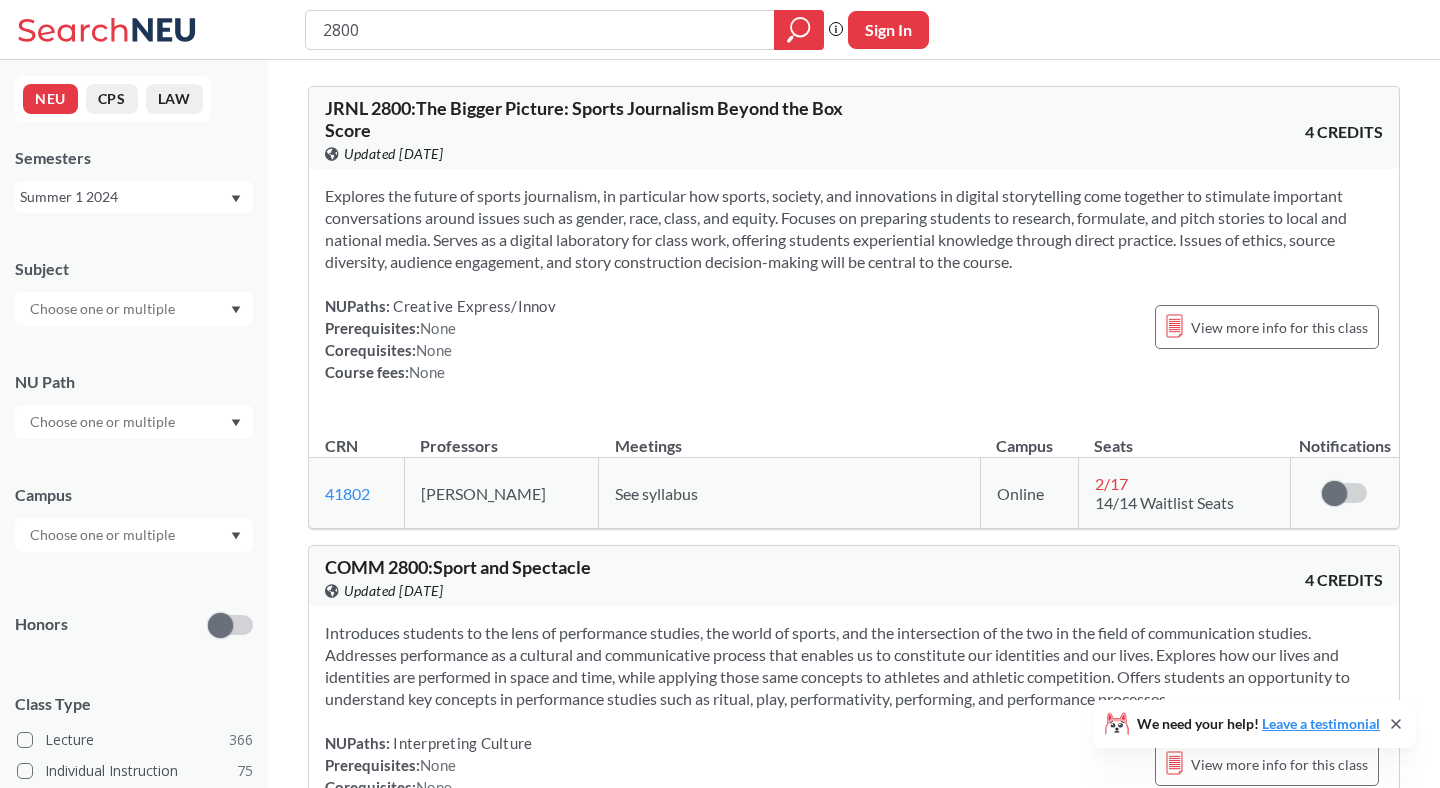 click on "Summer 1 2024" at bounding box center (124, 197) 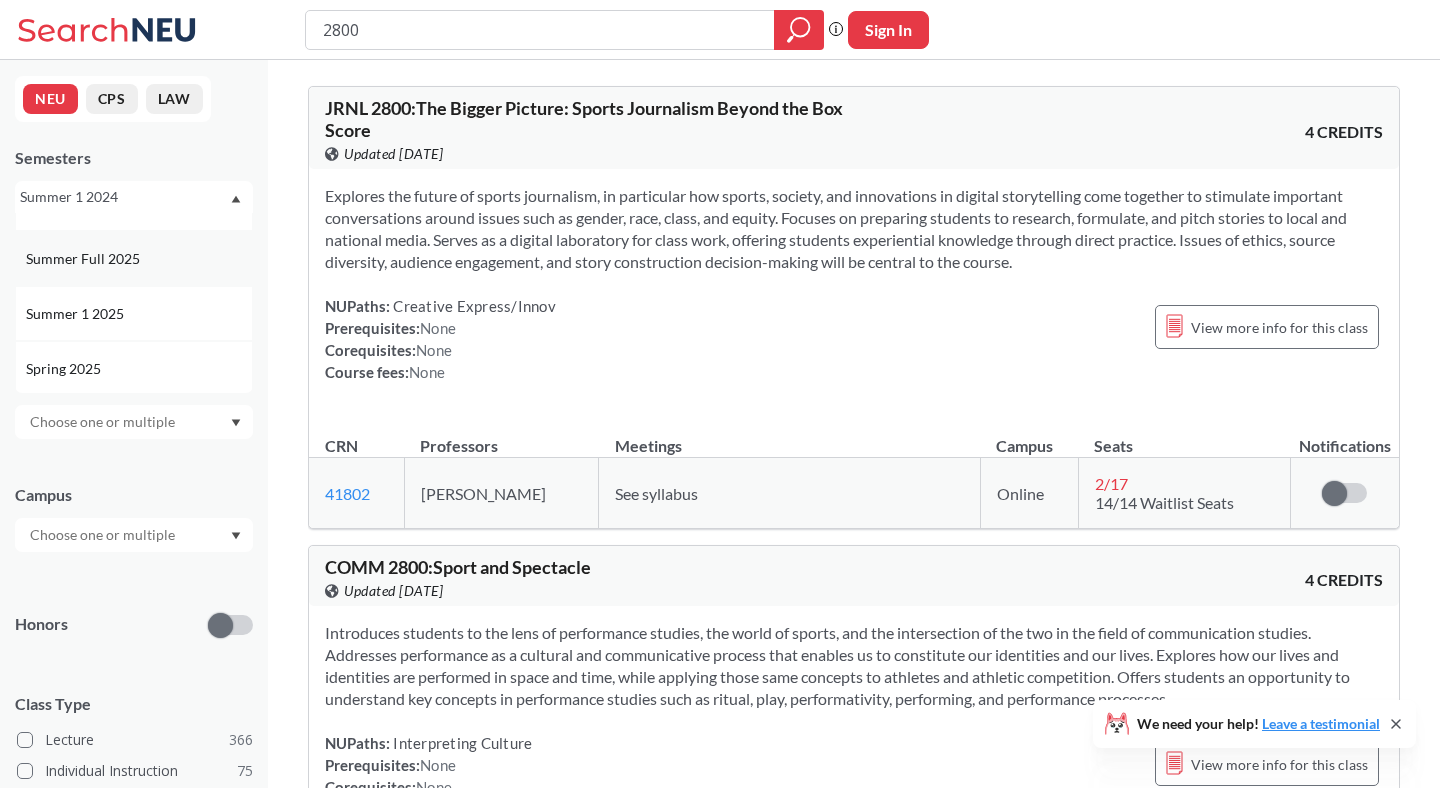 scroll, scrollTop: 94, scrollLeft: 0, axis: vertical 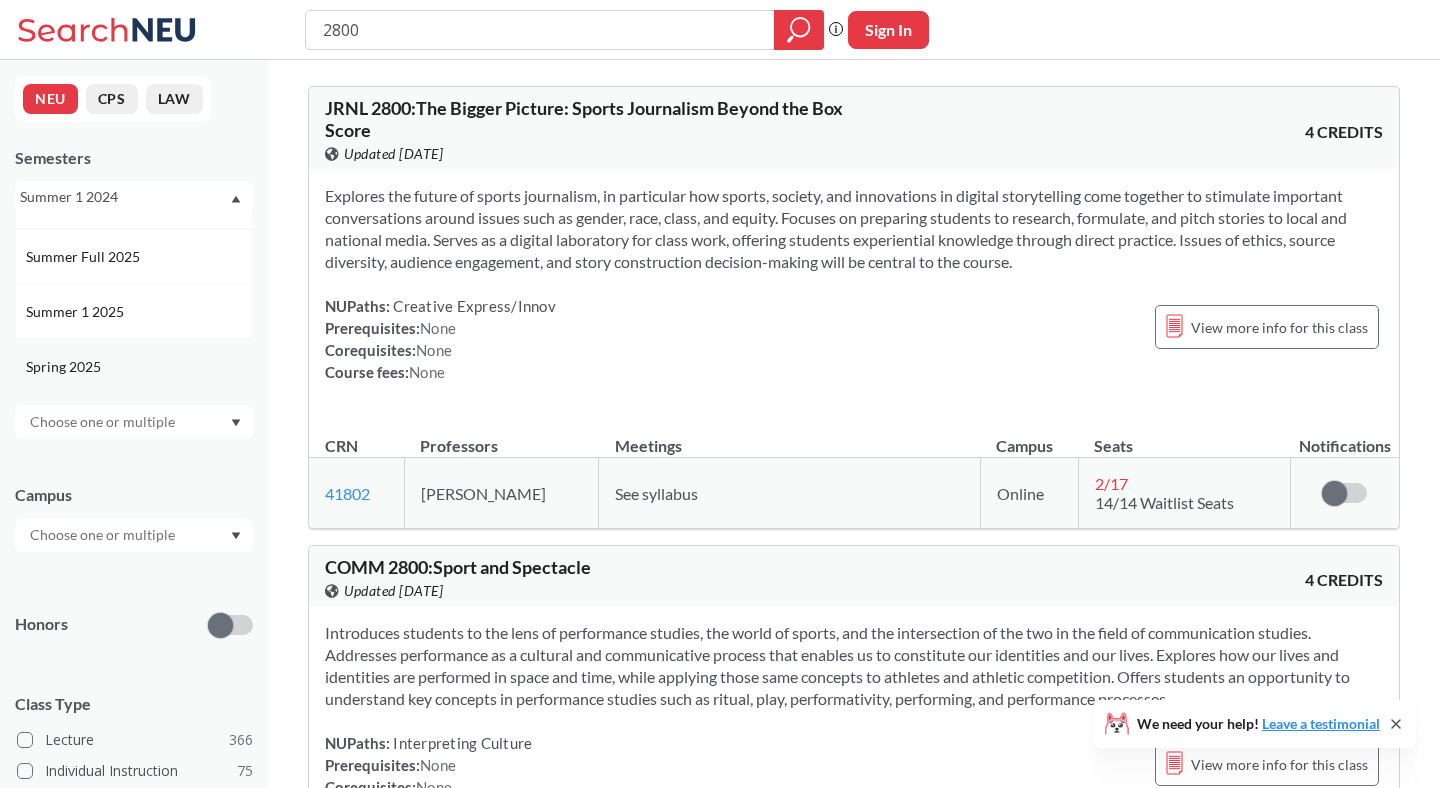 click on "Spring 2025" at bounding box center (65, 367) 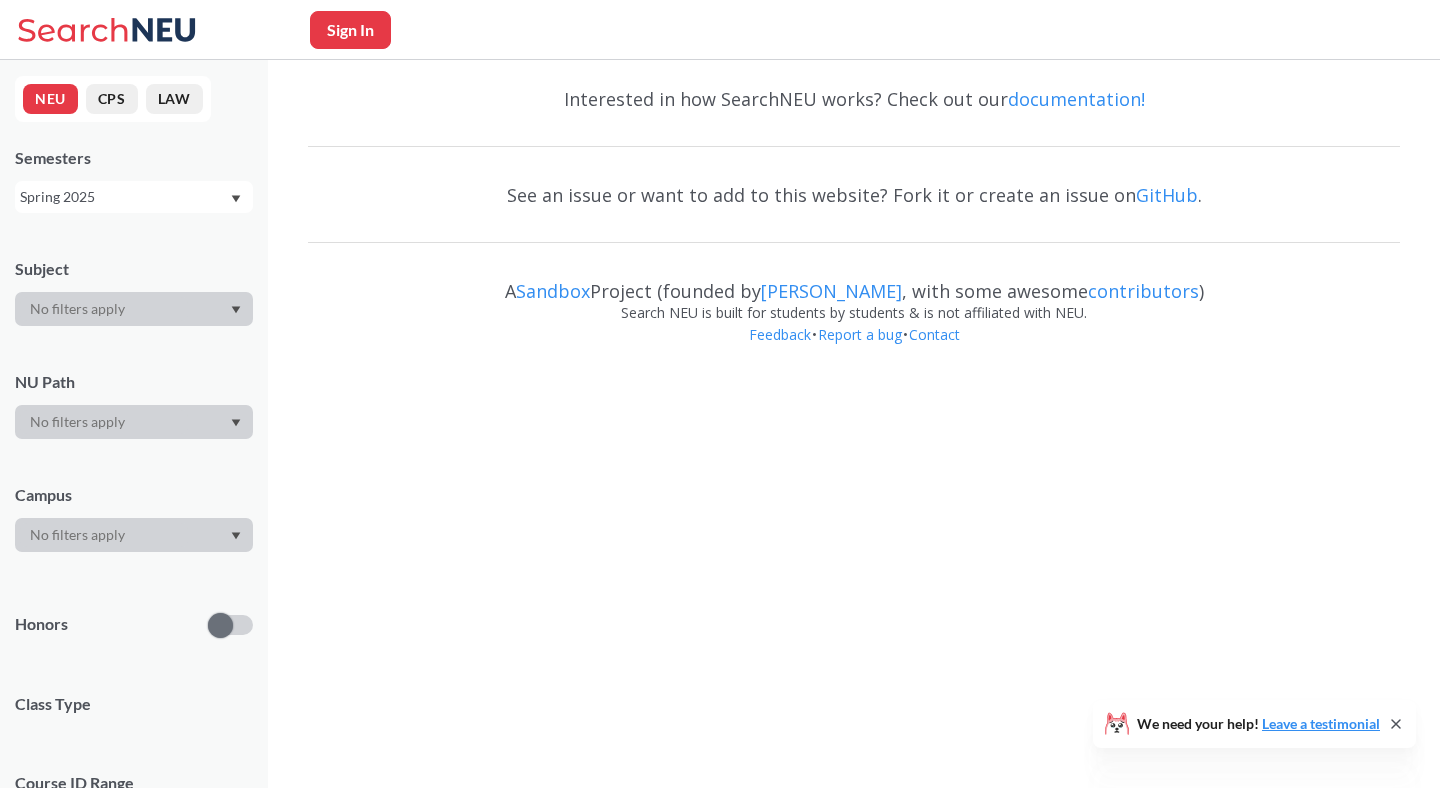 scroll, scrollTop: 0, scrollLeft: 0, axis: both 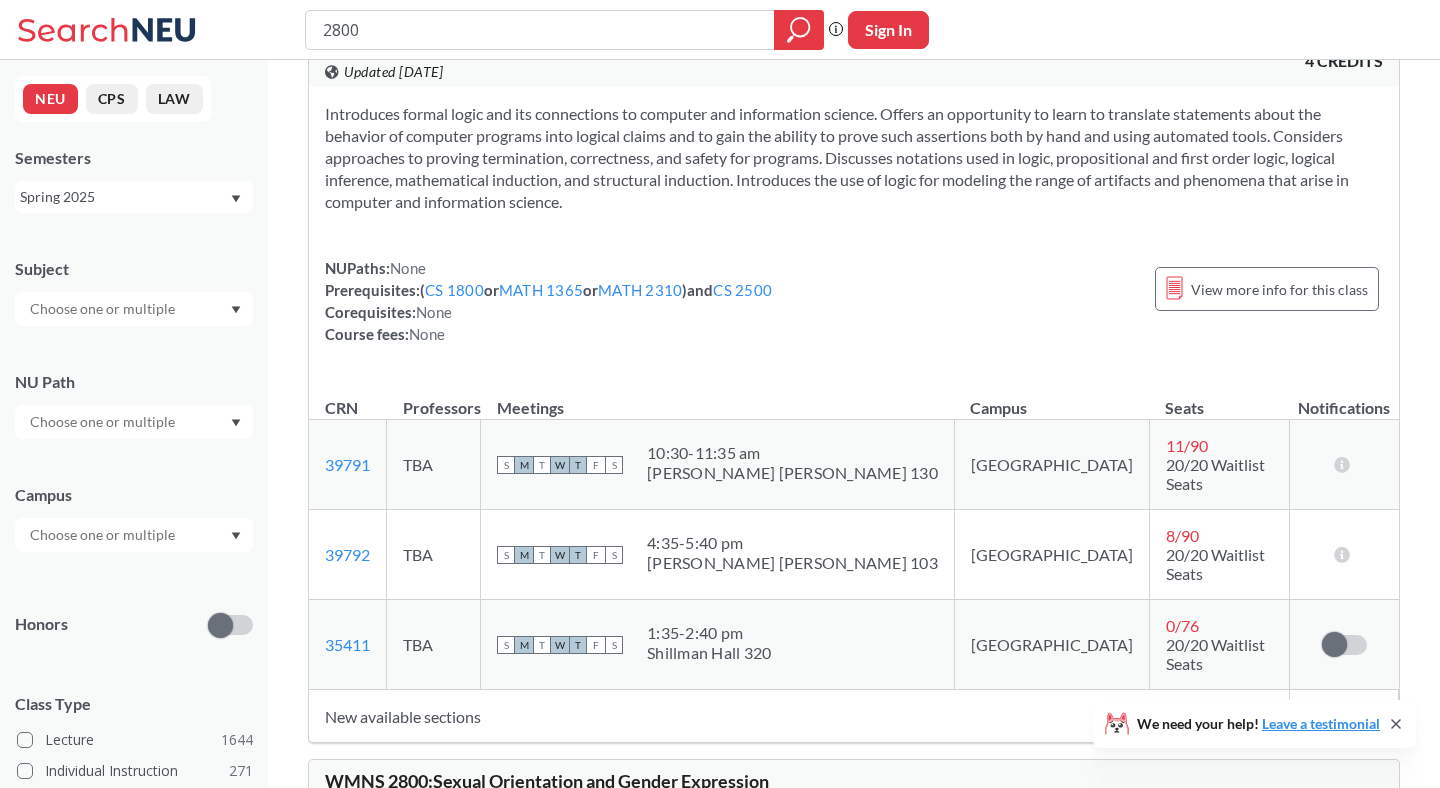 click on "Spring 2025" at bounding box center (124, 197) 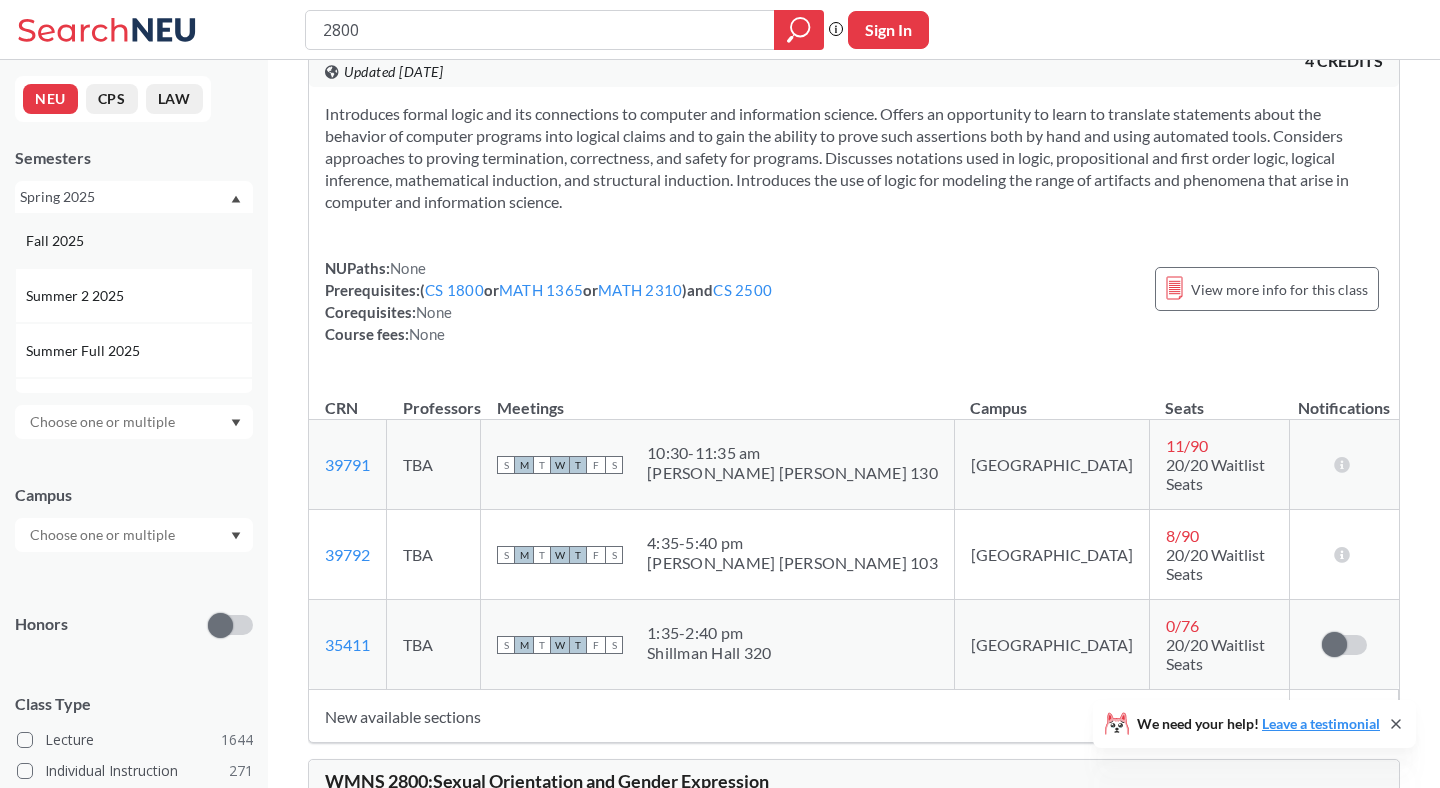 click on "Fall 2025" at bounding box center [134, 240] 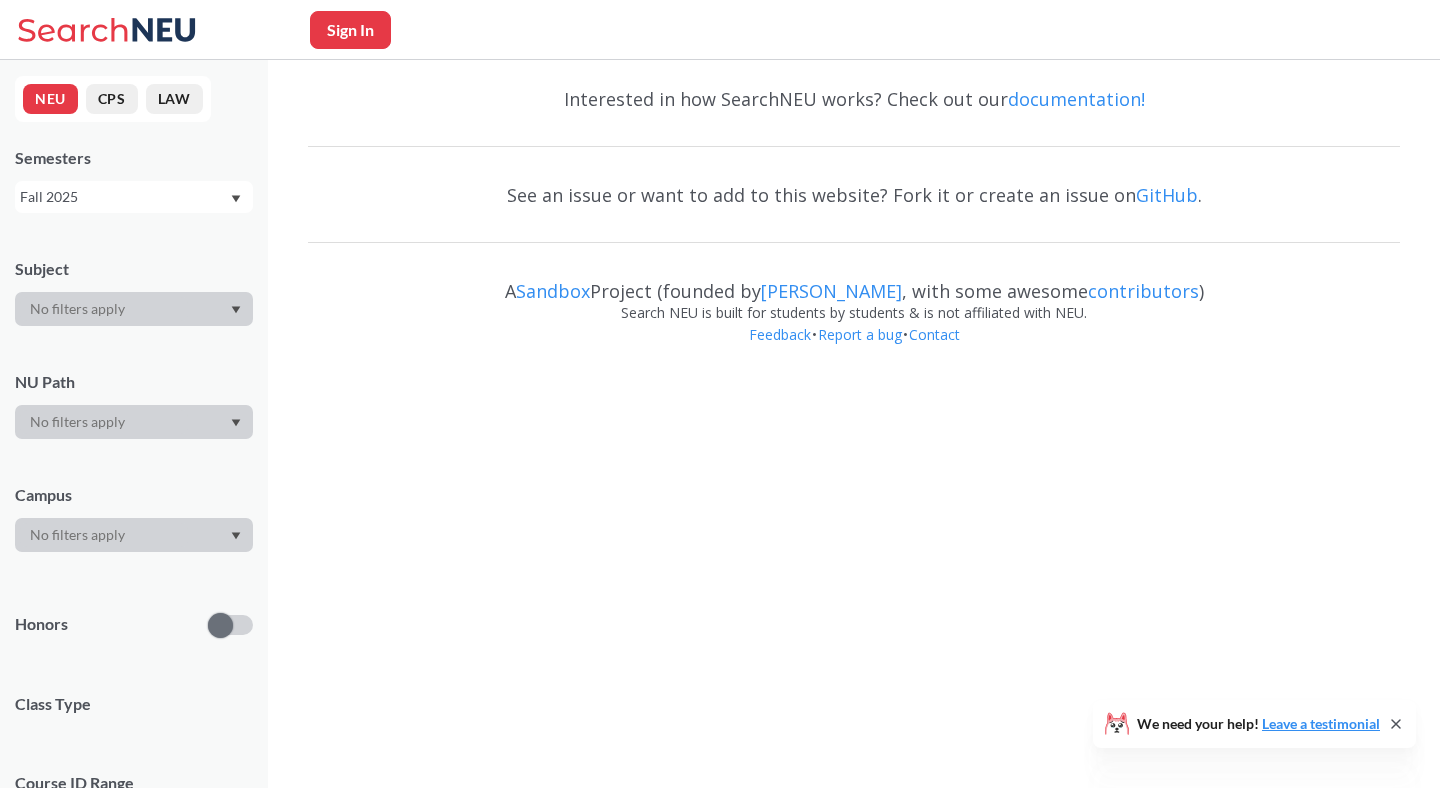 scroll, scrollTop: 0, scrollLeft: 0, axis: both 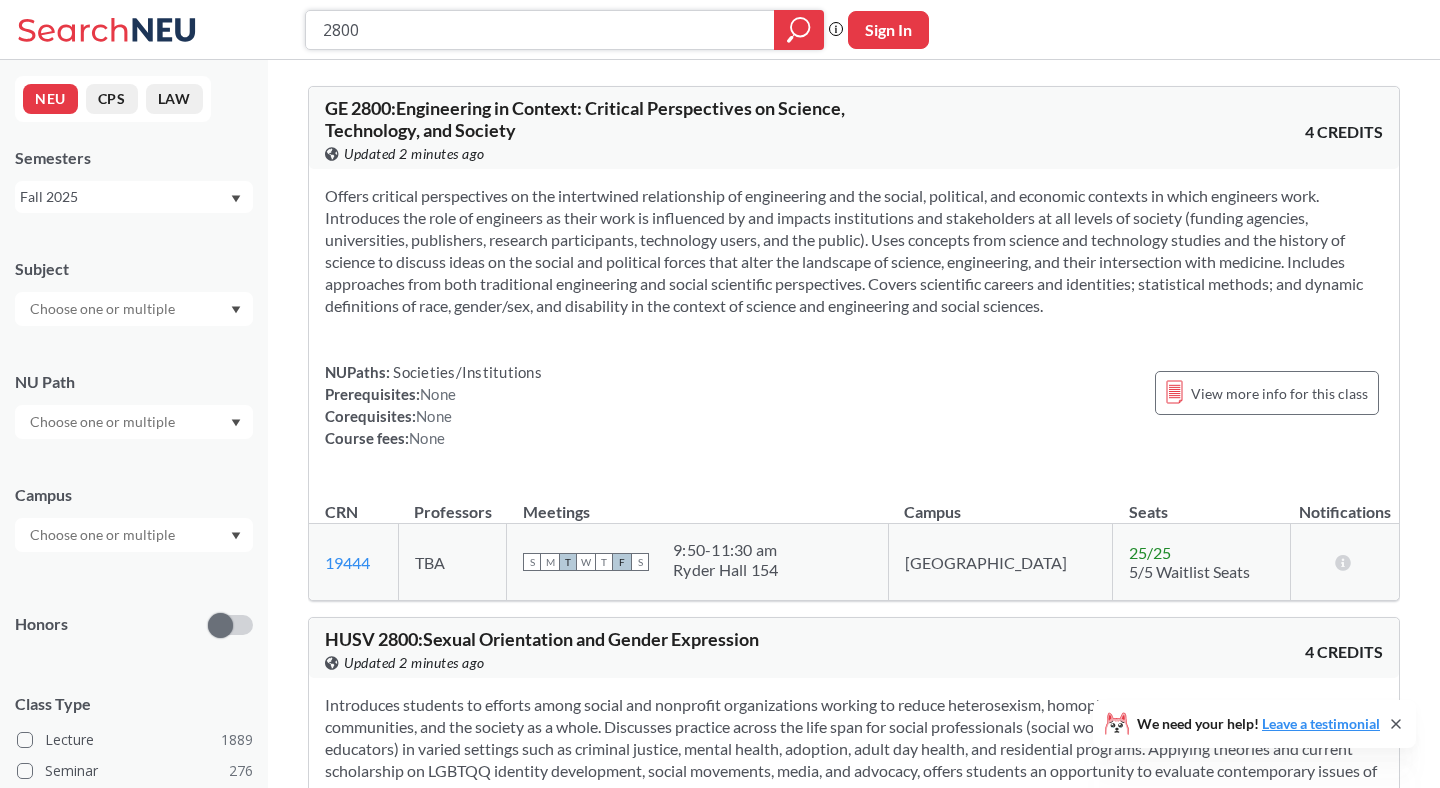 click 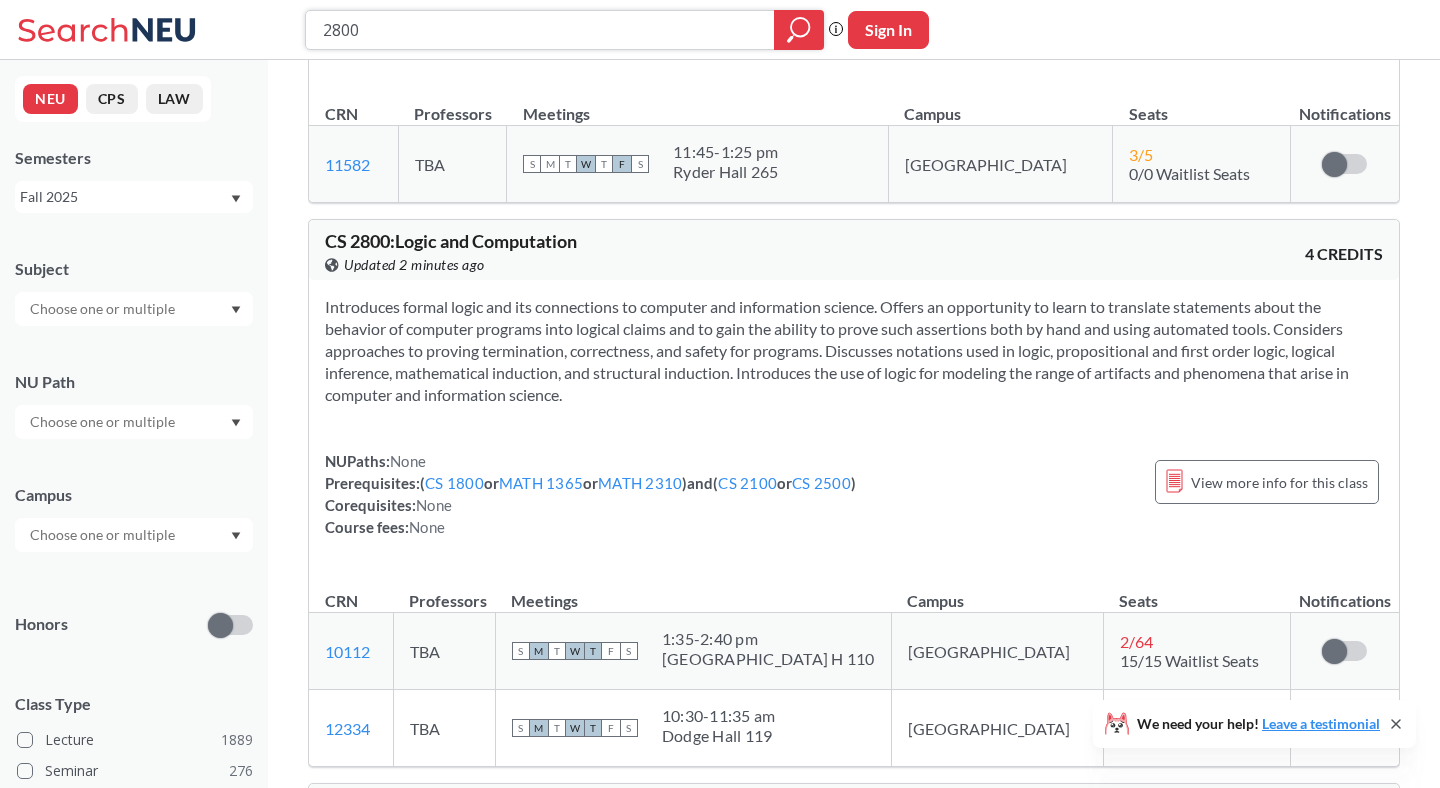 scroll, scrollTop: 1826, scrollLeft: 0, axis: vertical 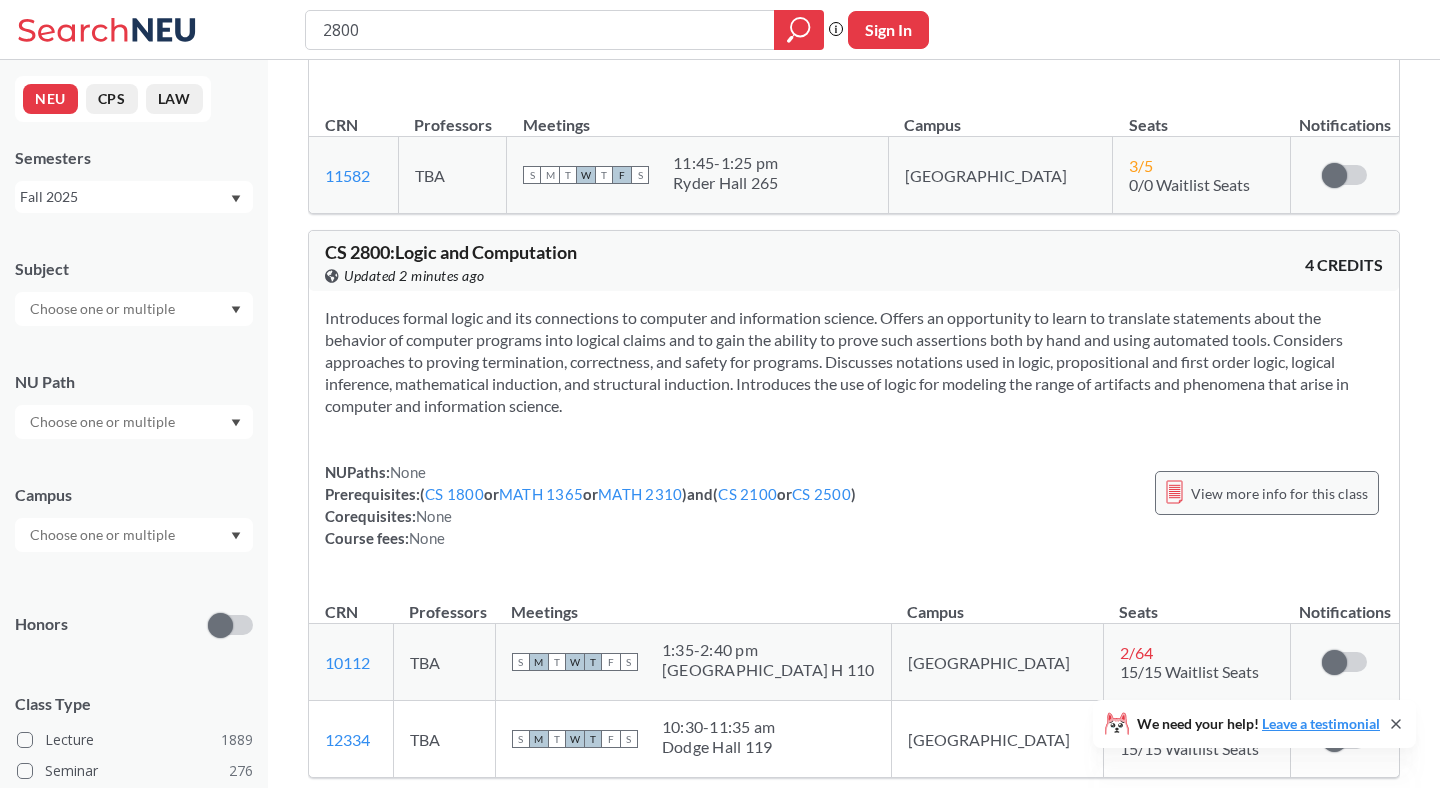 click on "View more info for this class" at bounding box center [1279, 493] 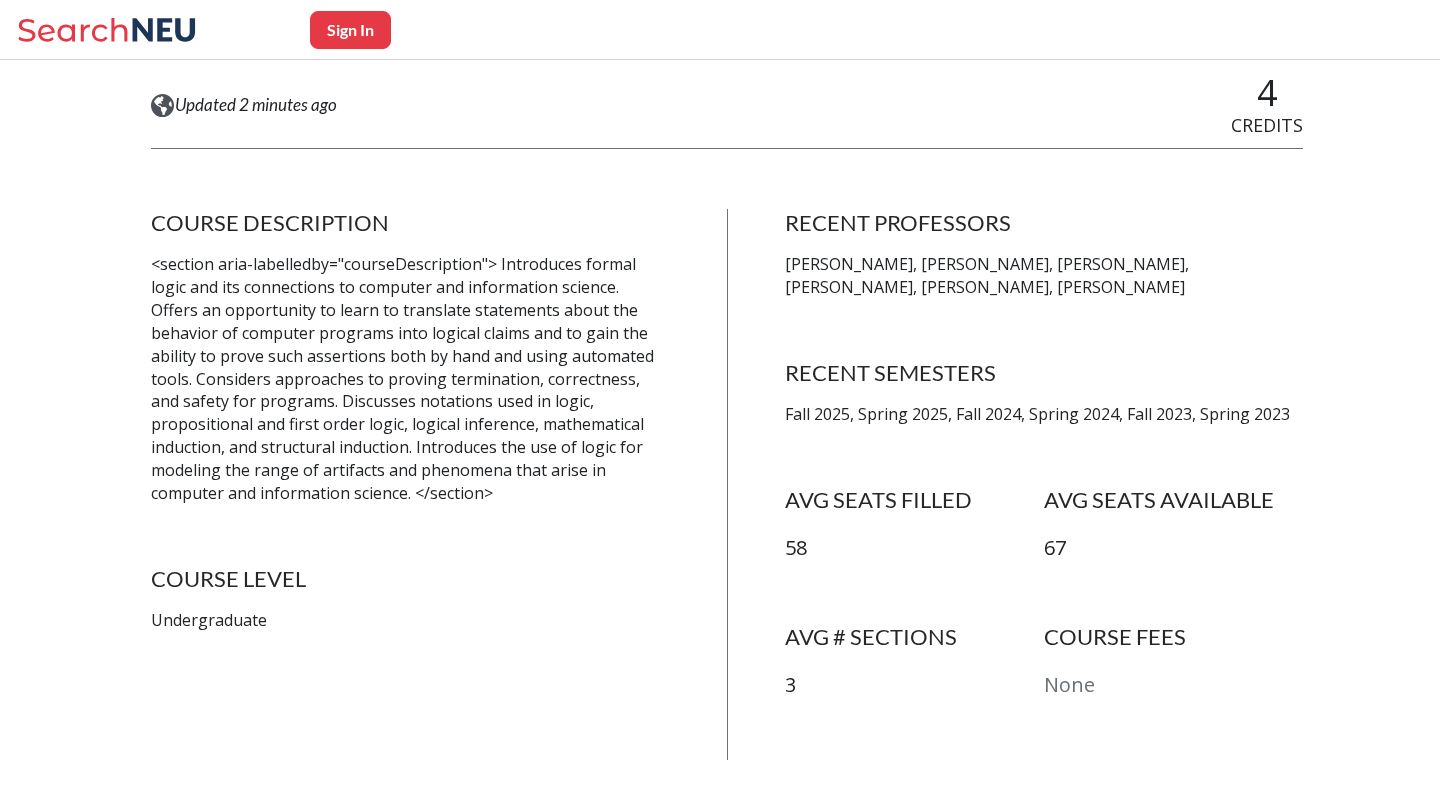 scroll, scrollTop: 272, scrollLeft: 0, axis: vertical 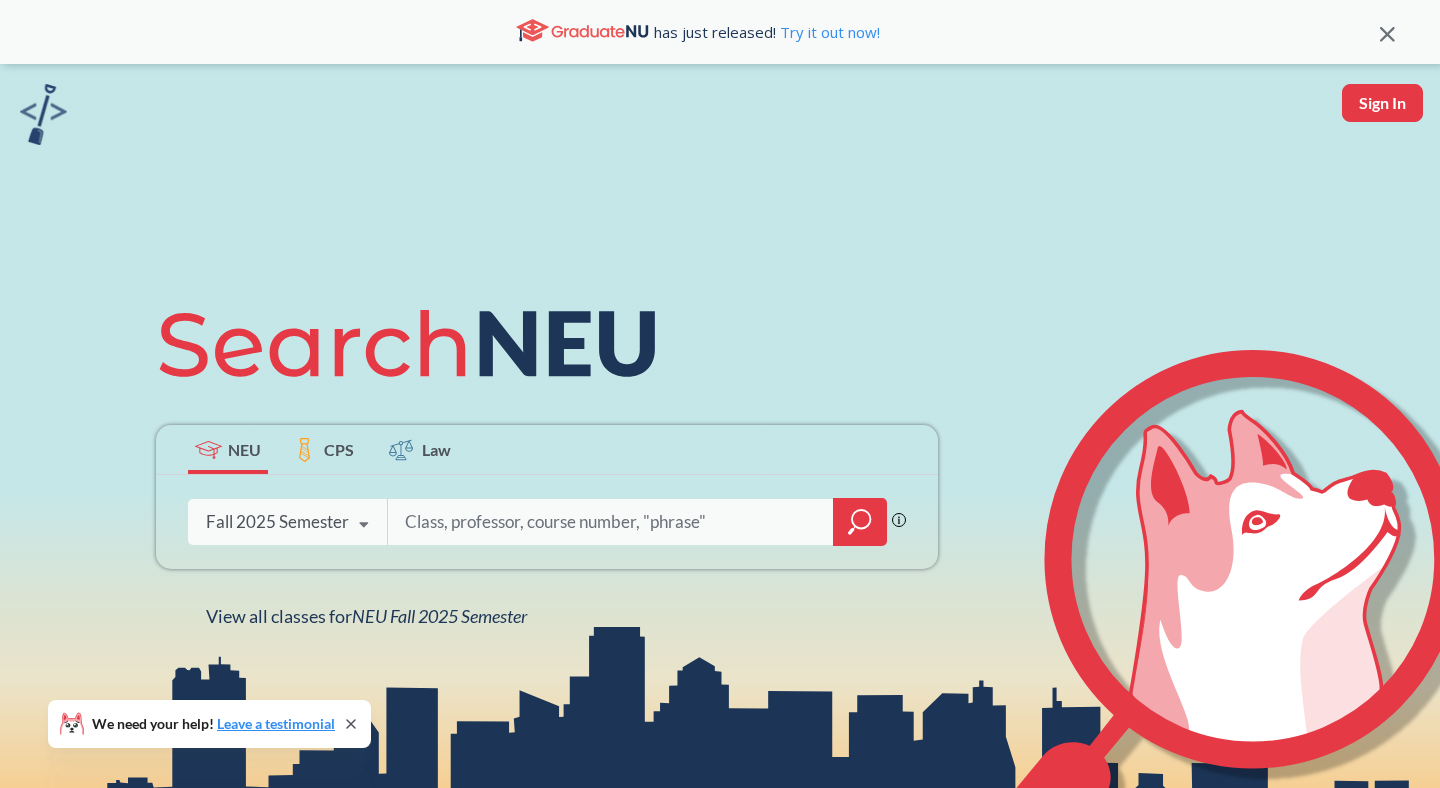 click on "Fall 2025 Semester" at bounding box center [277, 522] 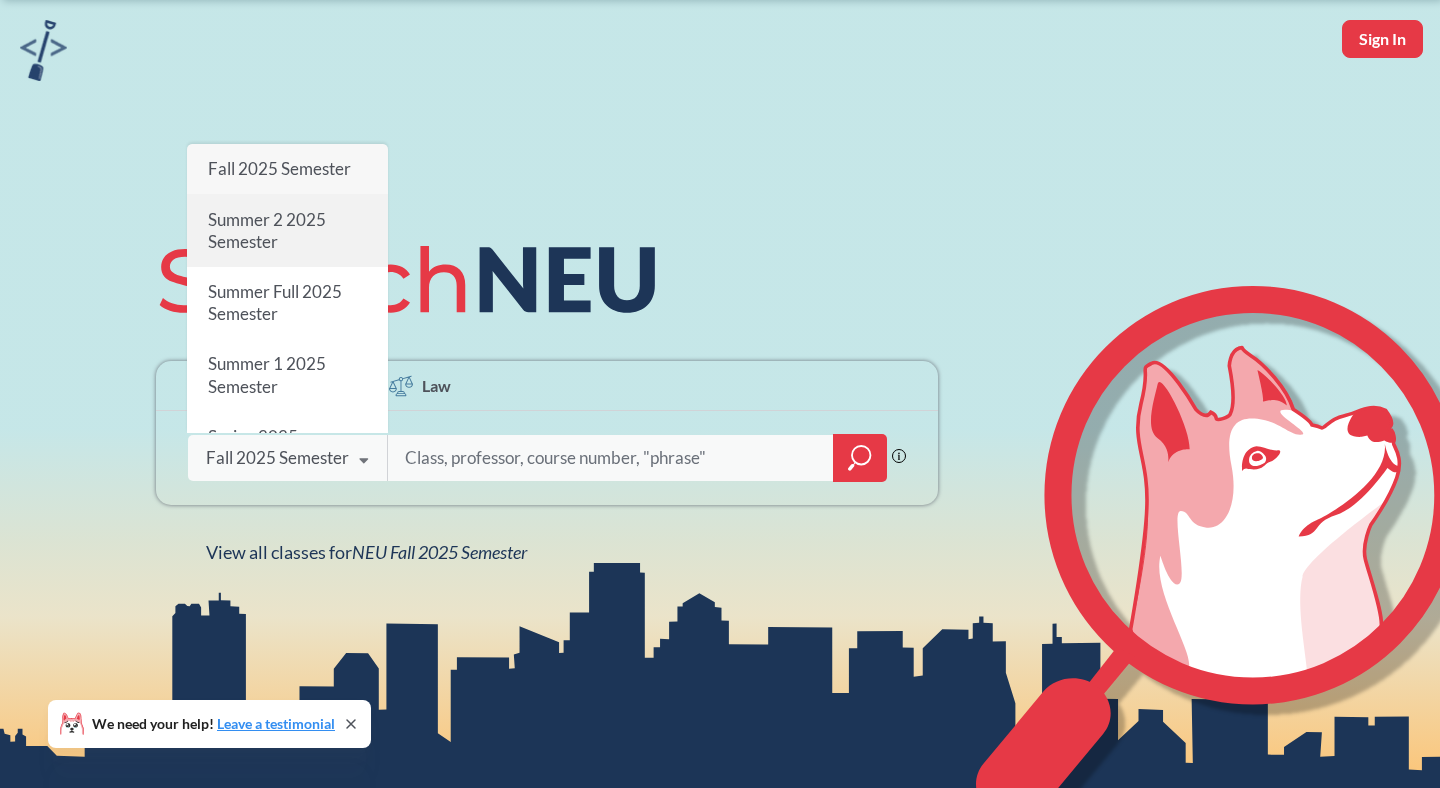 scroll, scrollTop: 76, scrollLeft: 0, axis: vertical 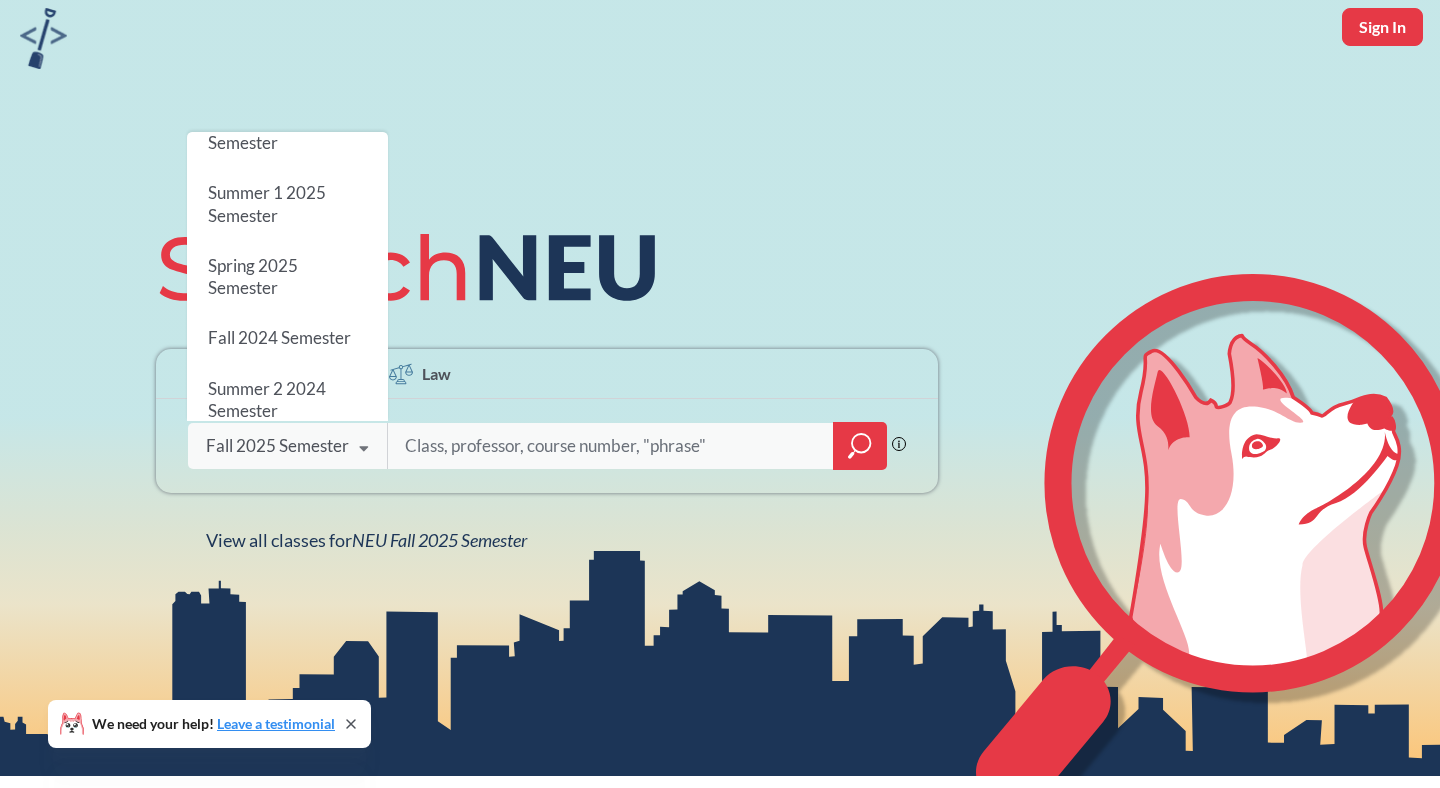 click on "Spring 2025 Semester" at bounding box center [287, 277] 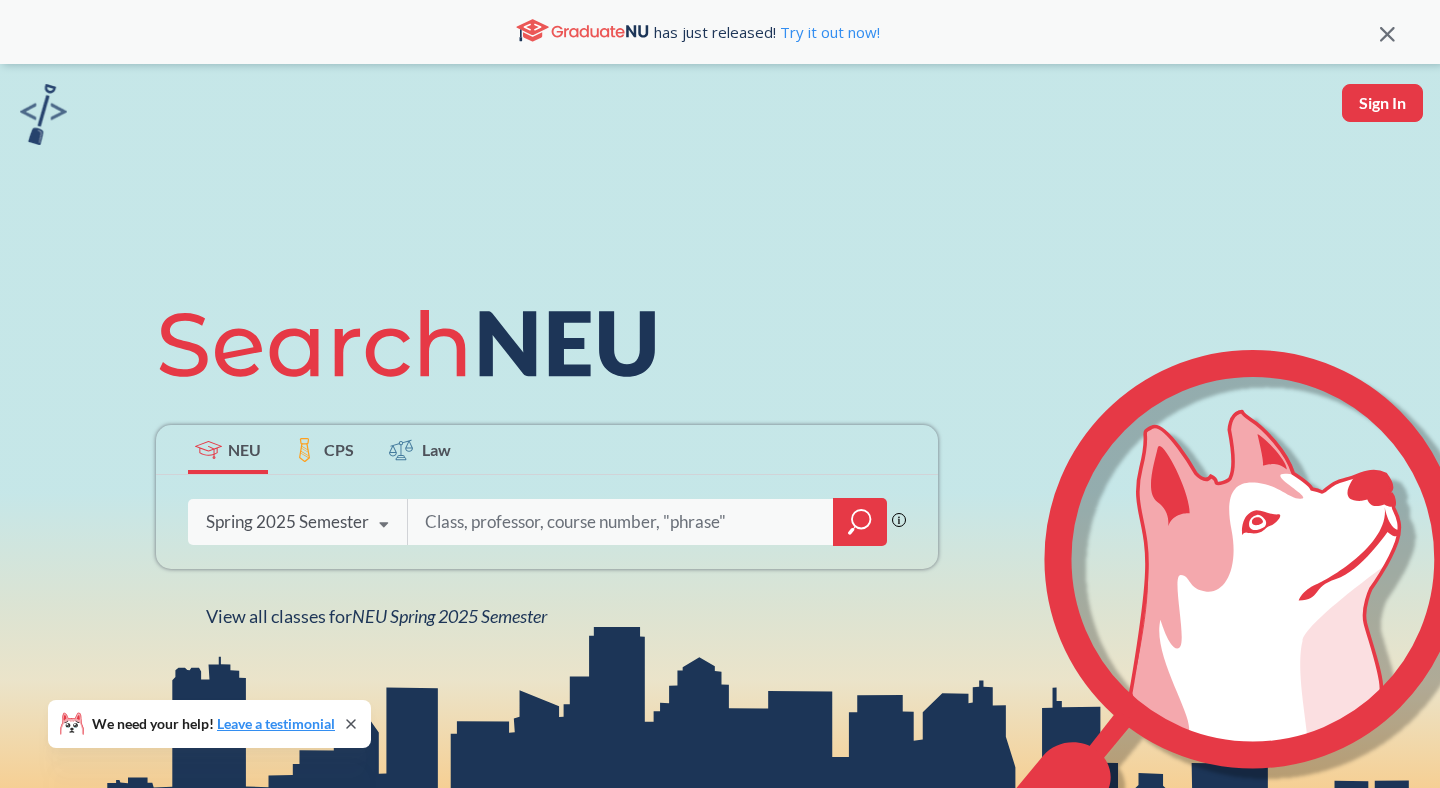click at bounding box center (621, 522) 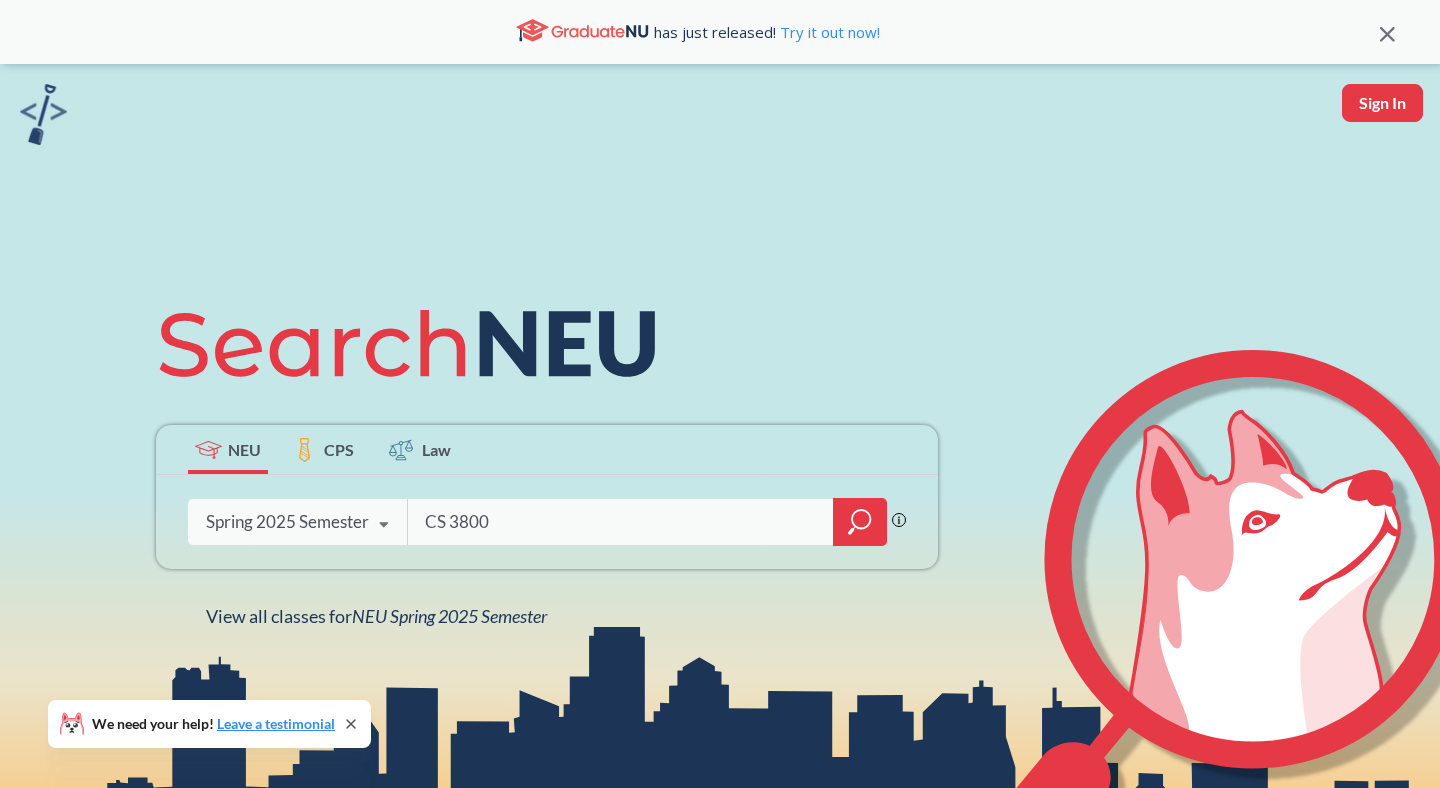 type on "CS 3800" 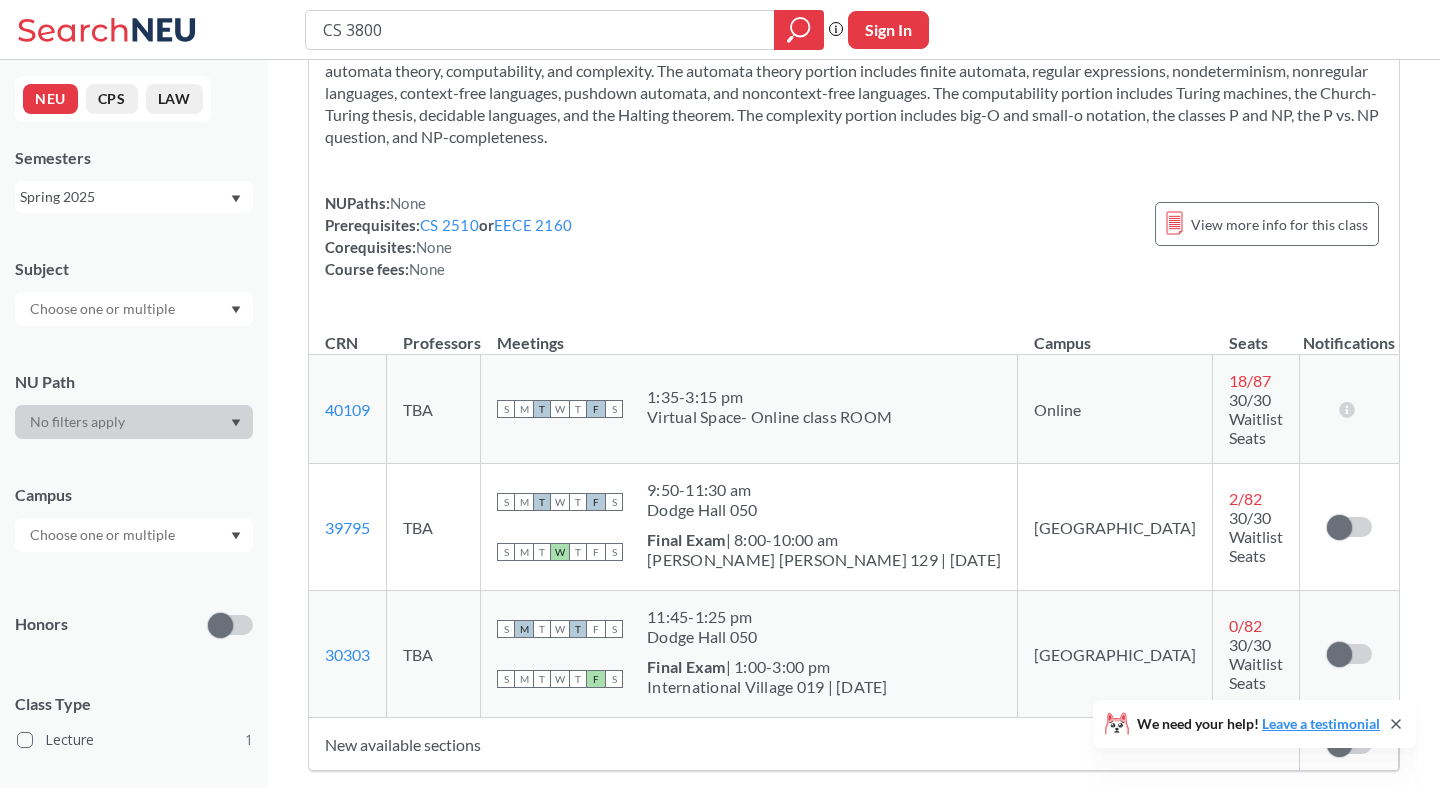 scroll, scrollTop: 0, scrollLeft: 0, axis: both 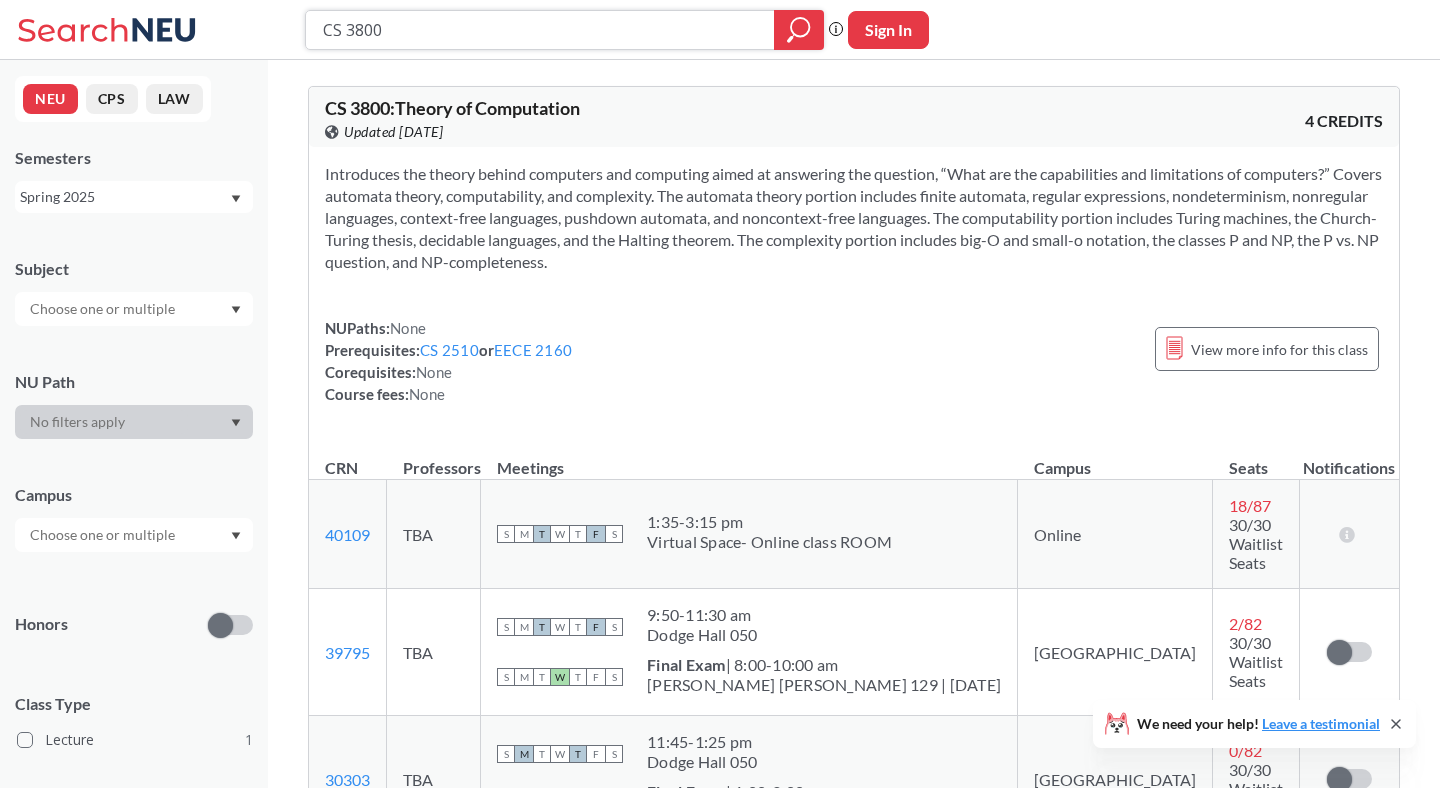 paste on "2" 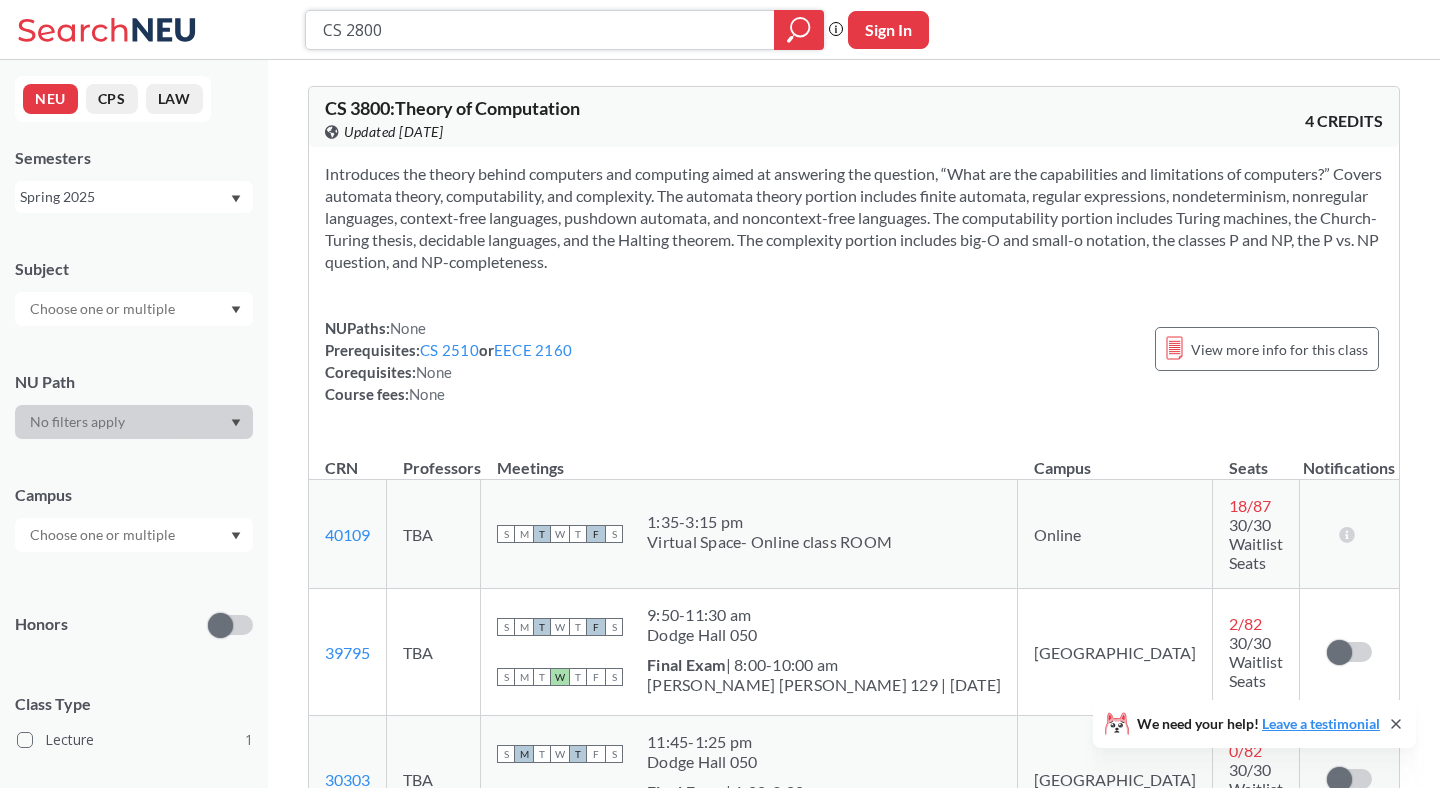 type on "CS 2800" 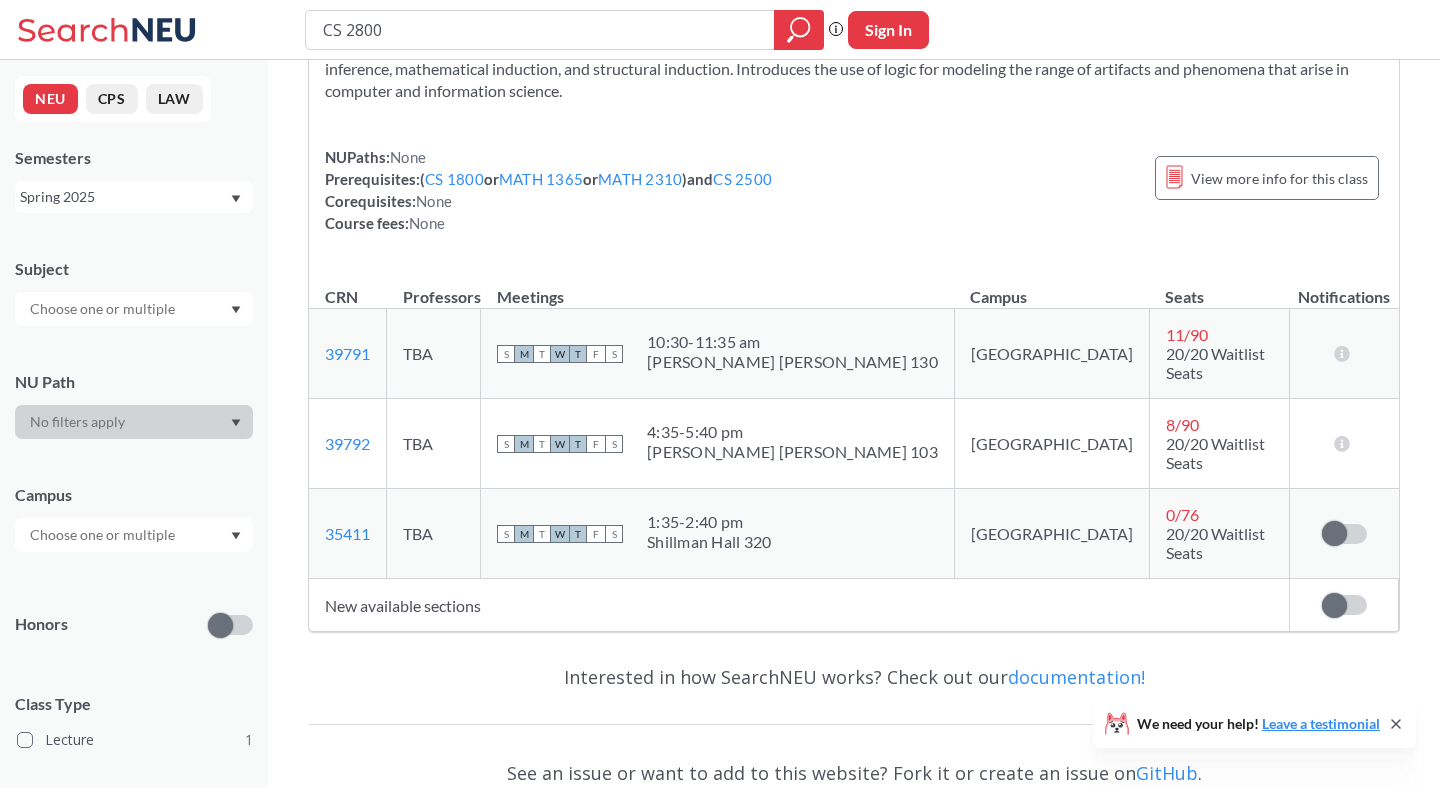 scroll, scrollTop: 186, scrollLeft: 0, axis: vertical 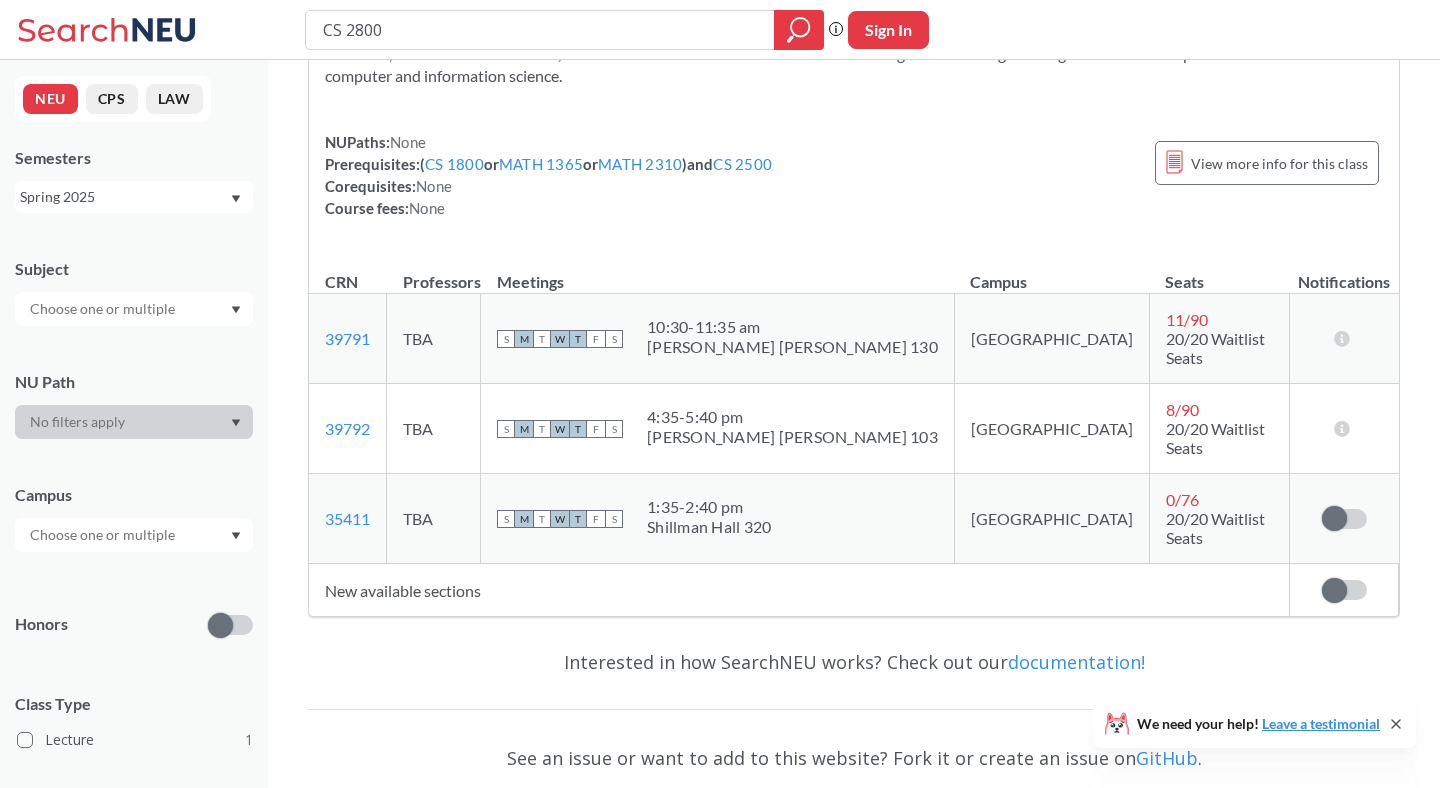 click on "CS 2800" at bounding box center (564, 30) 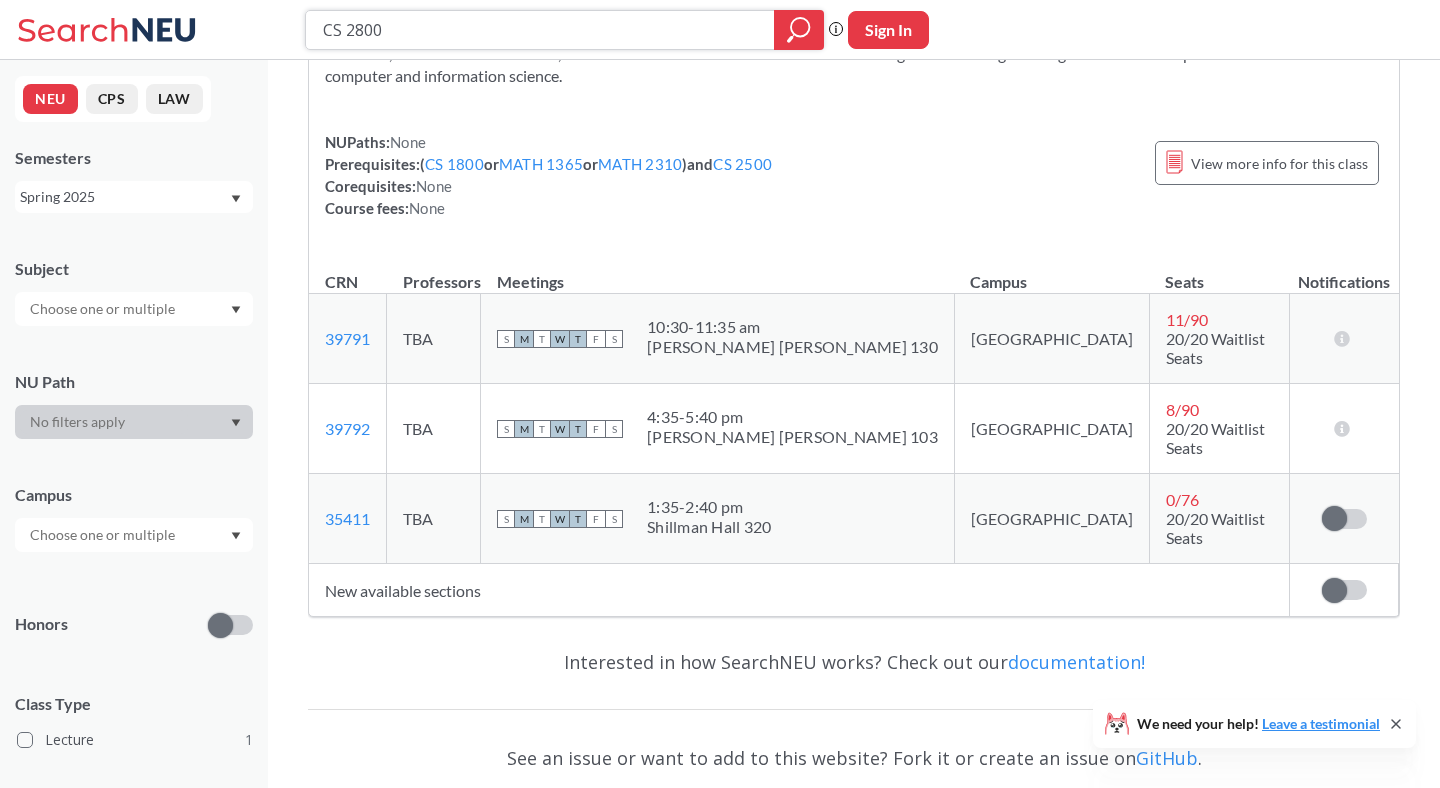 click on "CS 2800" at bounding box center (540, 30) 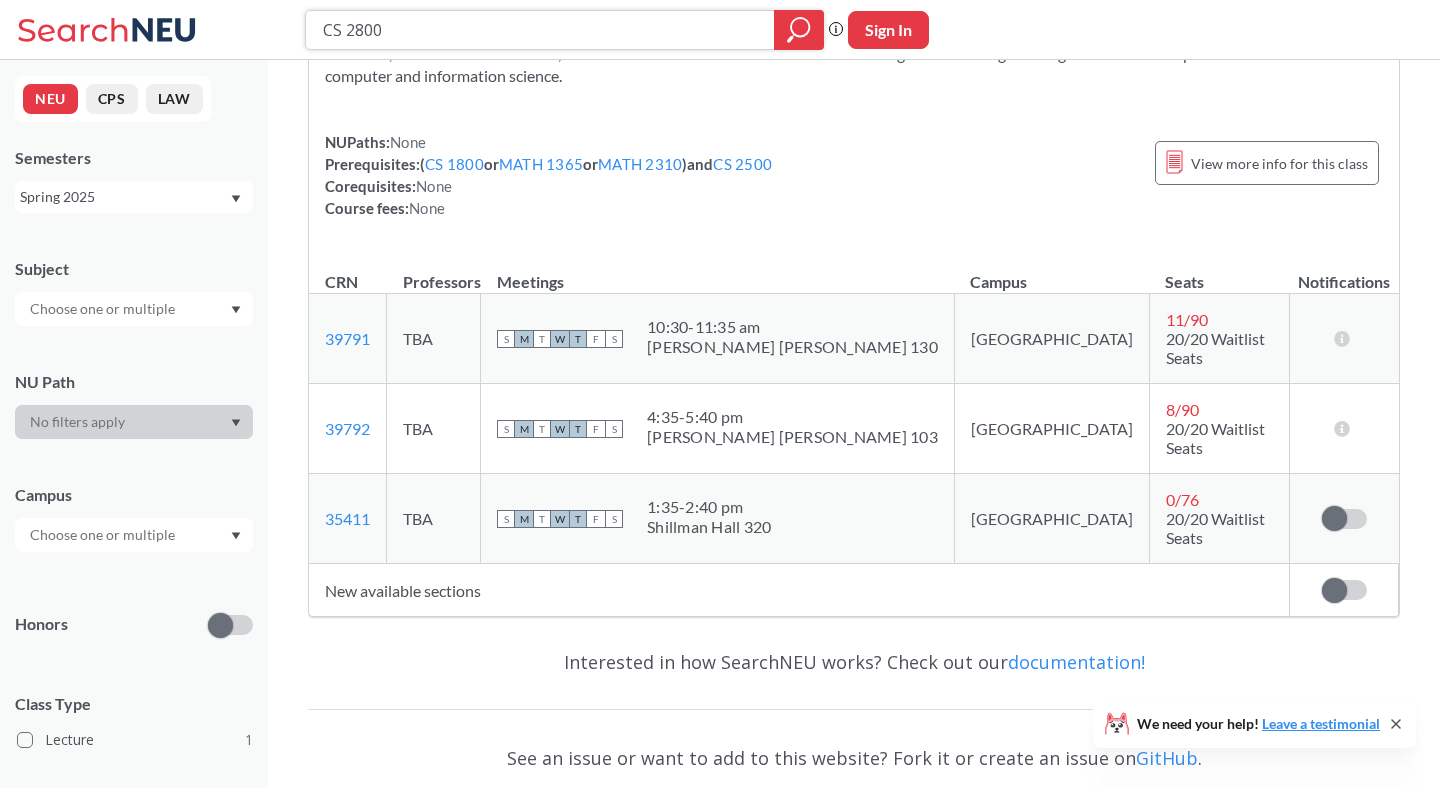 paste on "473" 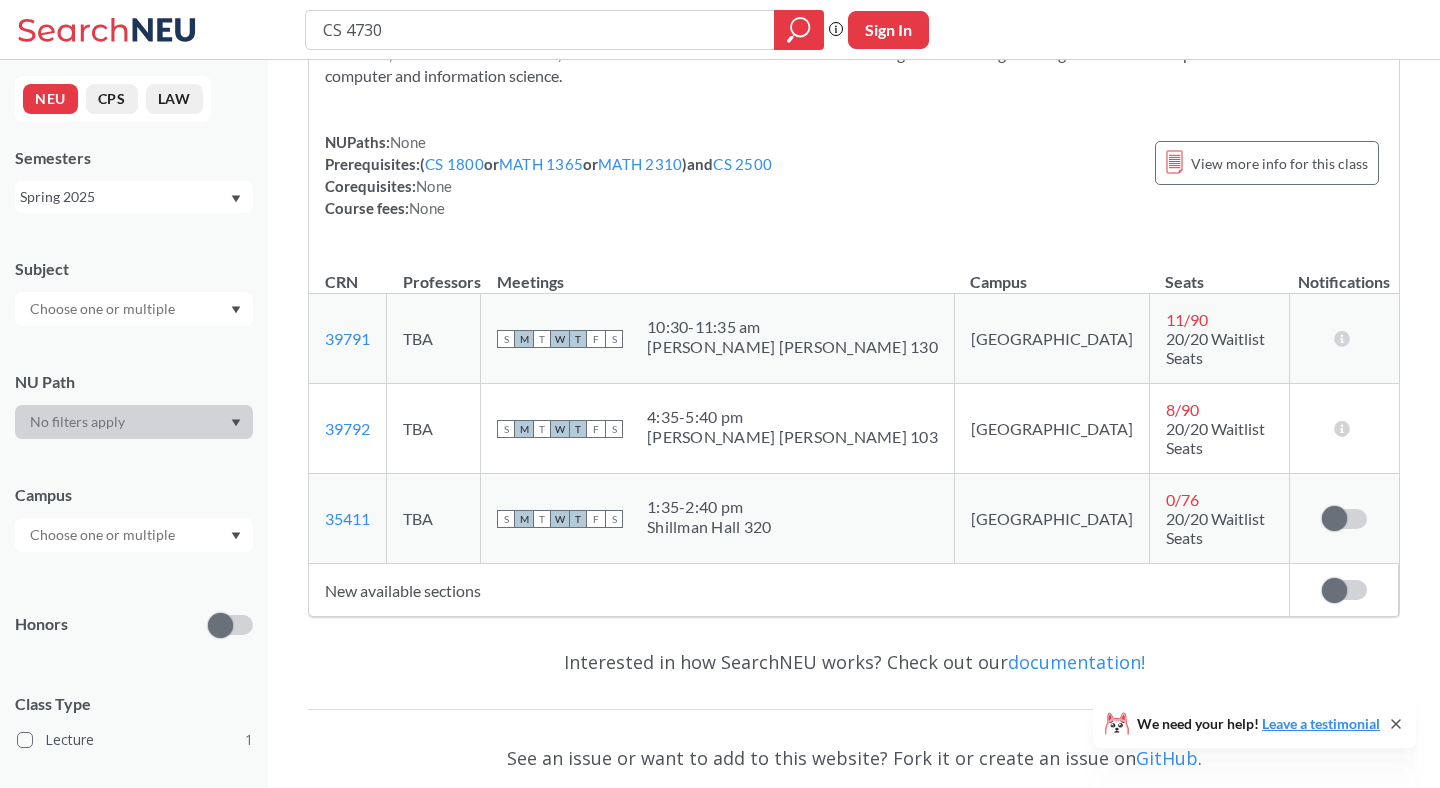 scroll, scrollTop: 0, scrollLeft: 0, axis: both 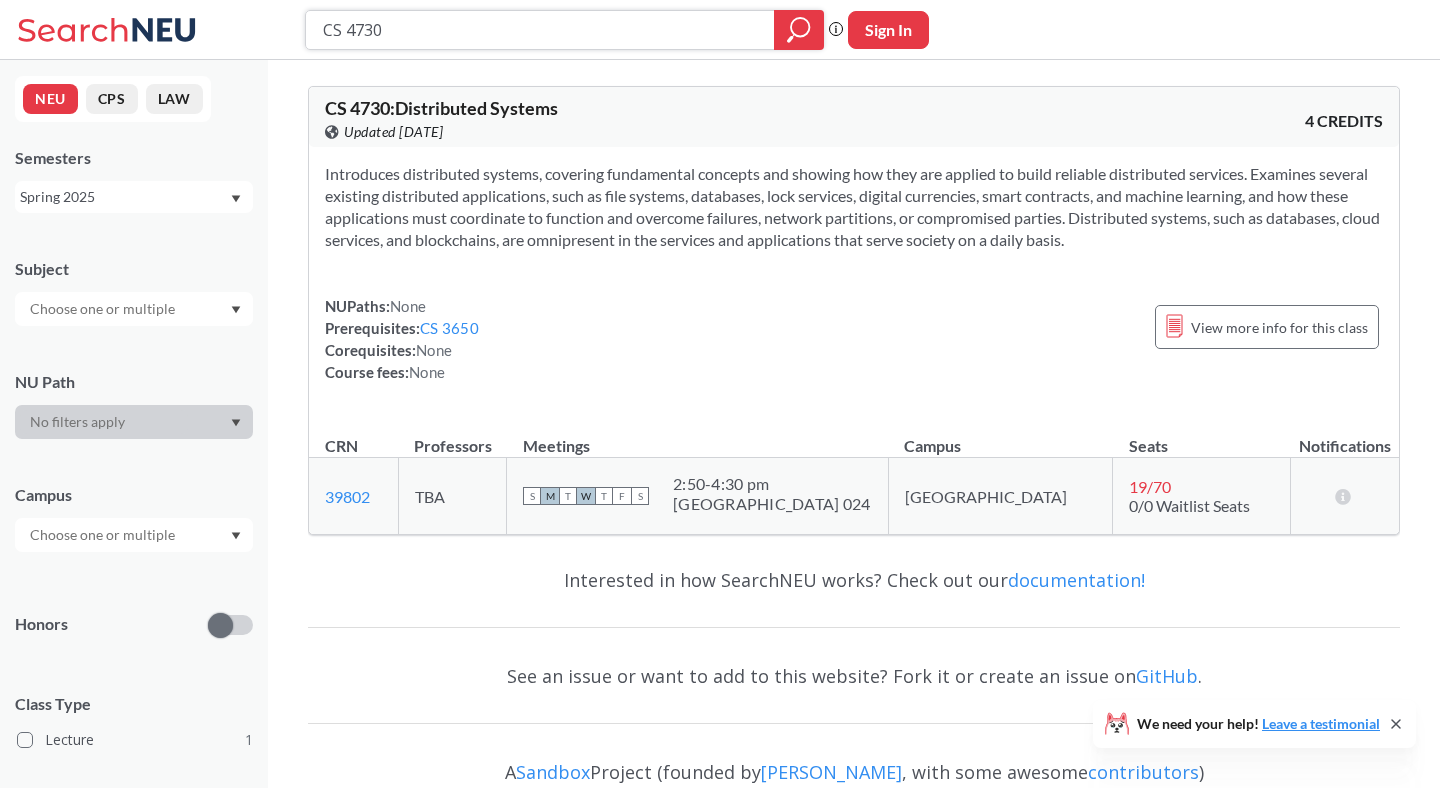paste on "0" 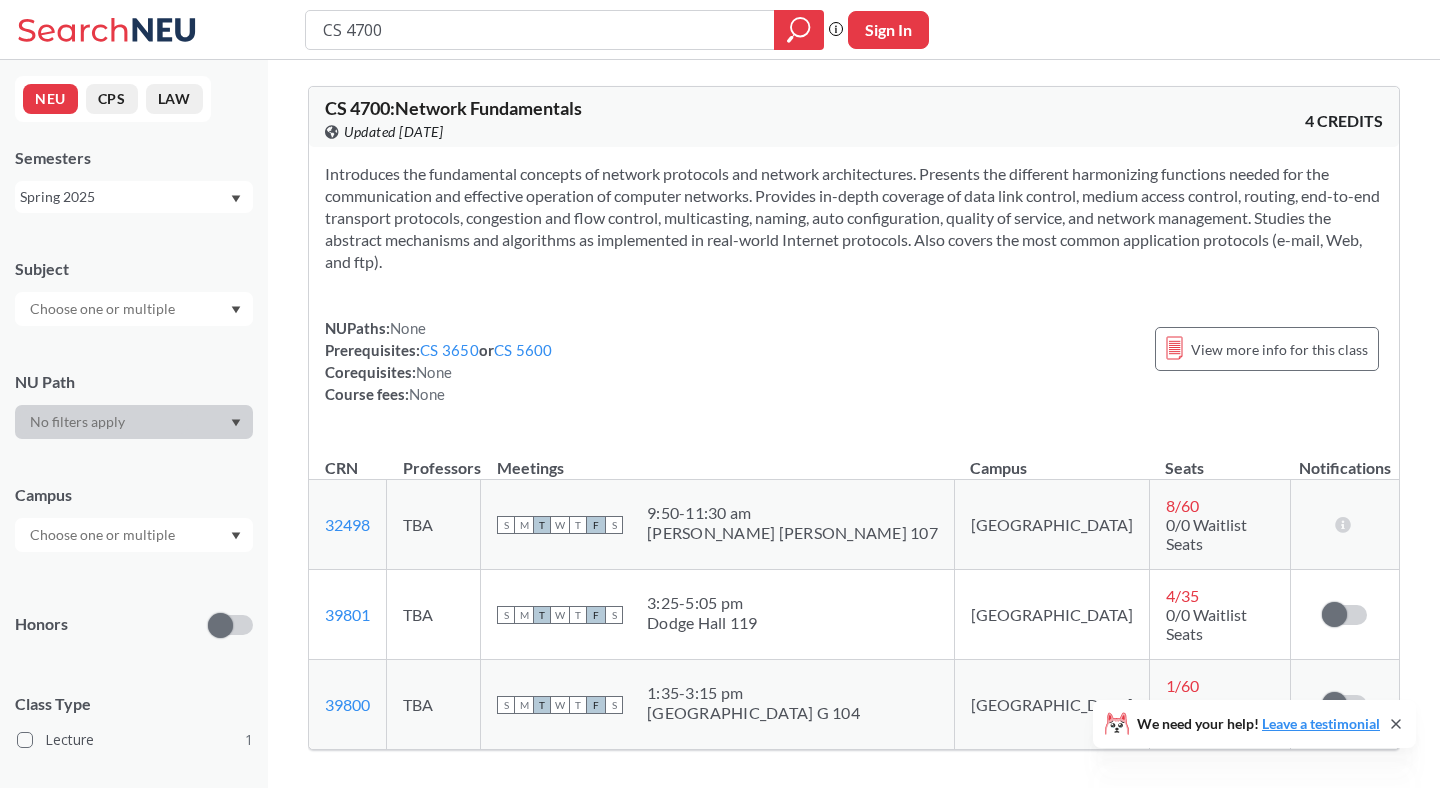 click on "Spring 2025" at bounding box center (124, 197) 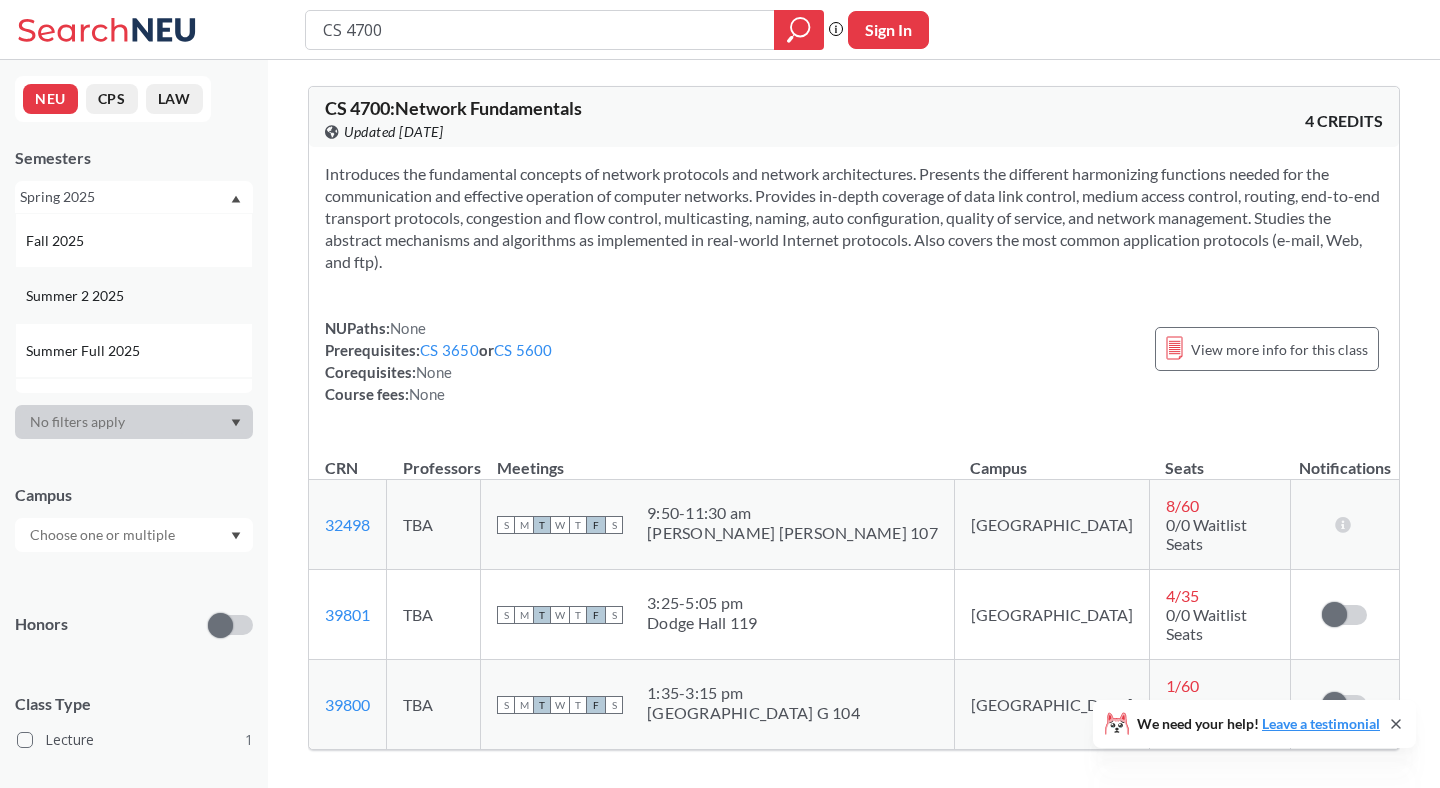 click on "Summer 2 2025" at bounding box center [77, 296] 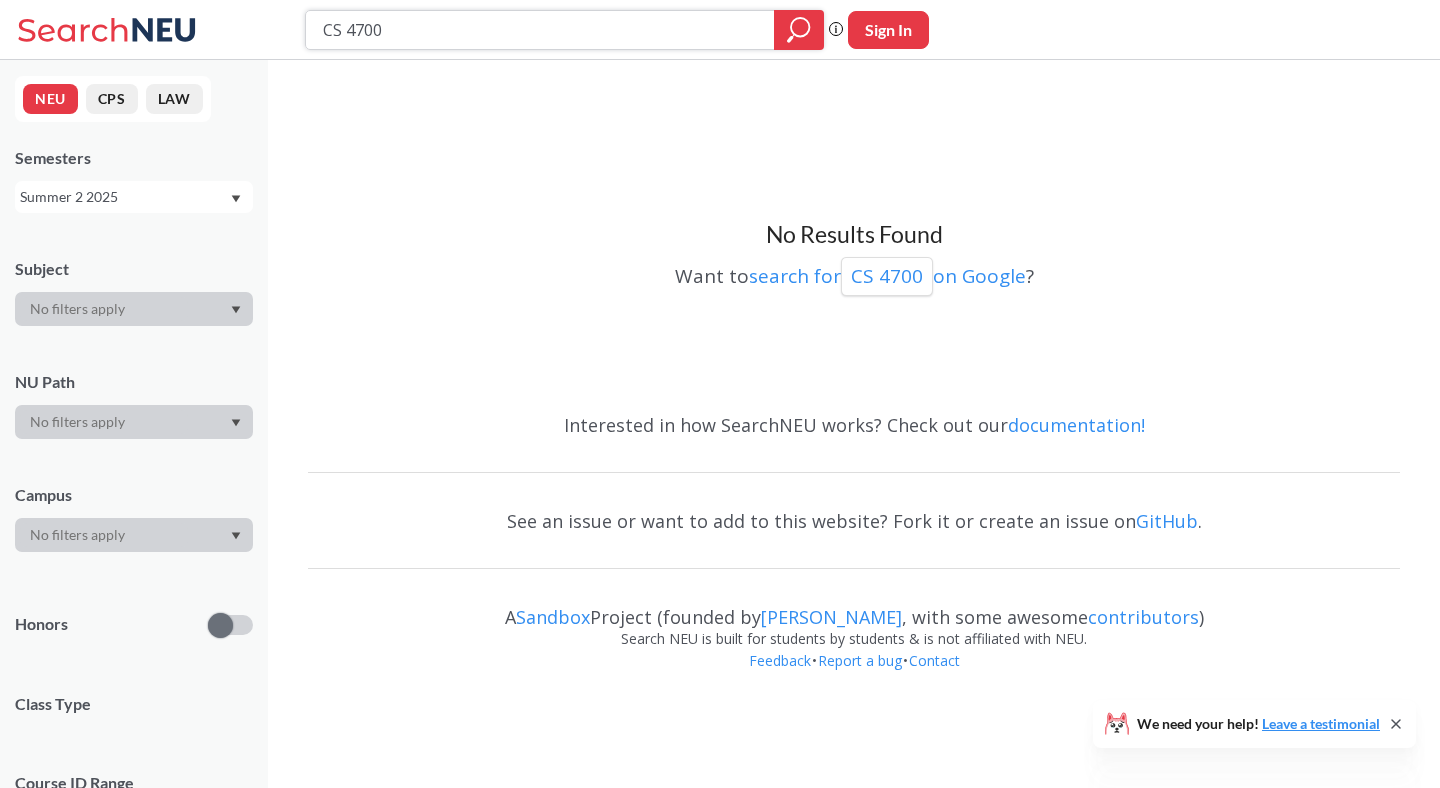 paste on "28" 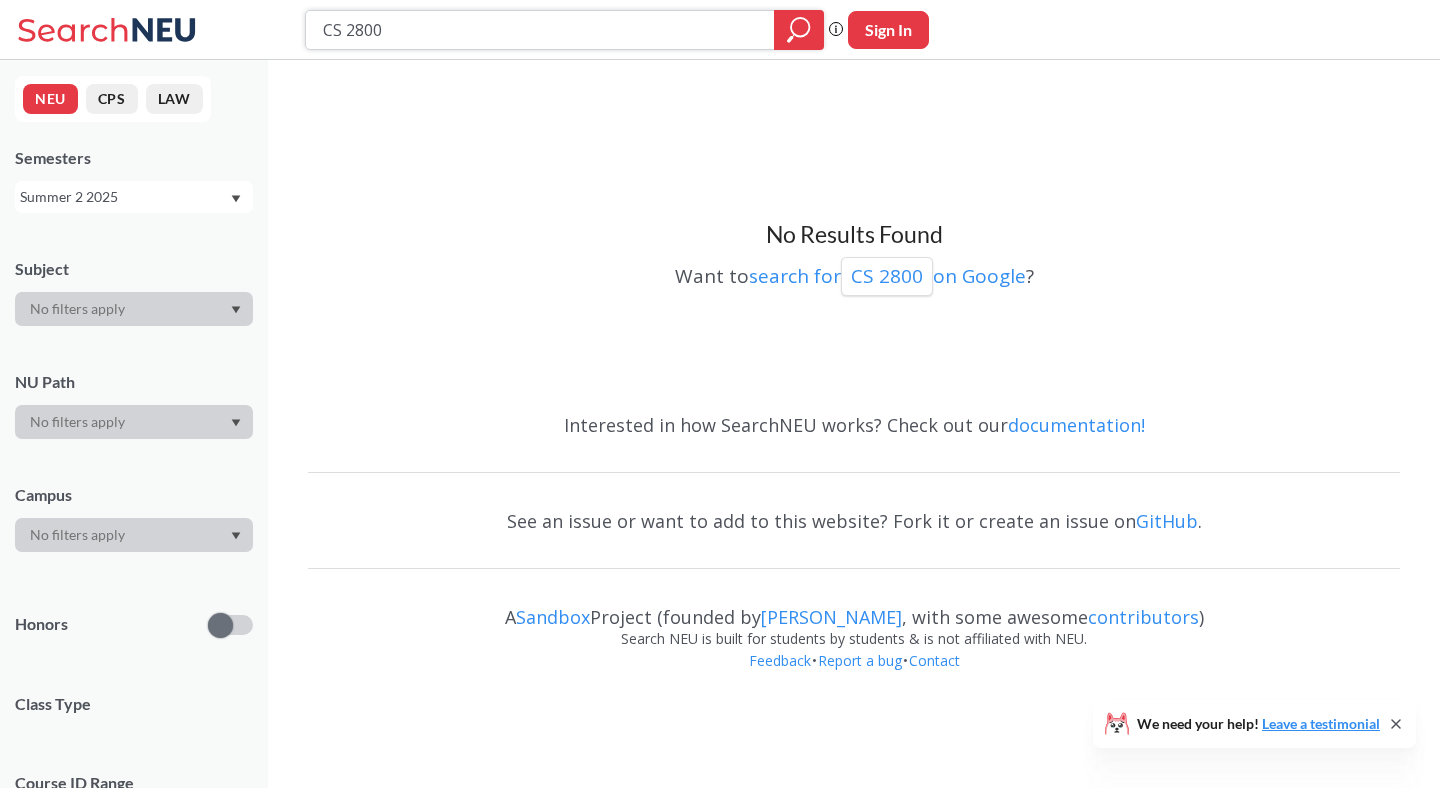 paste on "35" 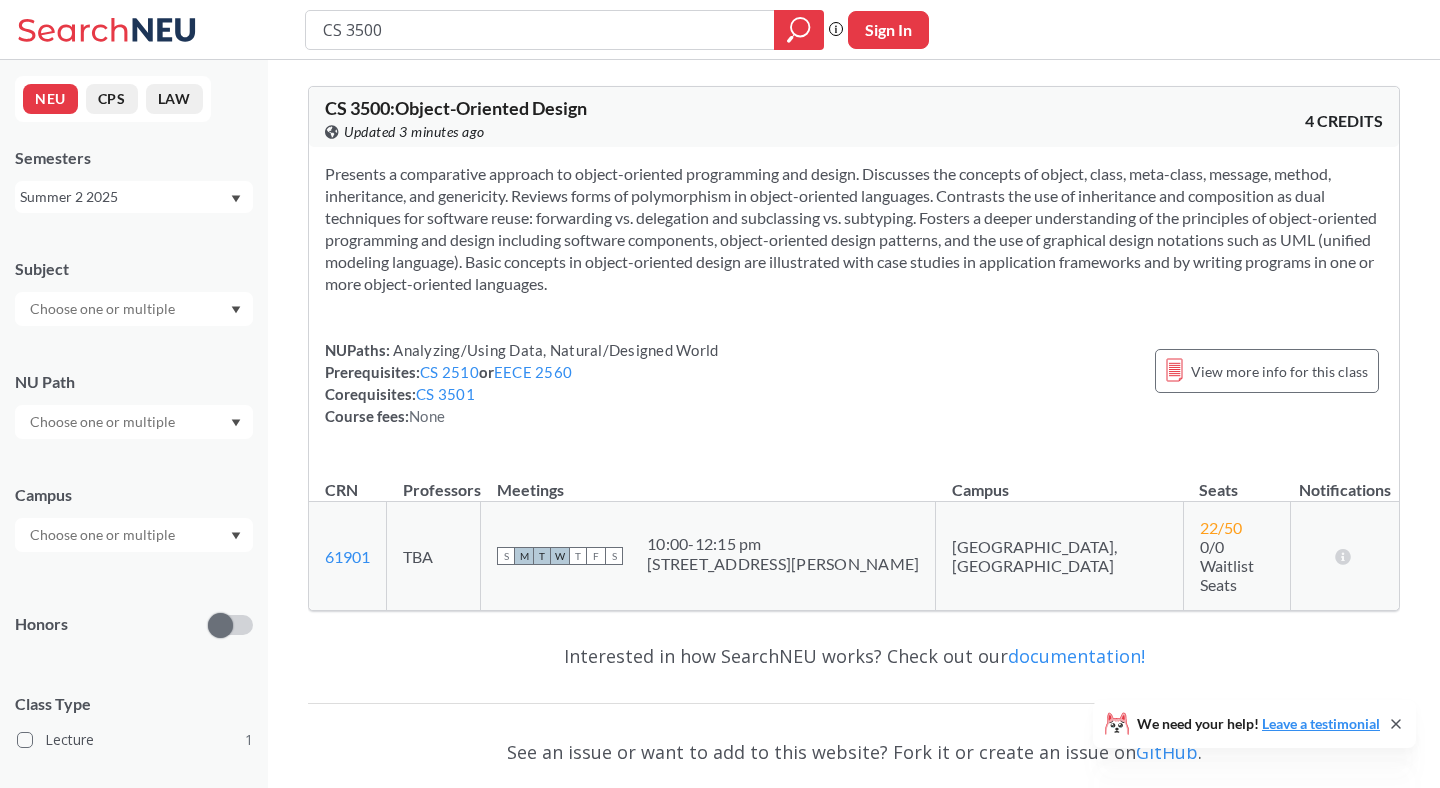 click on "Summer 2 2025" at bounding box center [124, 197] 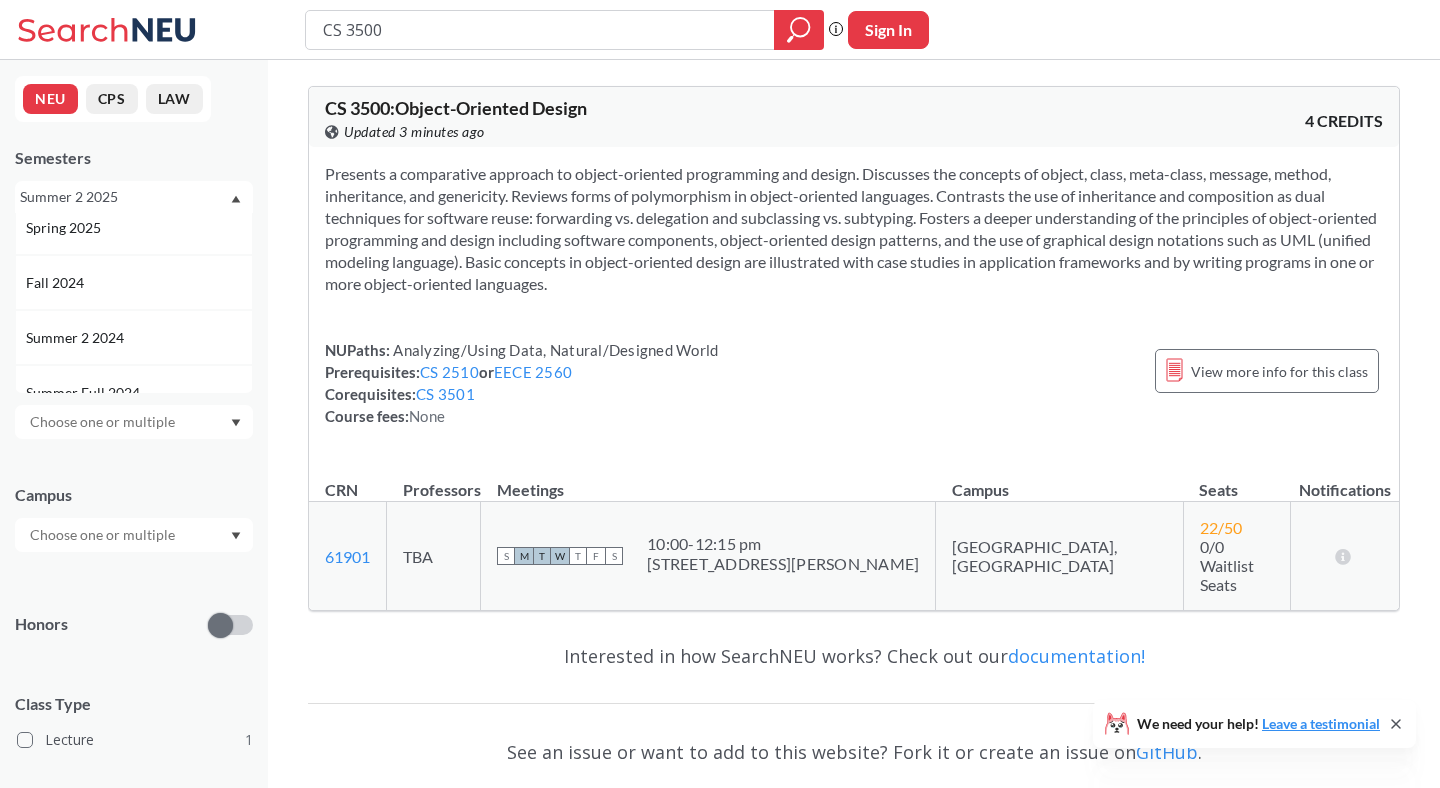 scroll, scrollTop: 245, scrollLeft: 0, axis: vertical 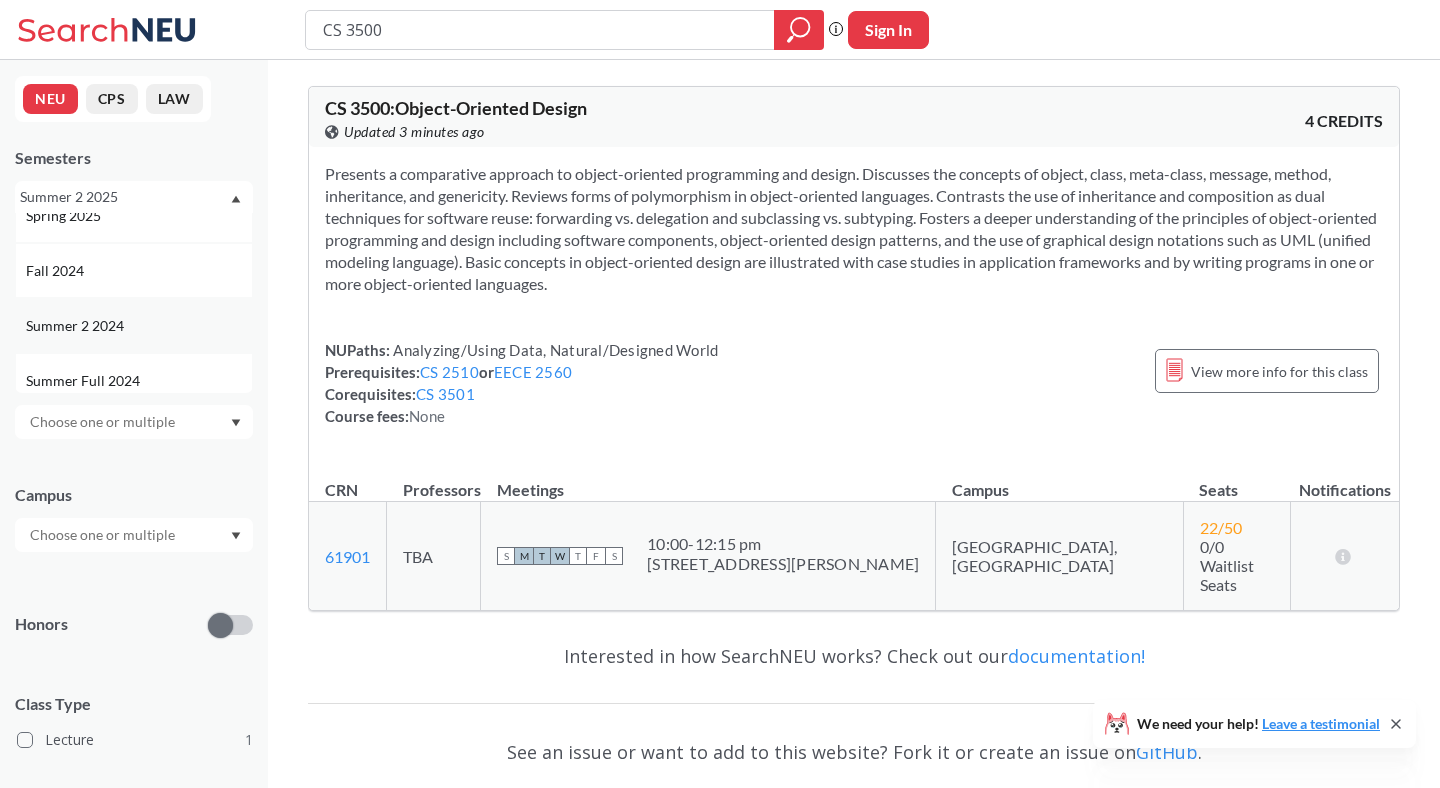 click on "Summer 2 2024" at bounding box center [139, 326] 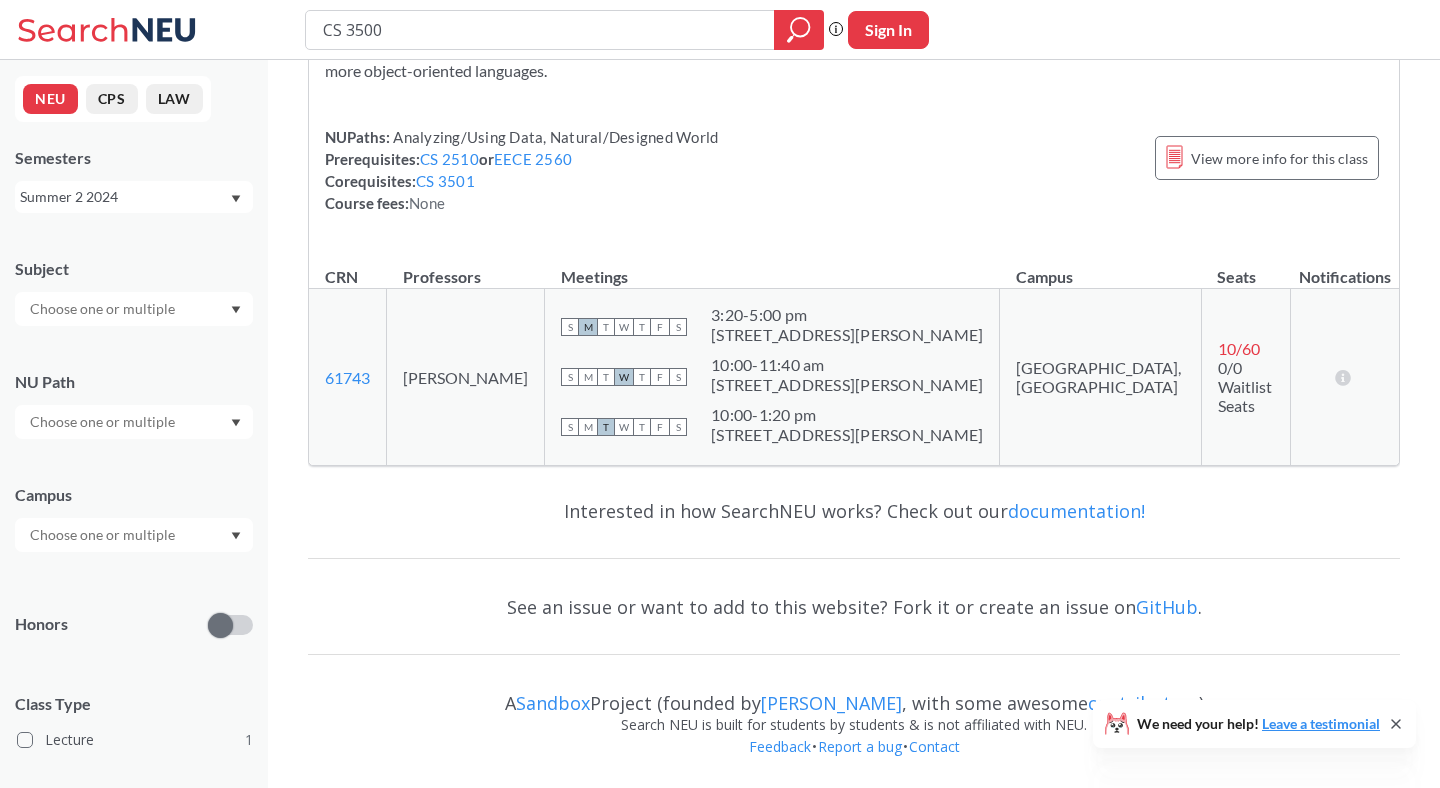 scroll, scrollTop: 0, scrollLeft: 0, axis: both 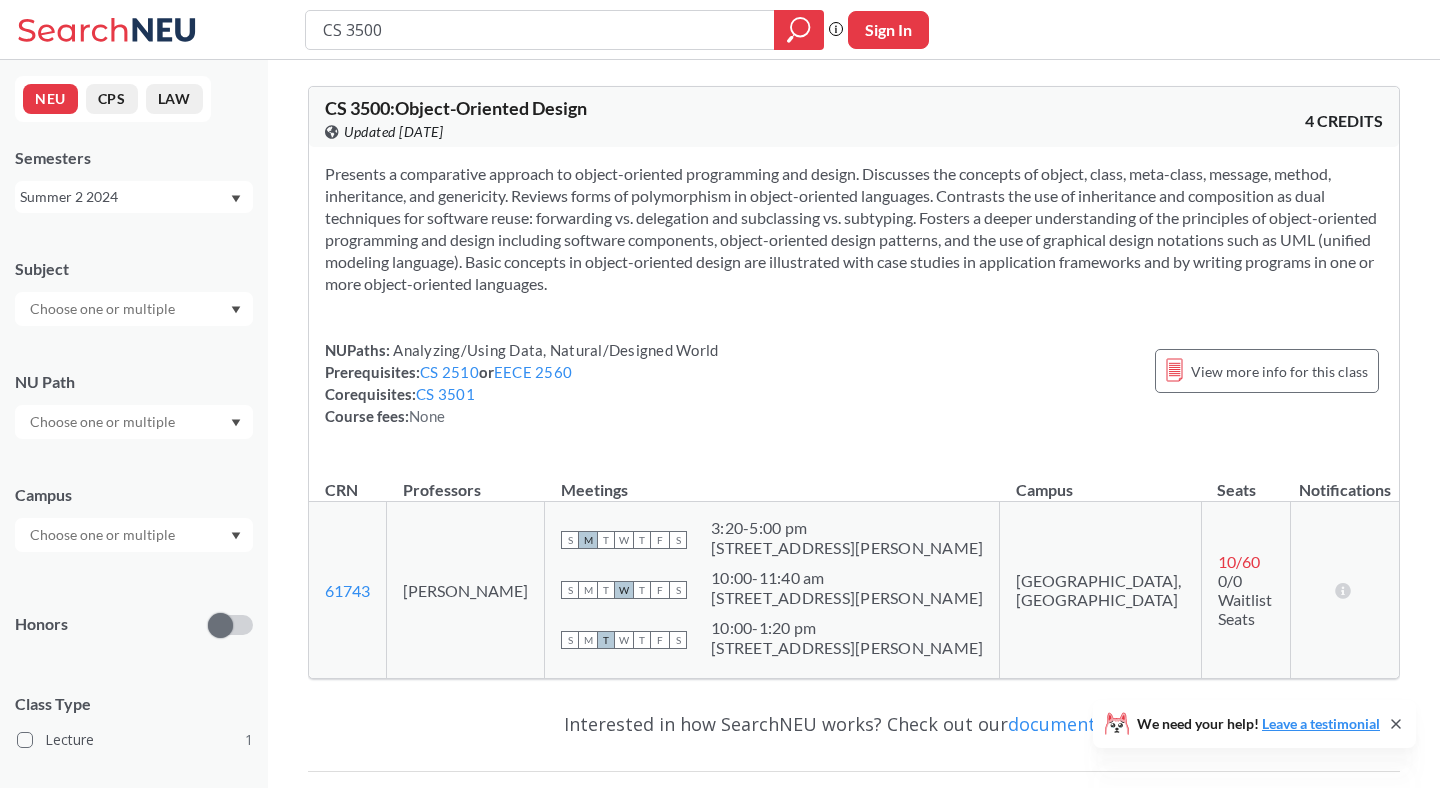 click on "Summer 2 2024" at bounding box center [124, 197] 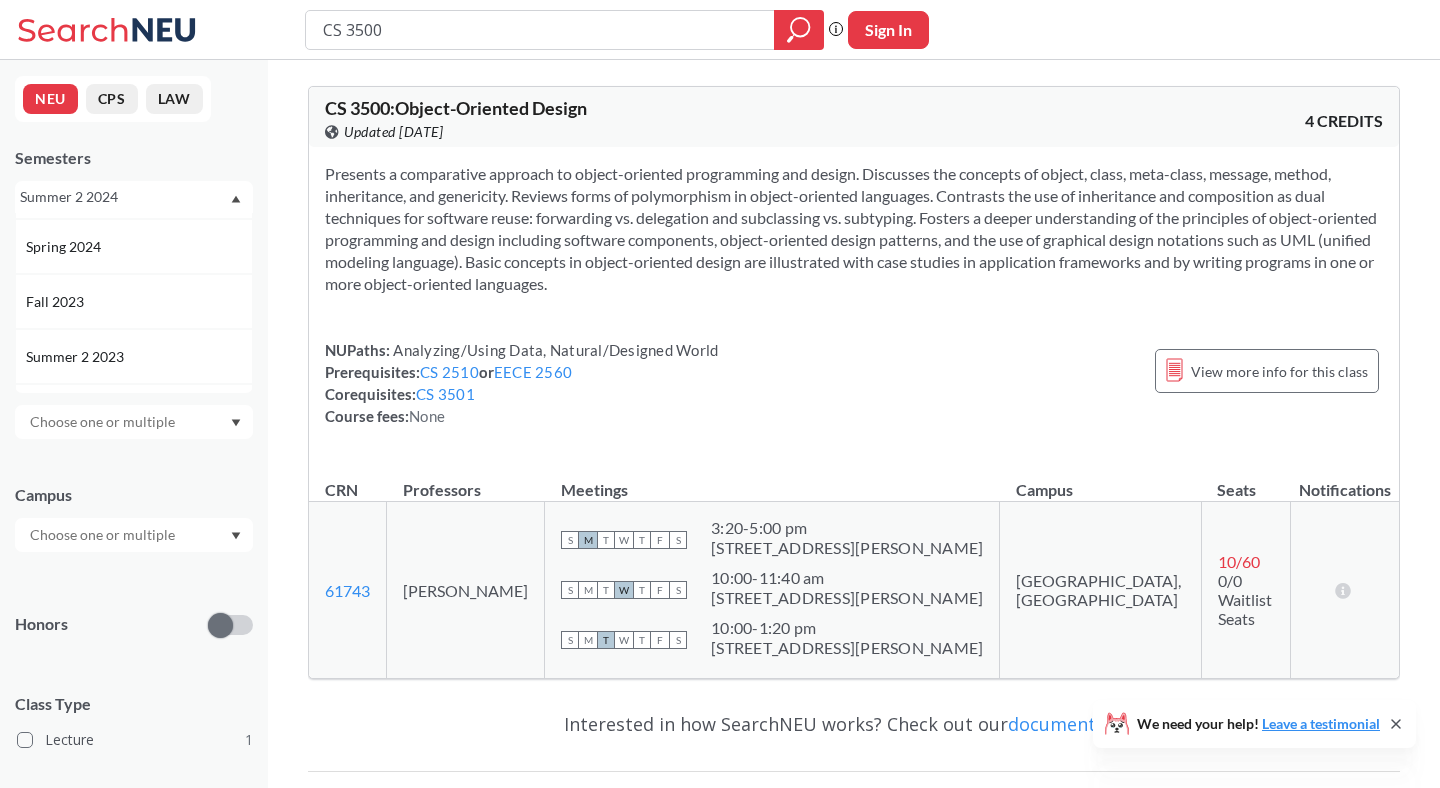 scroll, scrollTop: 499, scrollLeft: 0, axis: vertical 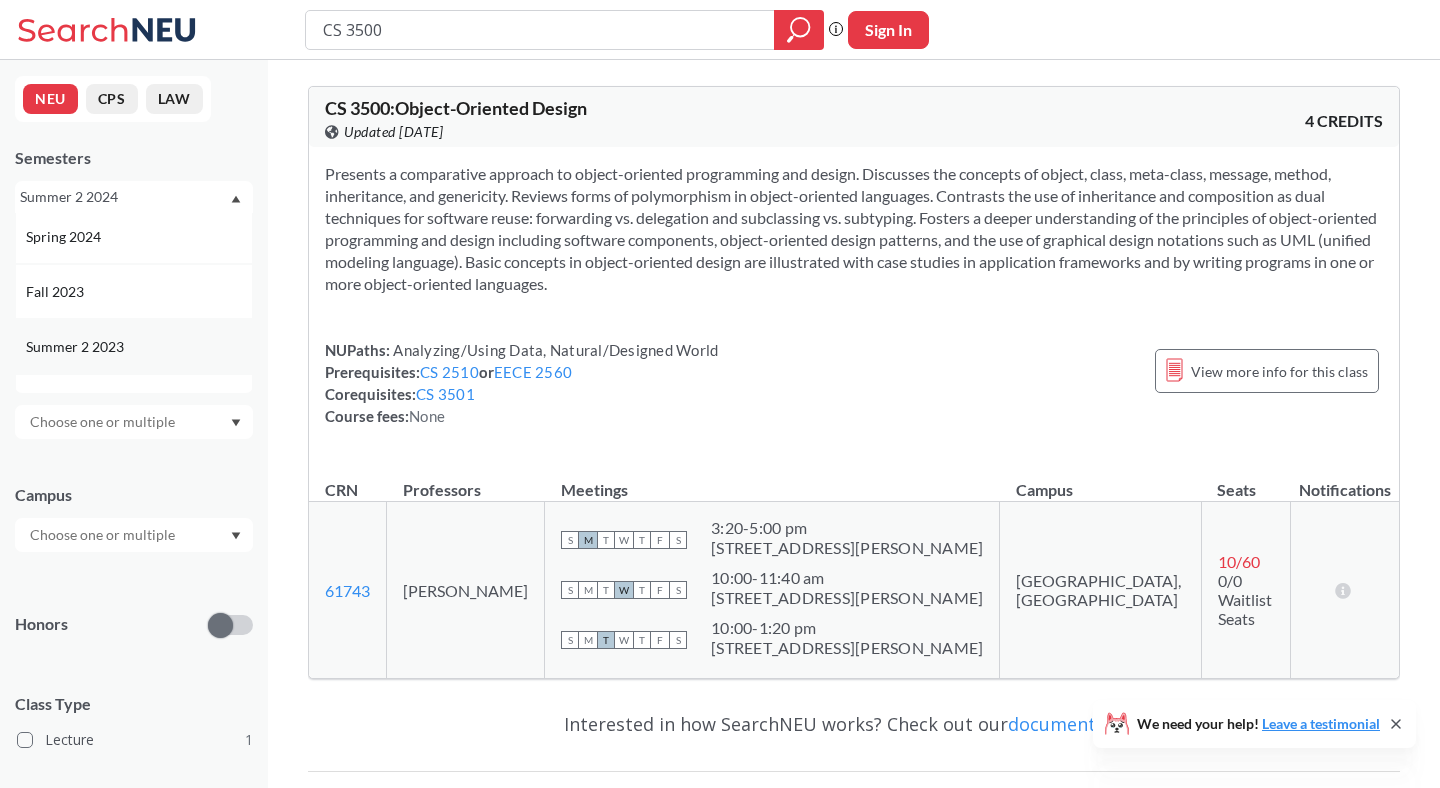 click on "Summer 2 2023" at bounding box center [139, 347] 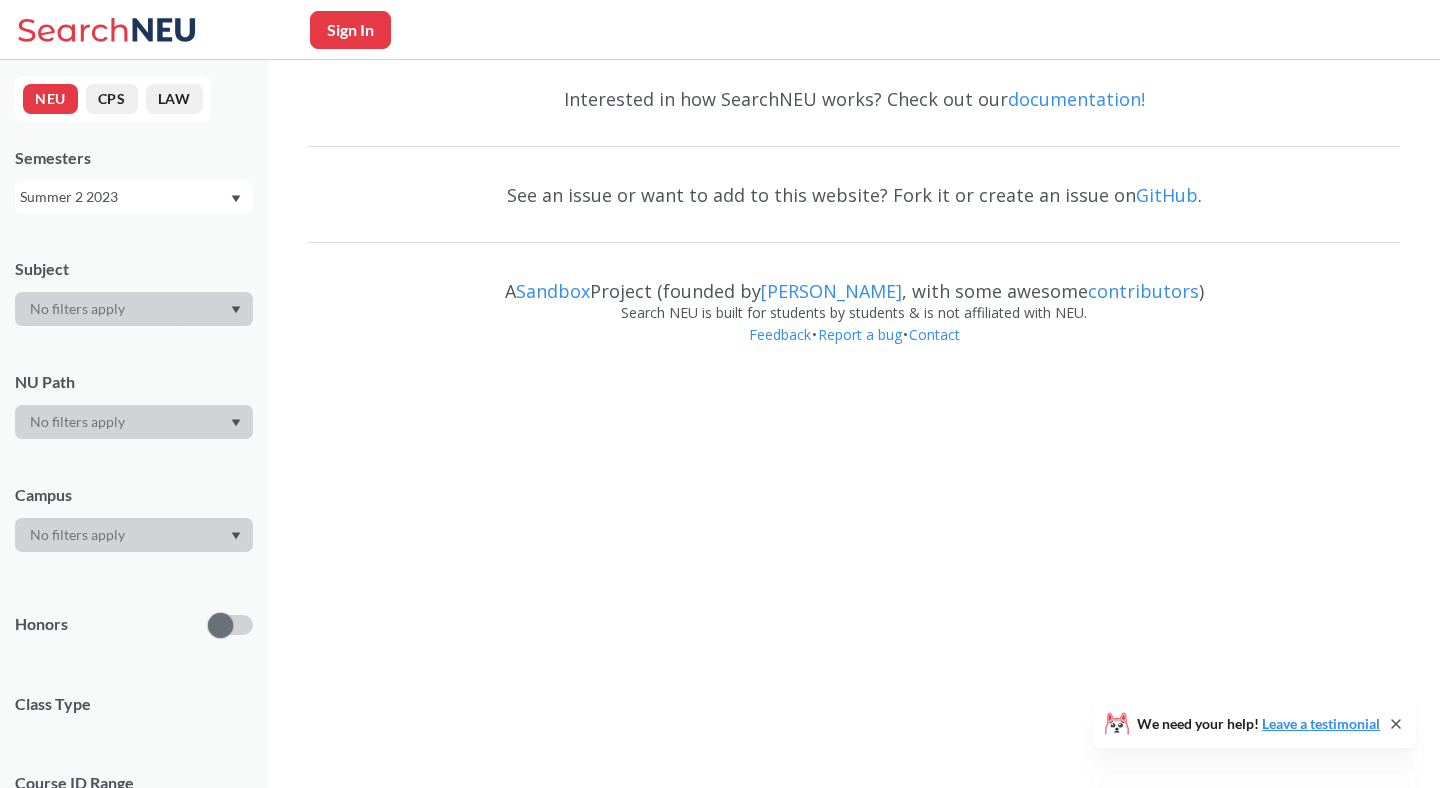 scroll, scrollTop: 0, scrollLeft: 0, axis: both 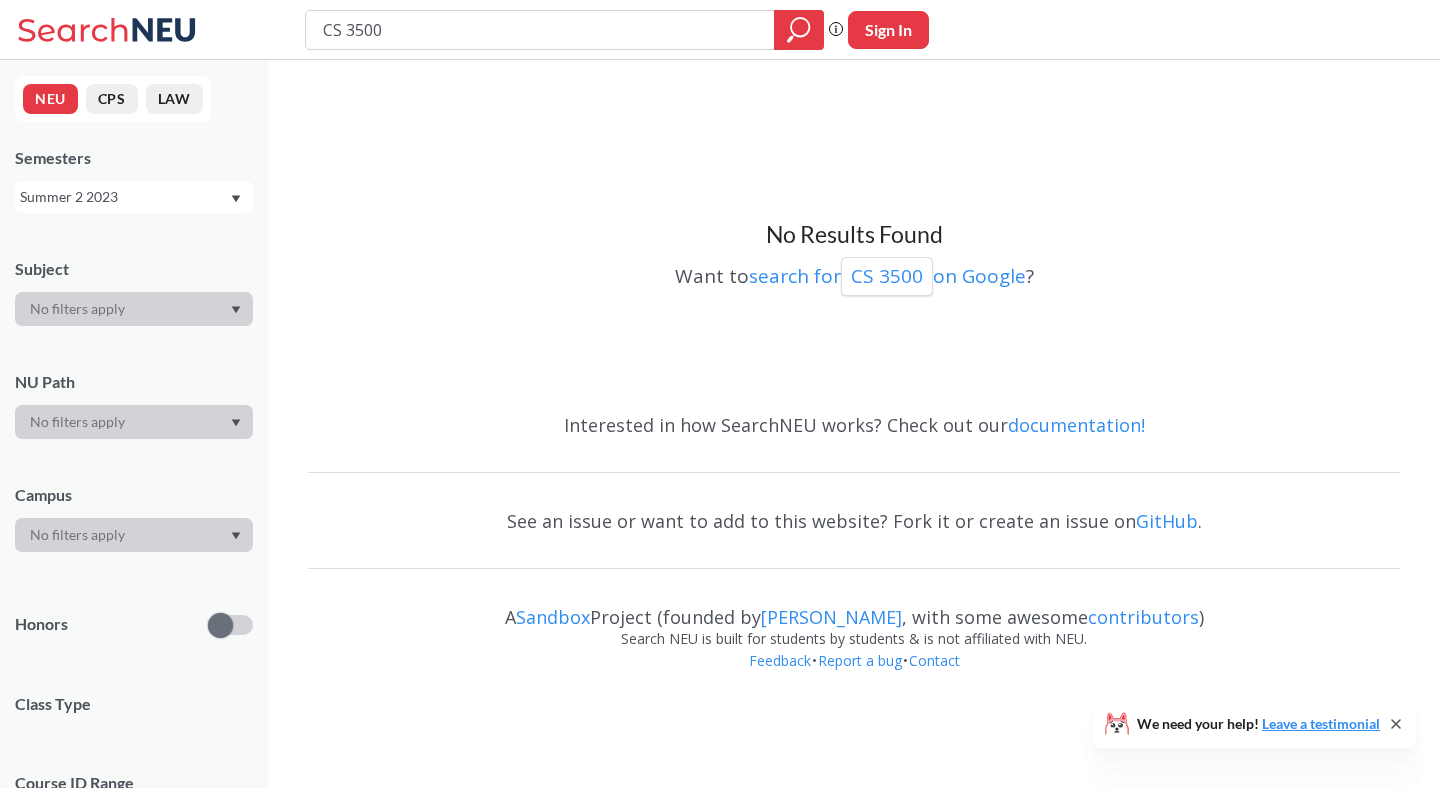 click on "Summer 2 2023" at bounding box center [124, 197] 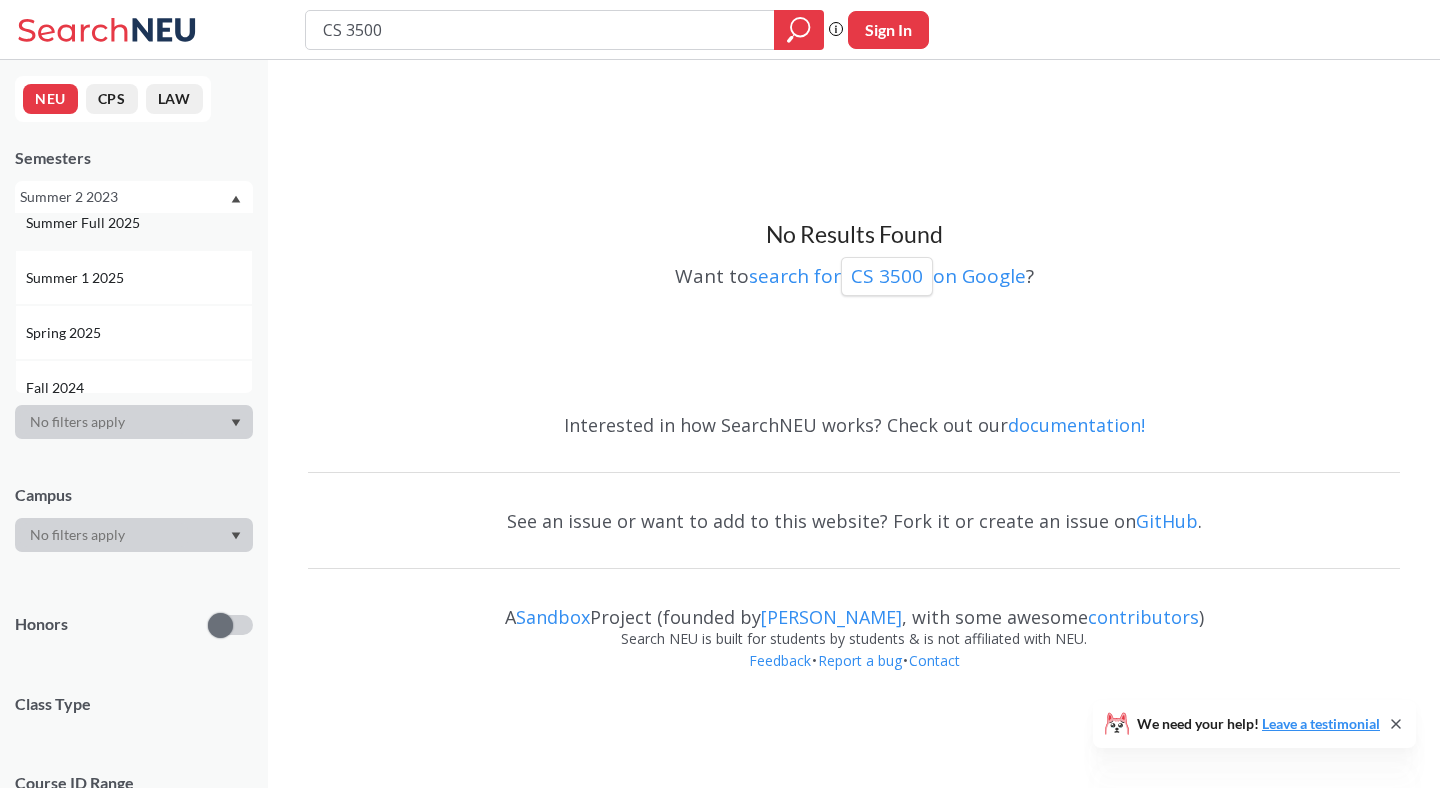 scroll, scrollTop: 197, scrollLeft: 0, axis: vertical 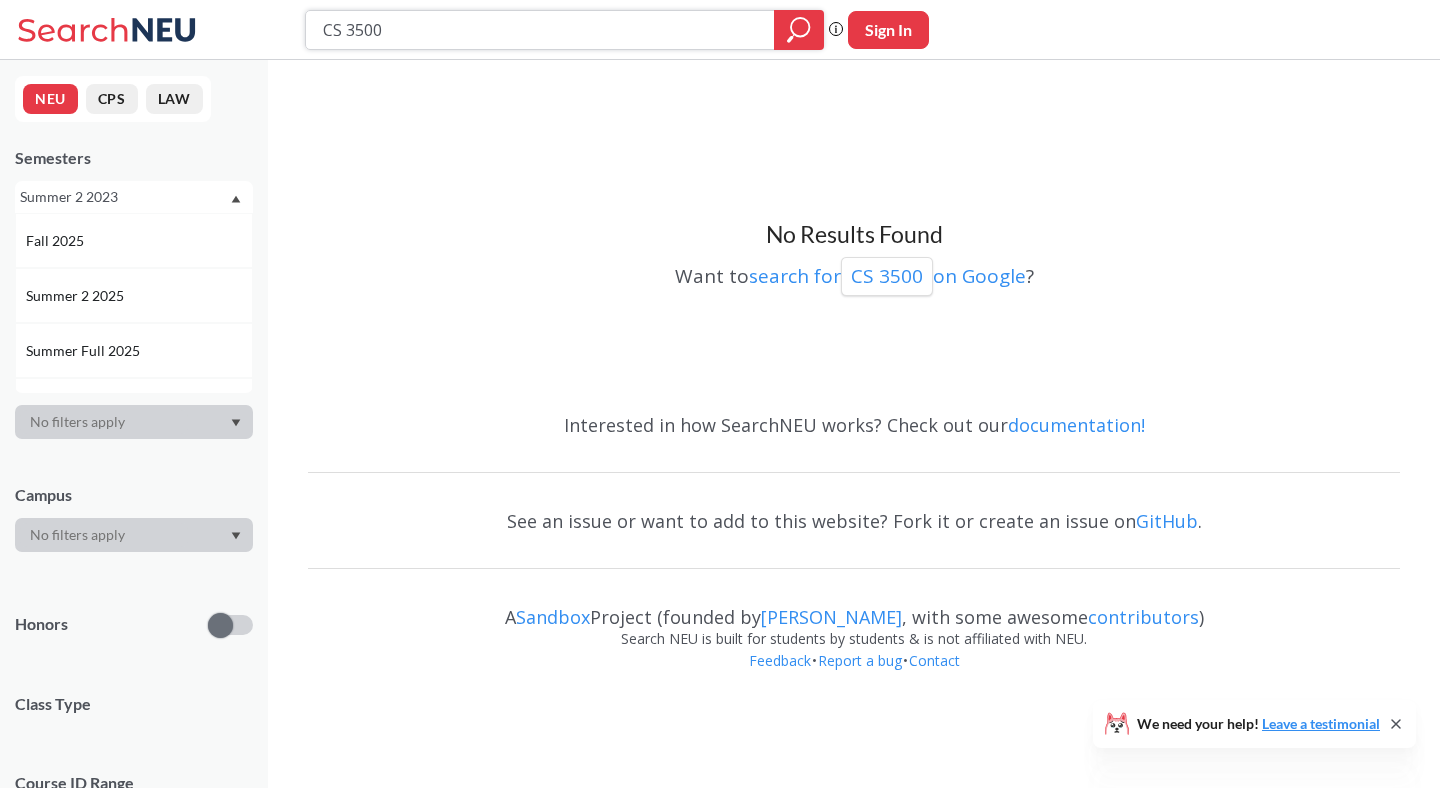 click on "CS 3500" at bounding box center (540, 30) 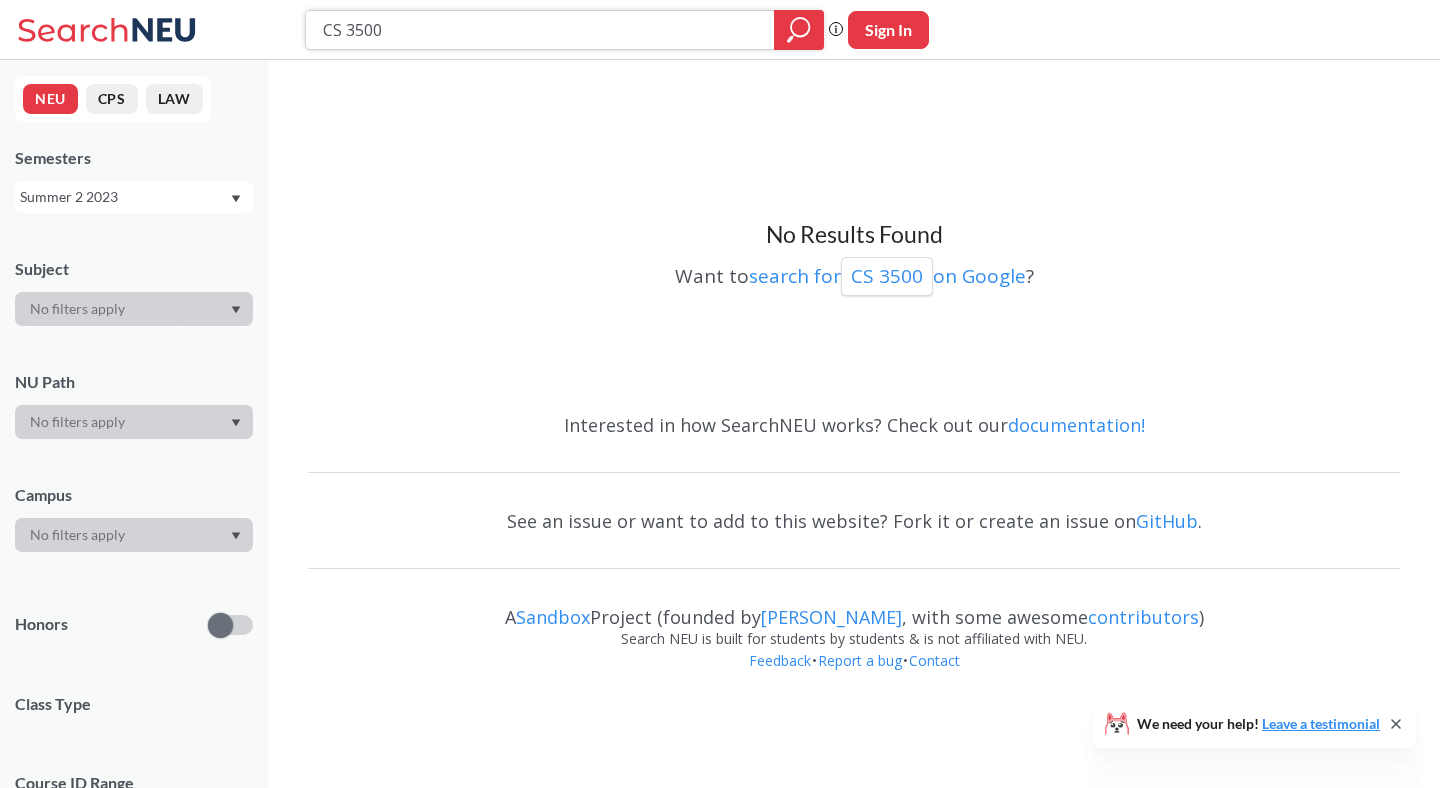 paste on "BIOL 1111" 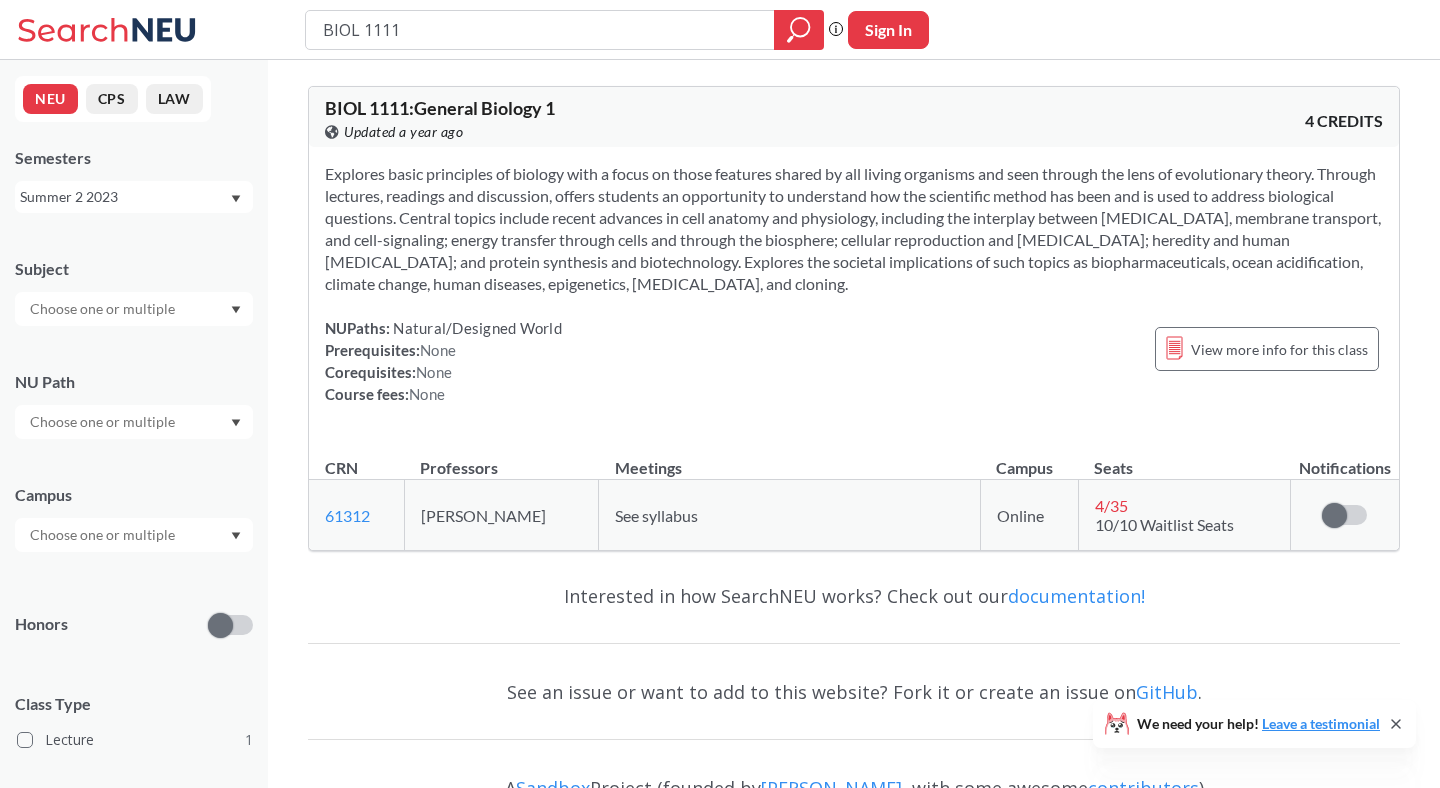 click on "Summer 2 2023" at bounding box center [134, 197] 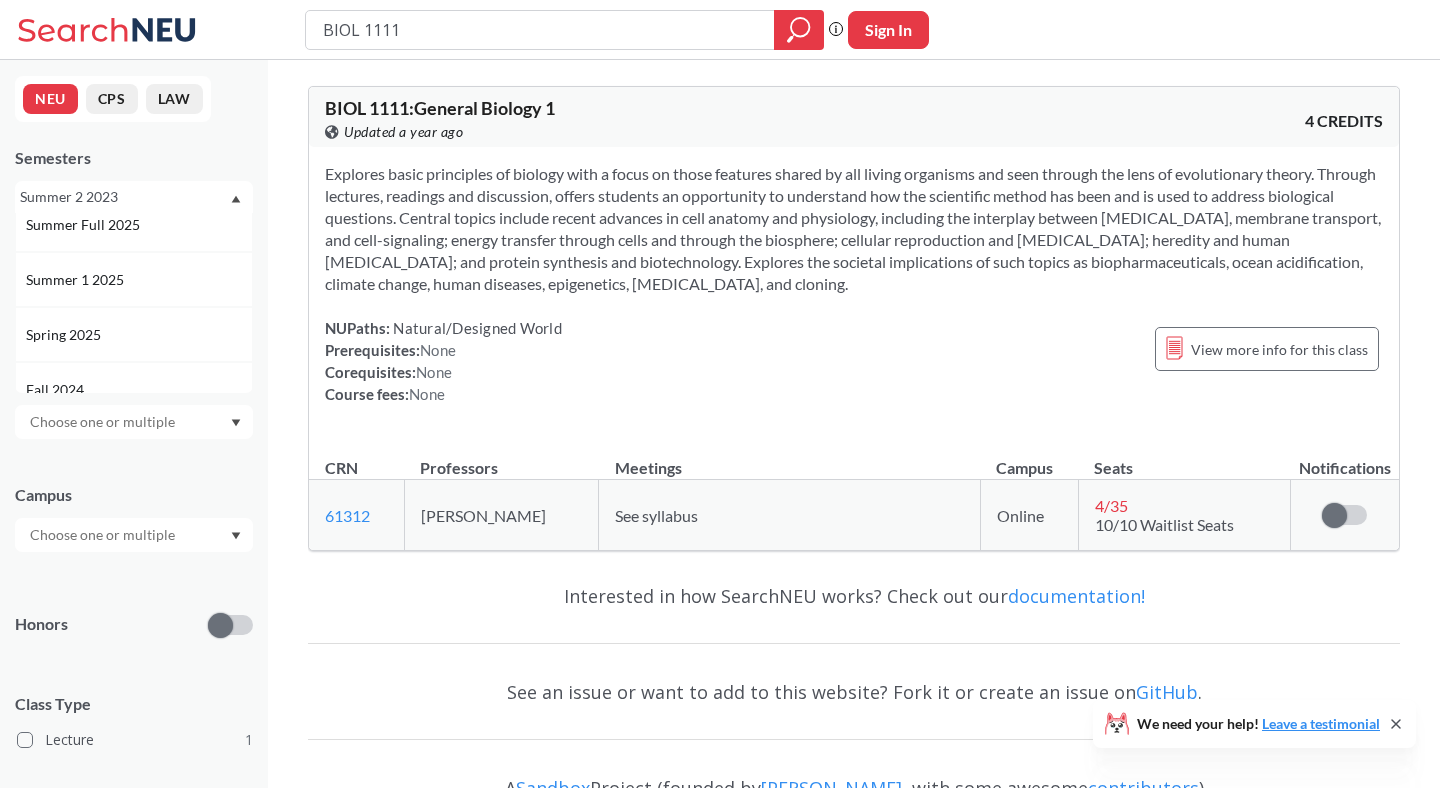 scroll, scrollTop: 125, scrollLeft: 0, axis: vertical 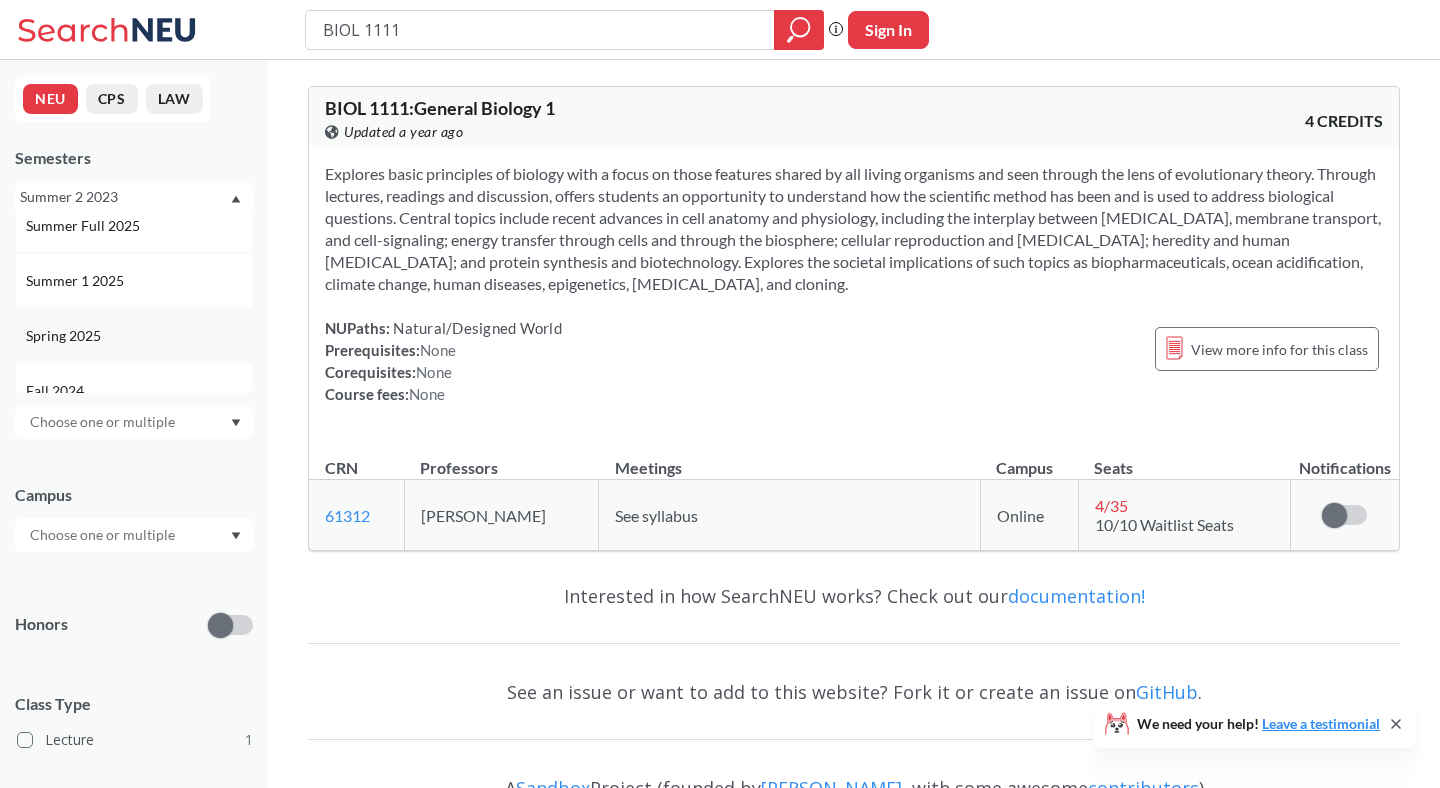 click on "Spring 2025" at bounding box center (65, 336) 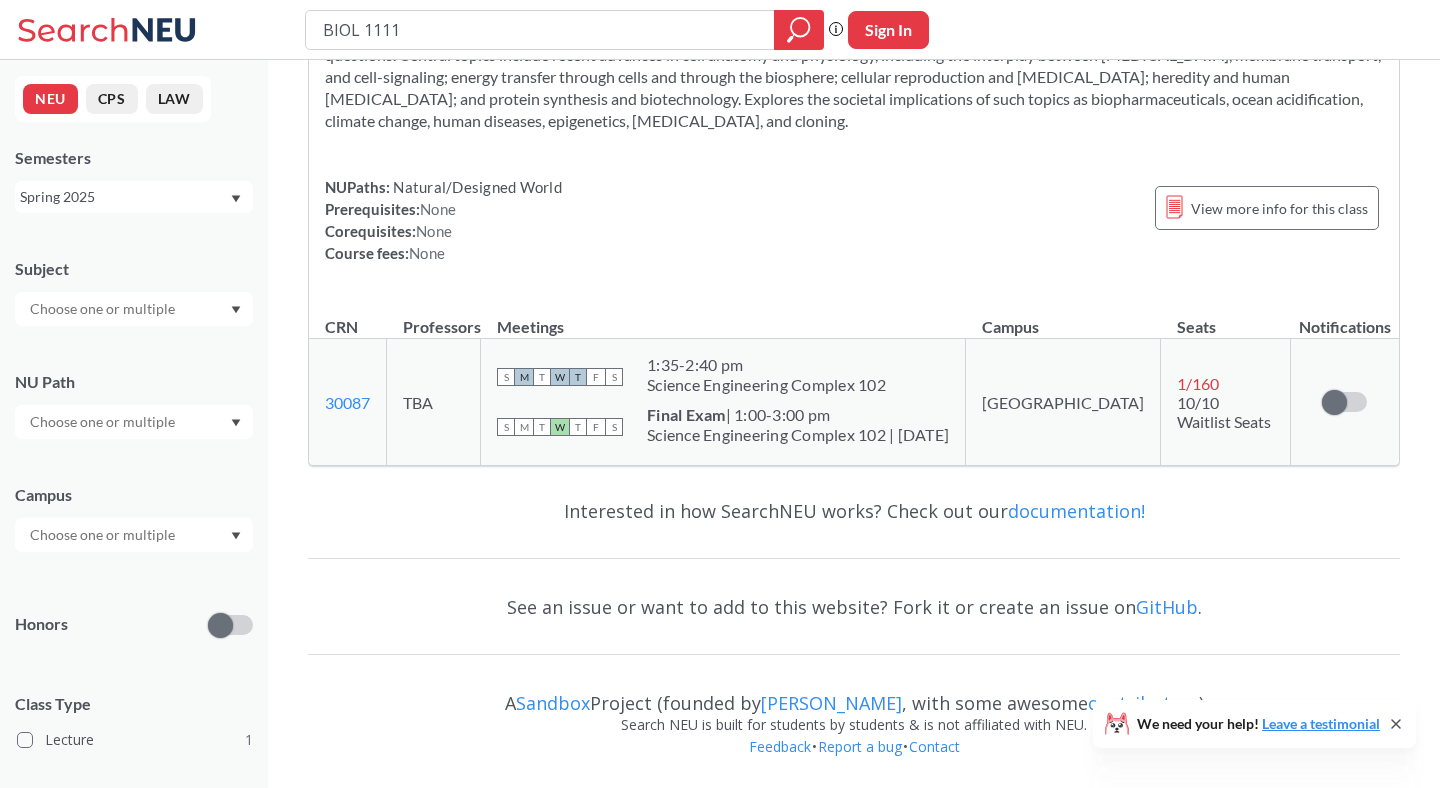 scroll, scrollTop: 0, scrollLeft: 0, axis: both 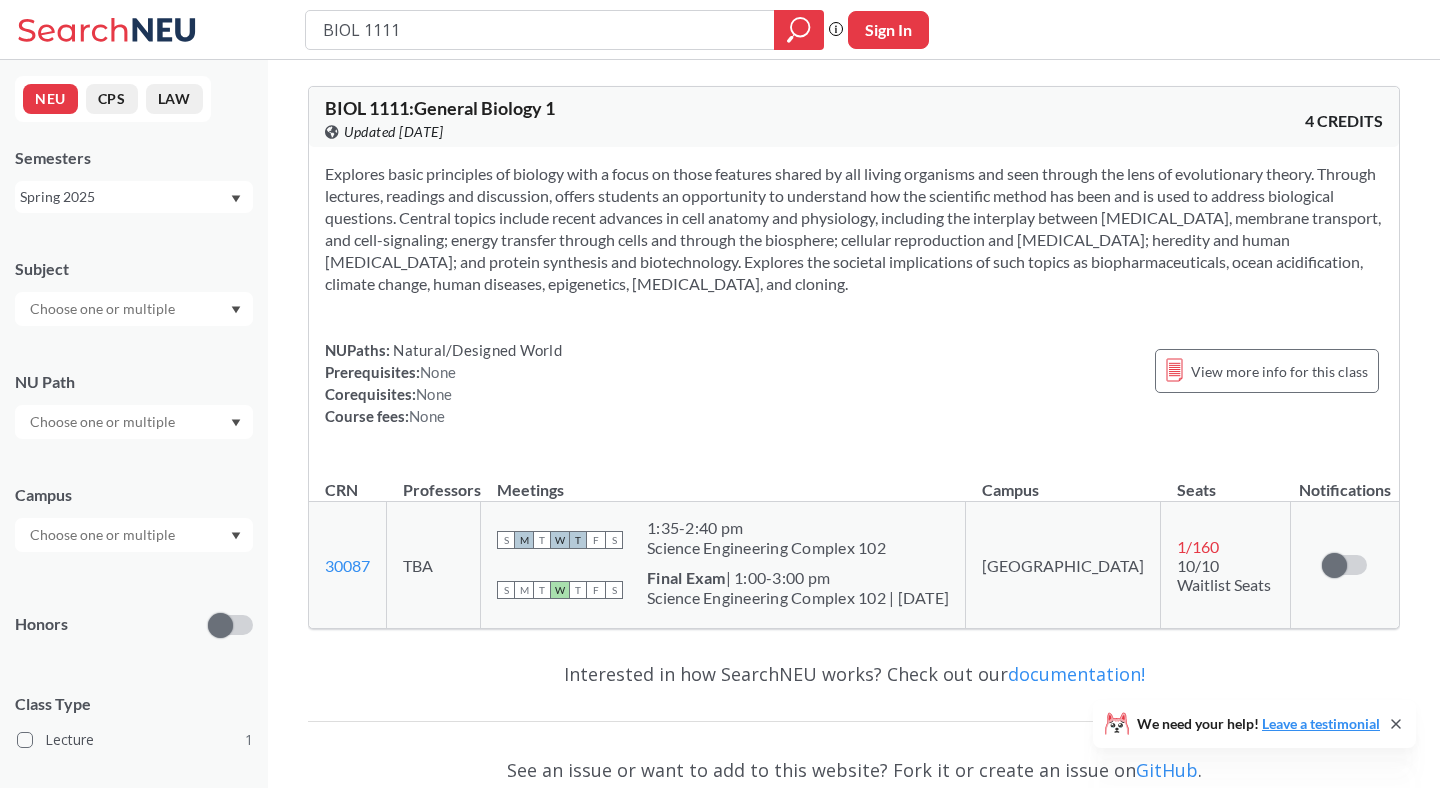 click on "Spring 2025" at bounding box center [134, 197] 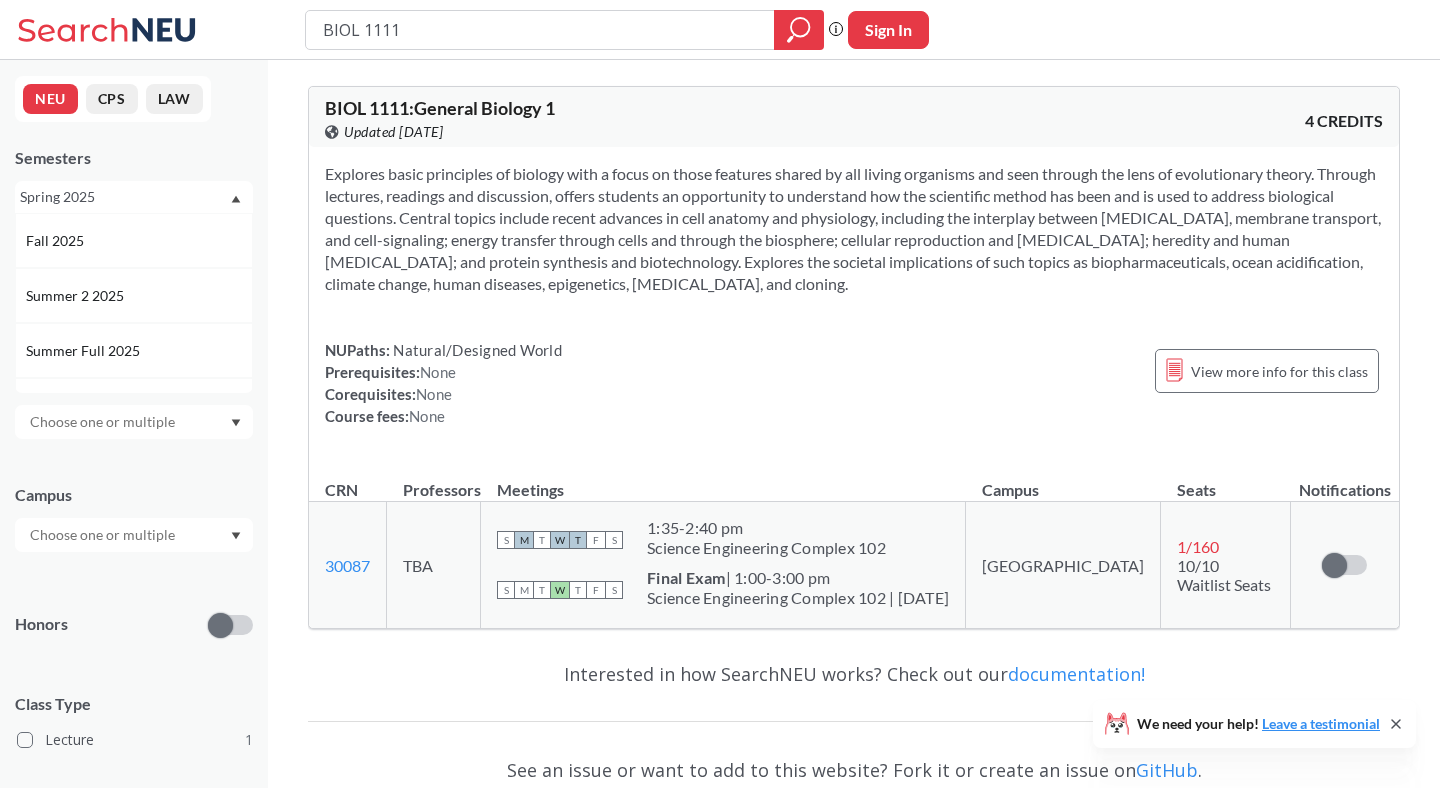 click on "Spring 2025" at bounding box center [124, 197] 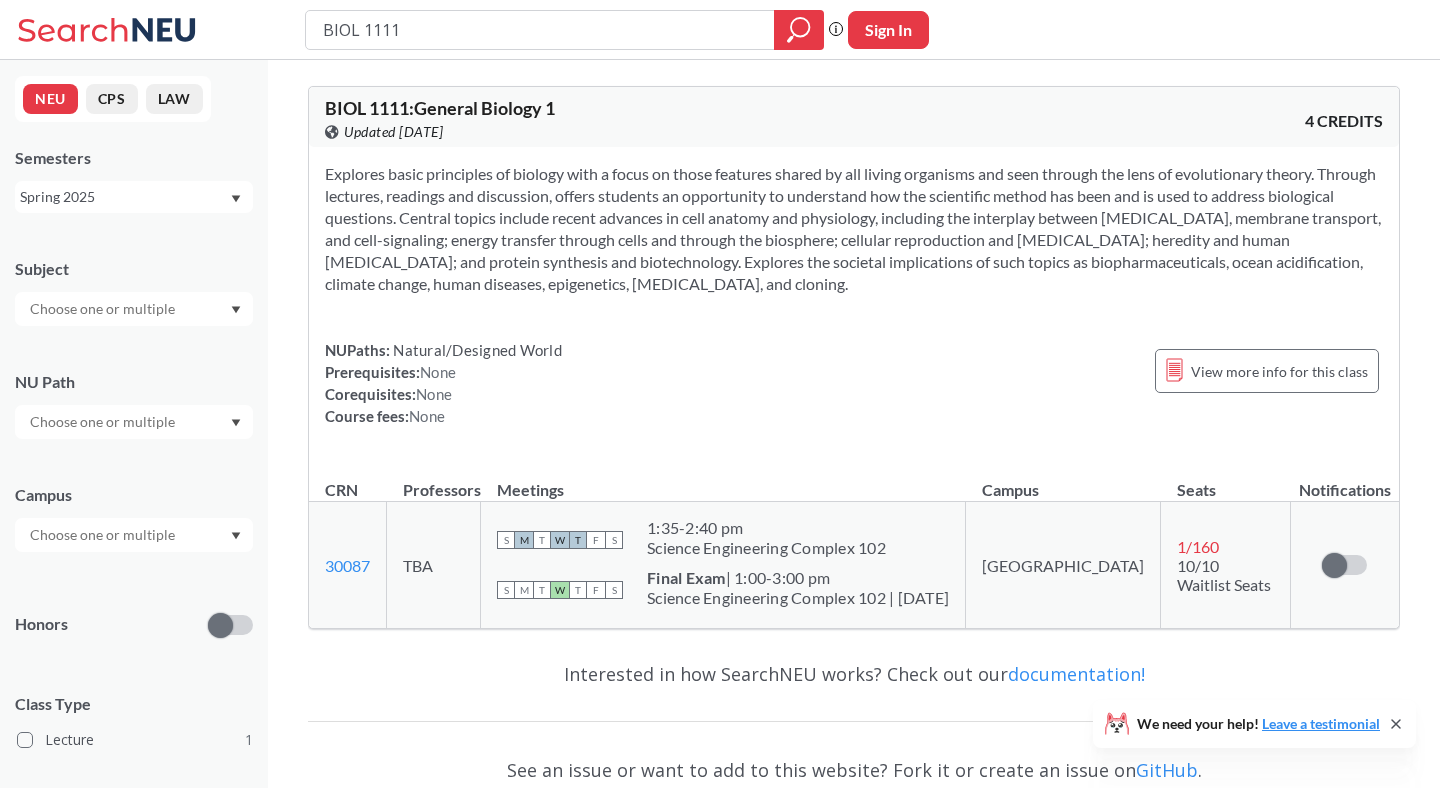 click on "Semesters Spring 2025" at bounding box center [134, 180] 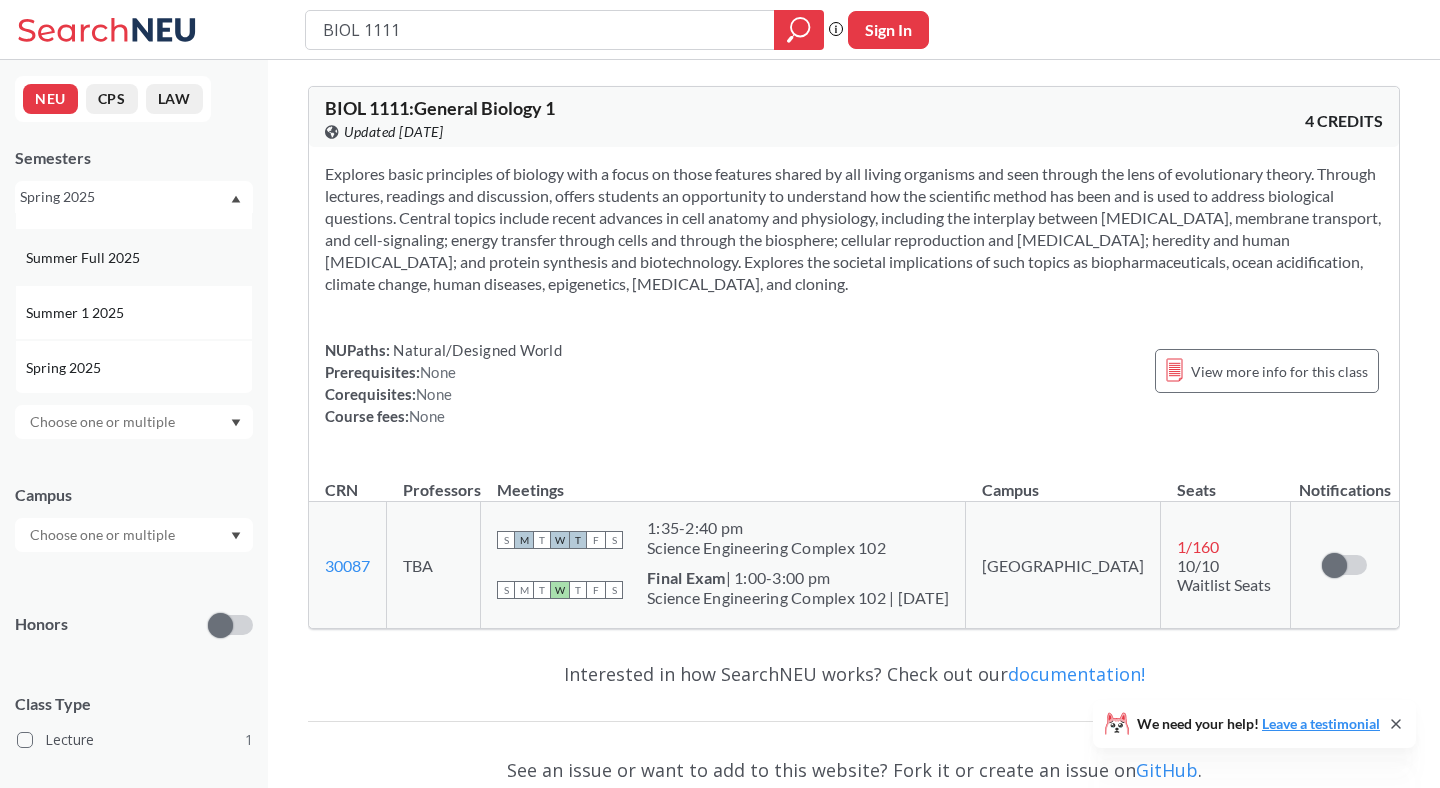 scroll, scrollTop: 98, scrollLeft: 0, axis: vertical 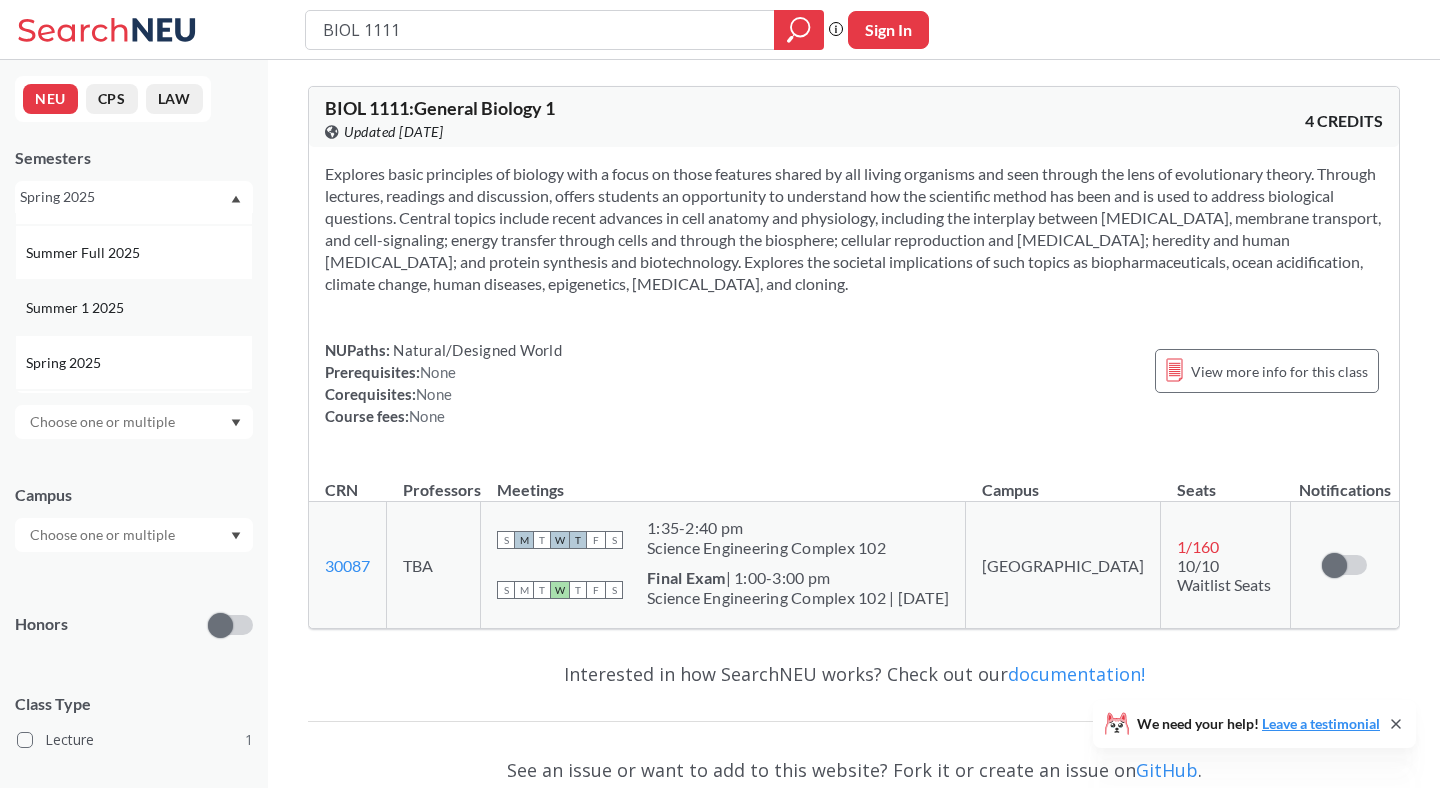 click on "Summer 1 2025" at bounding box center [77, 308] 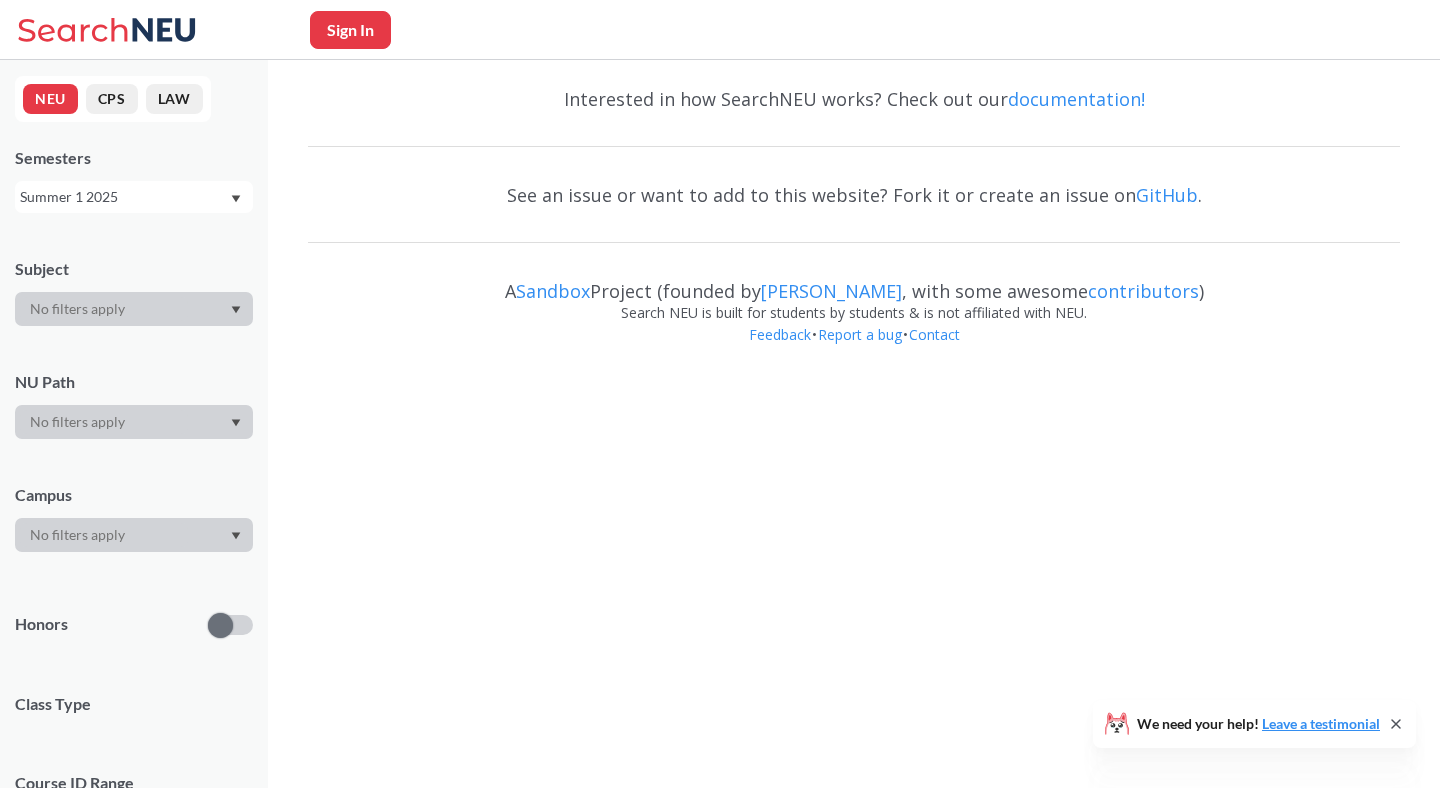 scroll, scrollTop: 0, scrollLeft: 0, axis: both 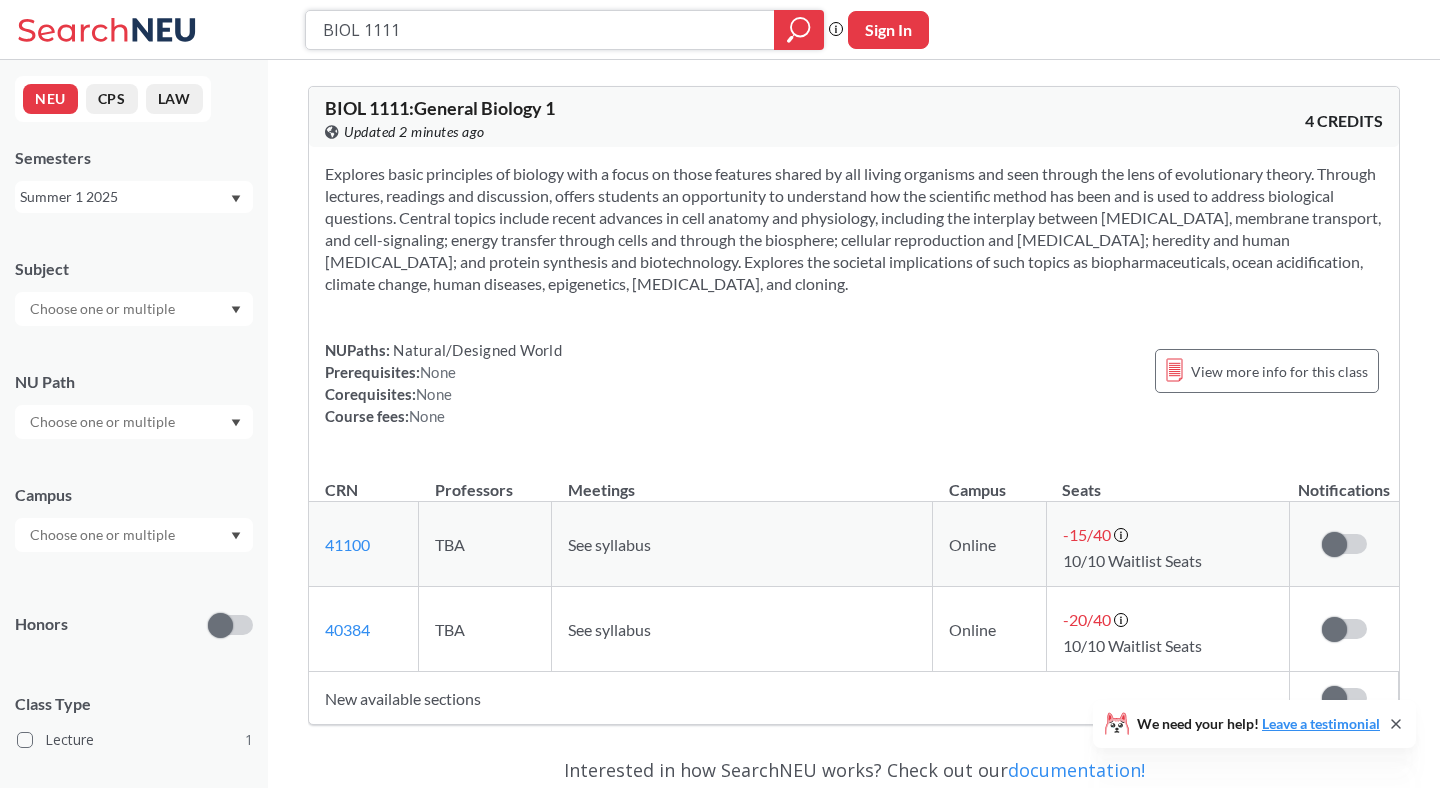 paste on "CS 2800" 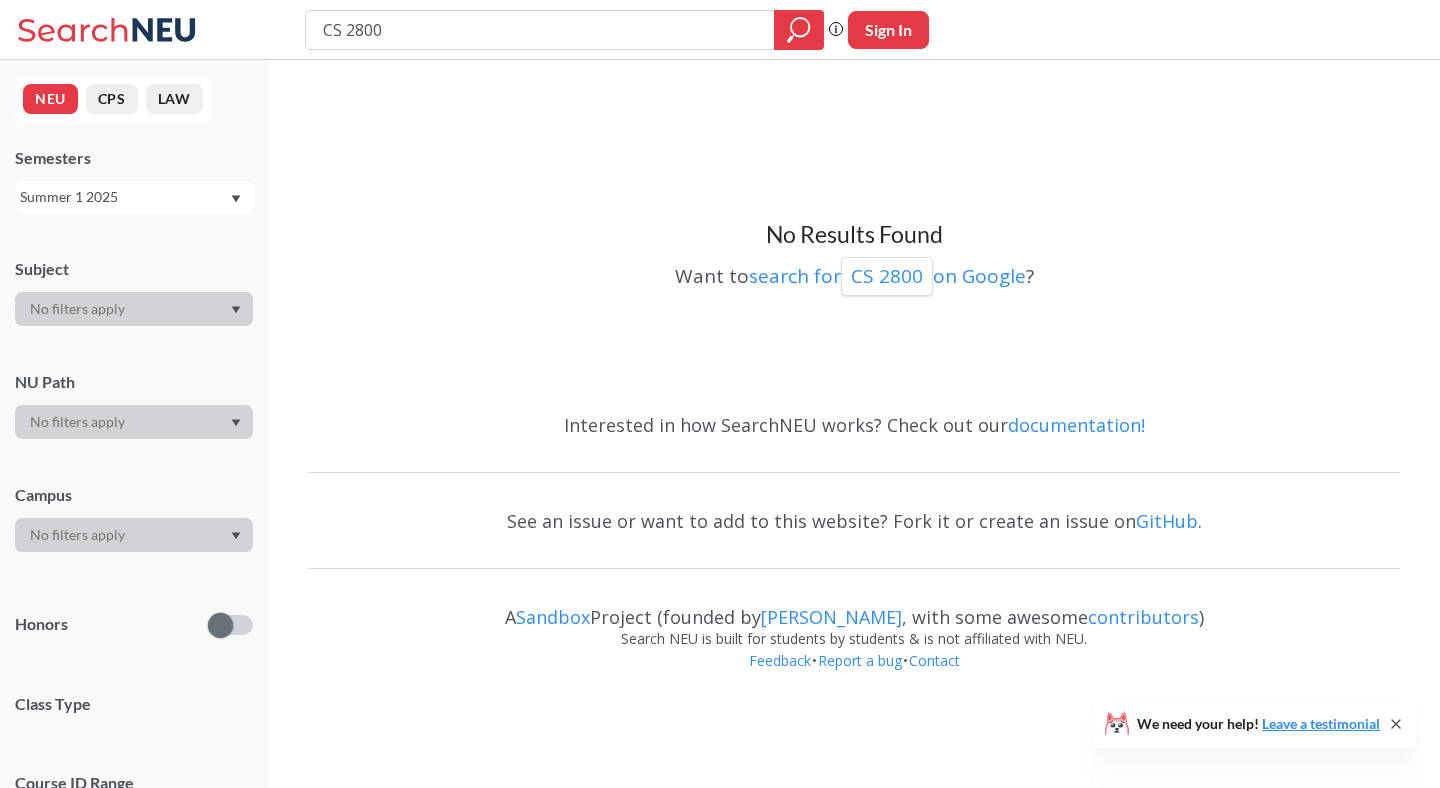 click on "Summer 1 2025" at bounding box center [124, 197] 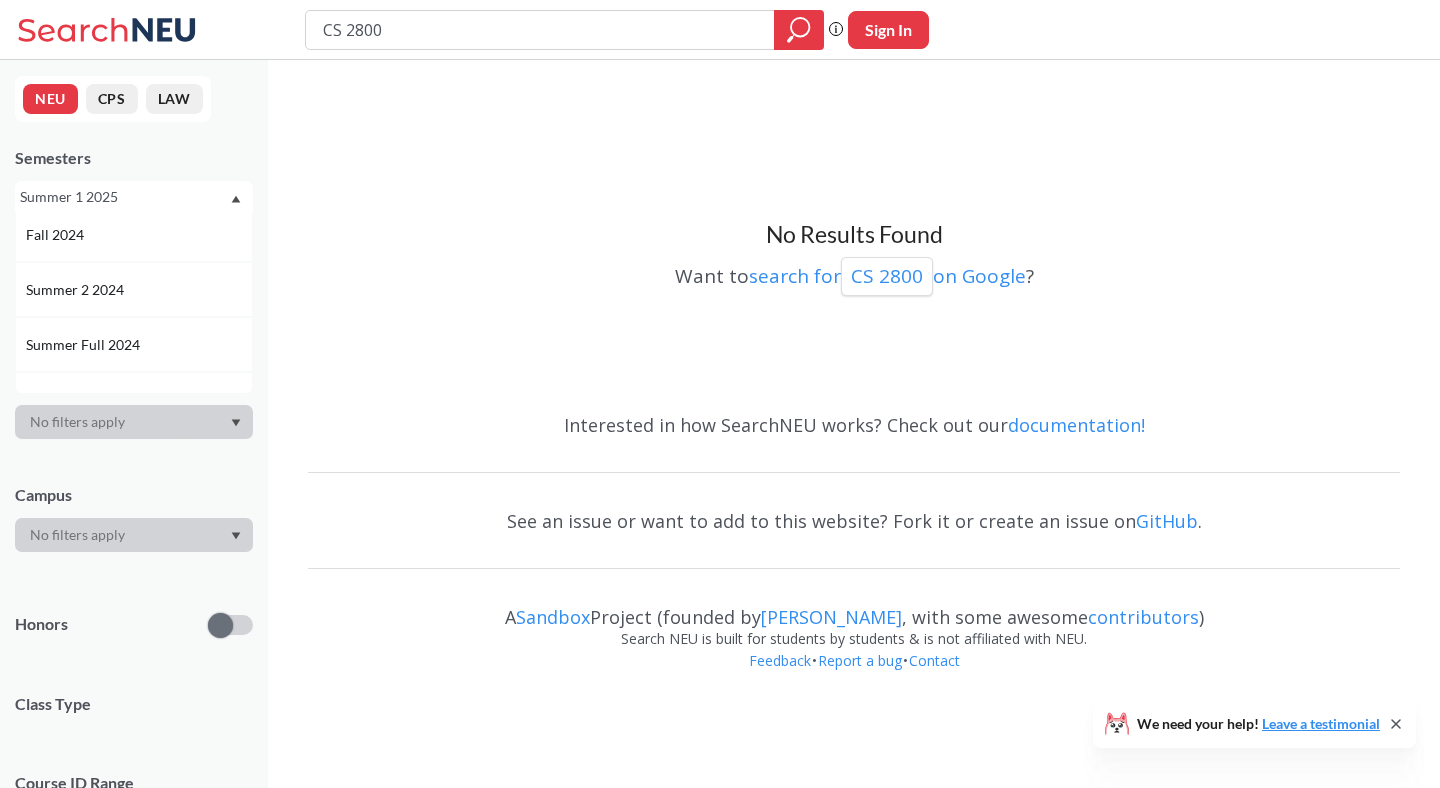 scroll, scrollTop: 289, scrollLeft: 0, axis: vertical 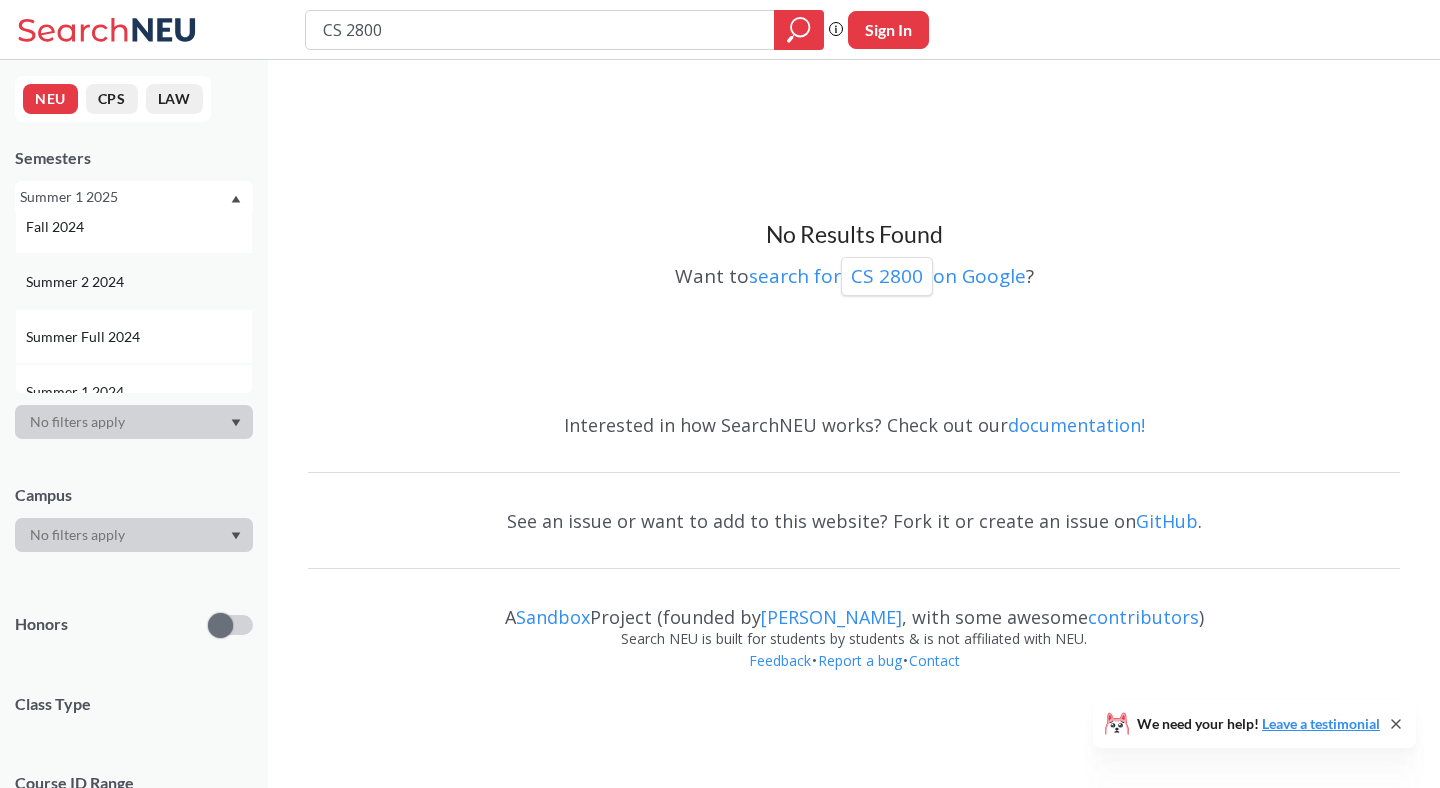 click on "Summer 2 2024" at bounding box center [134, 281] 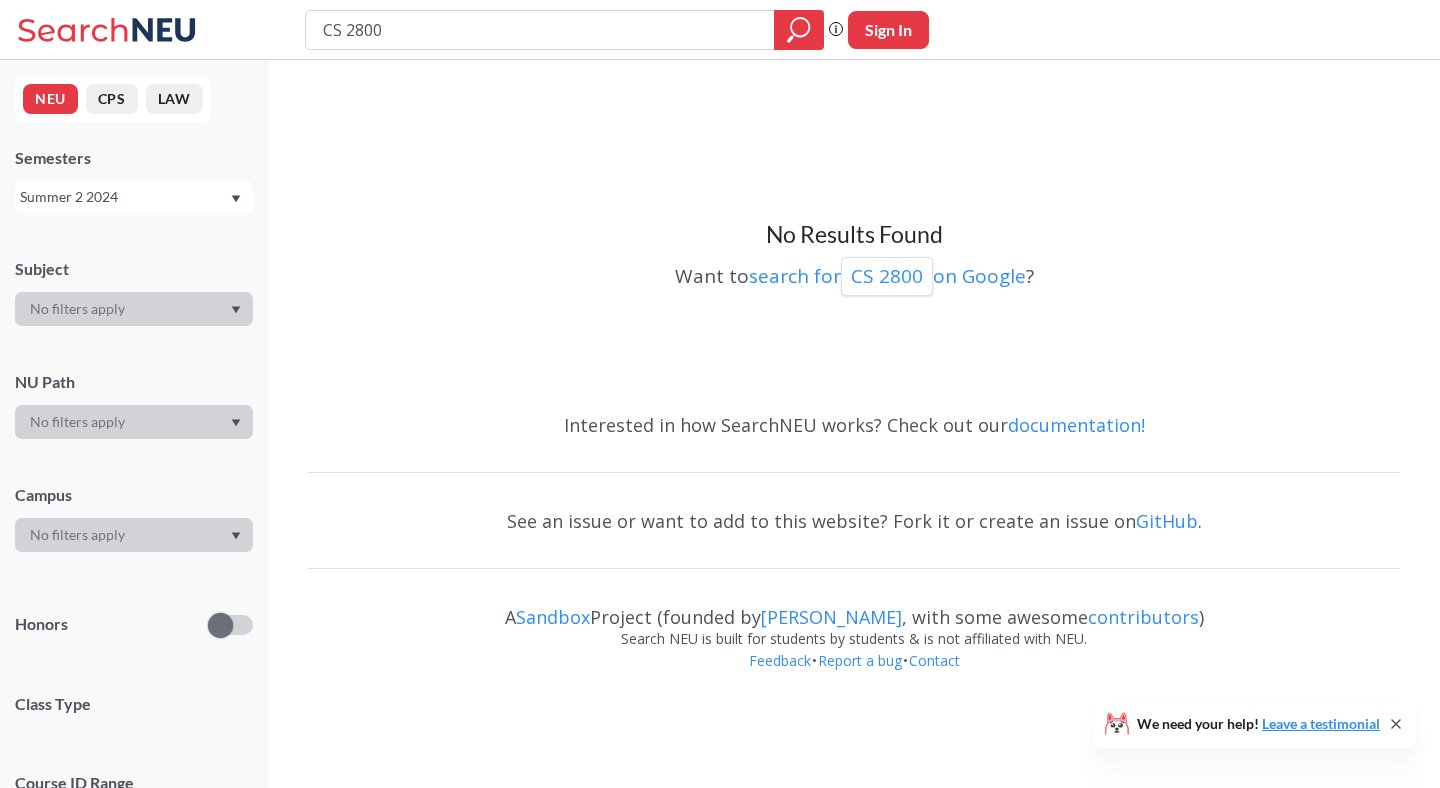 click on "Summer 2 2024" at bounding box center (134, 197) 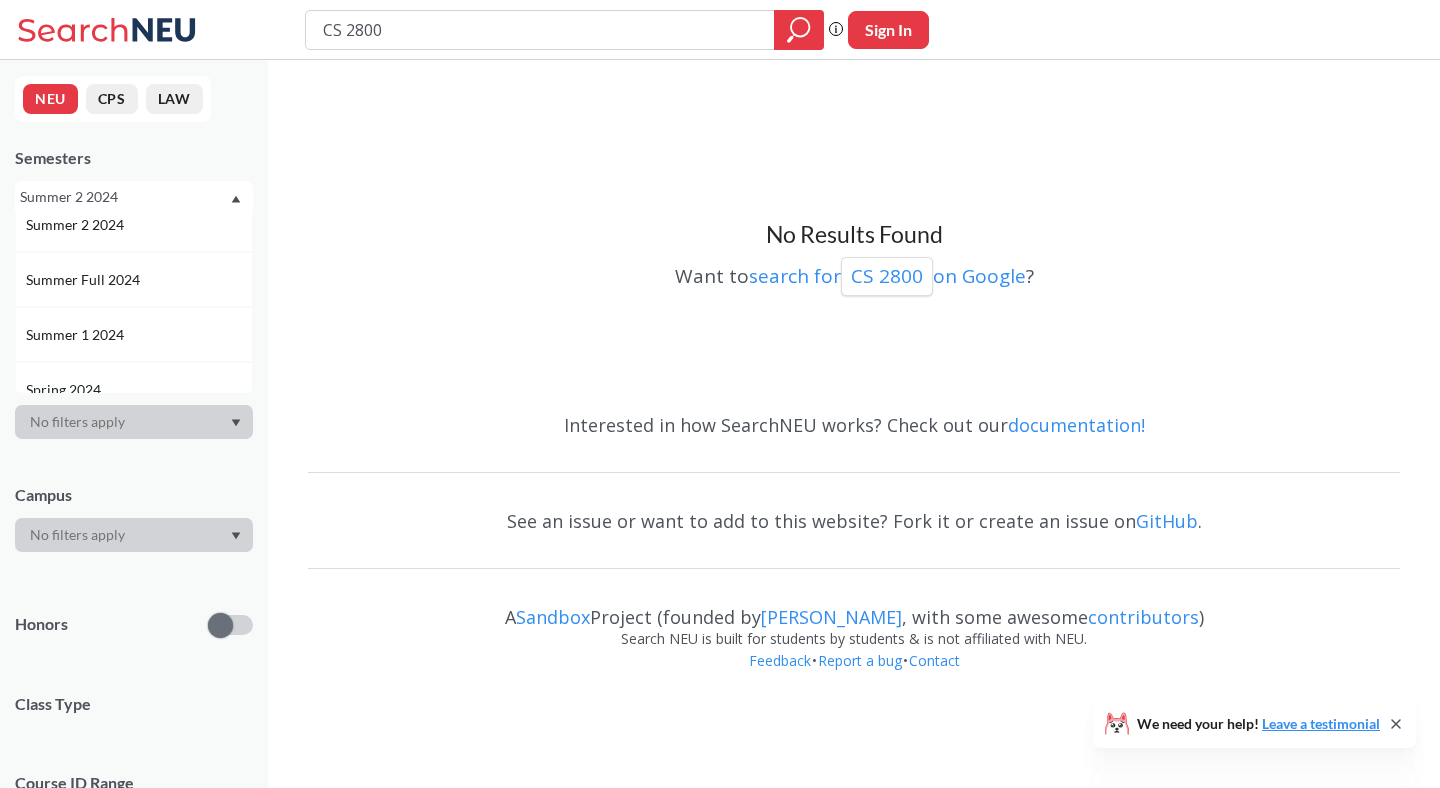 scroll, scrollTop: 362, scrollLeft: 0, axis: vertical 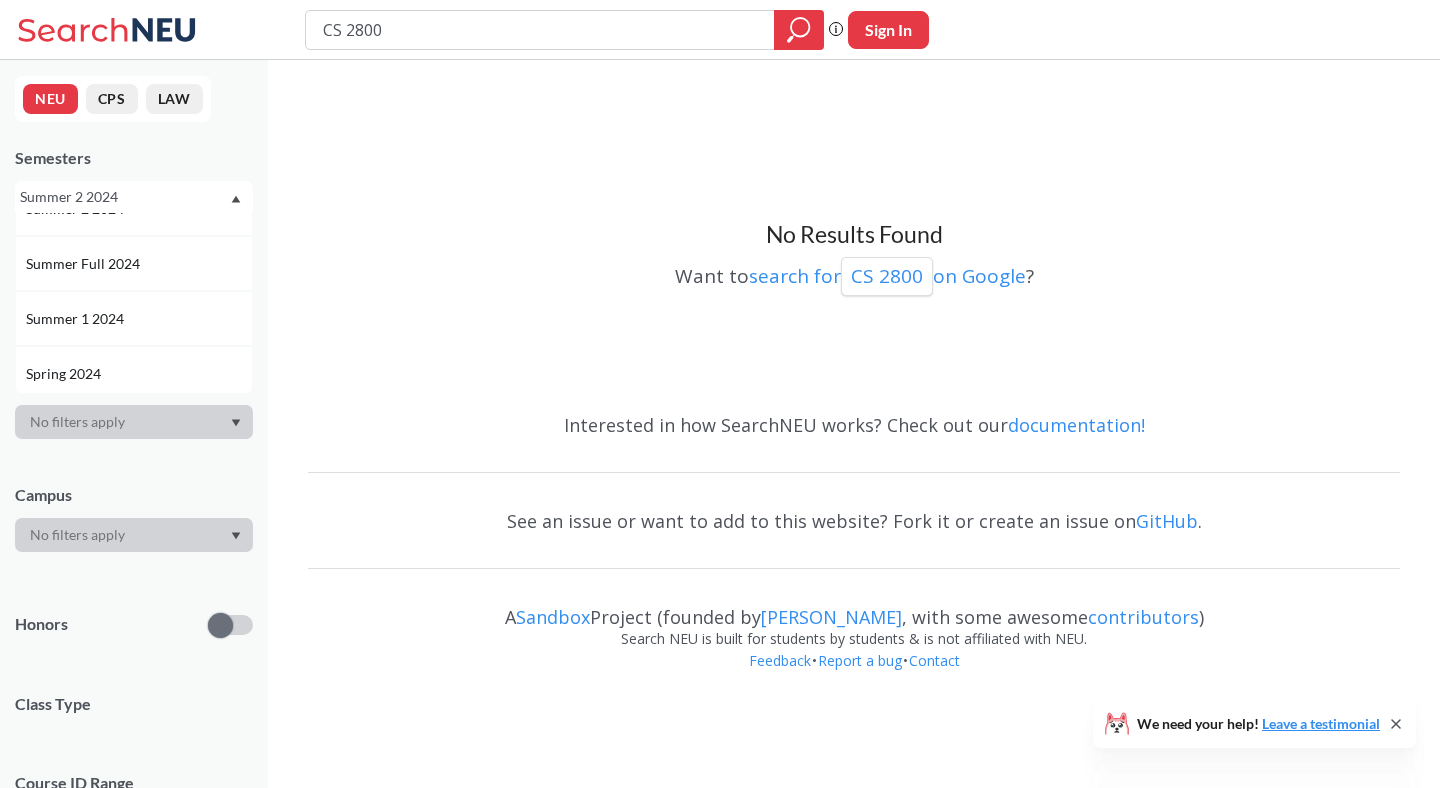 click on "Summer 1 2024" at bounding box center [77, 319] 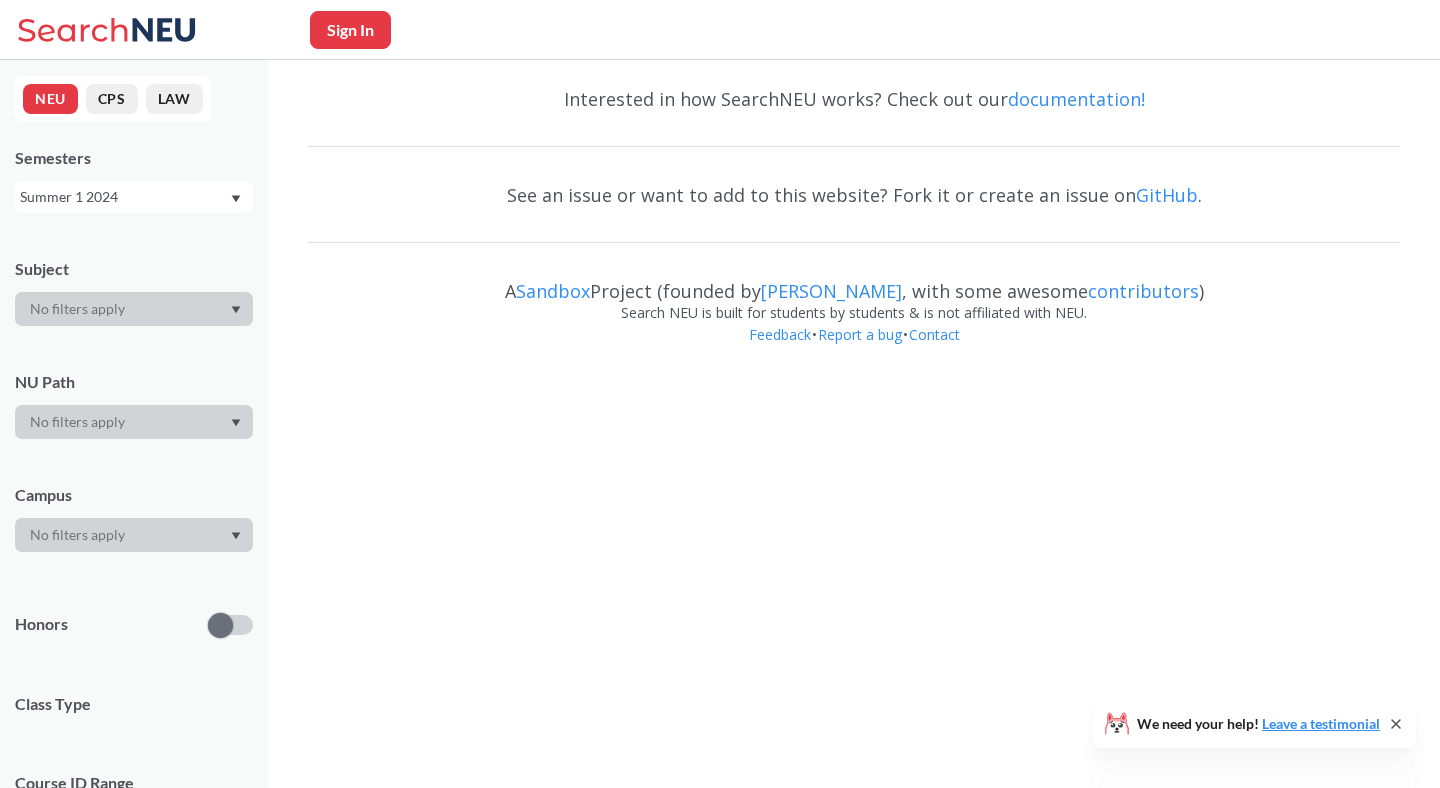 scroll, scrollTop: 0, scrollLeft: 0, axis: both 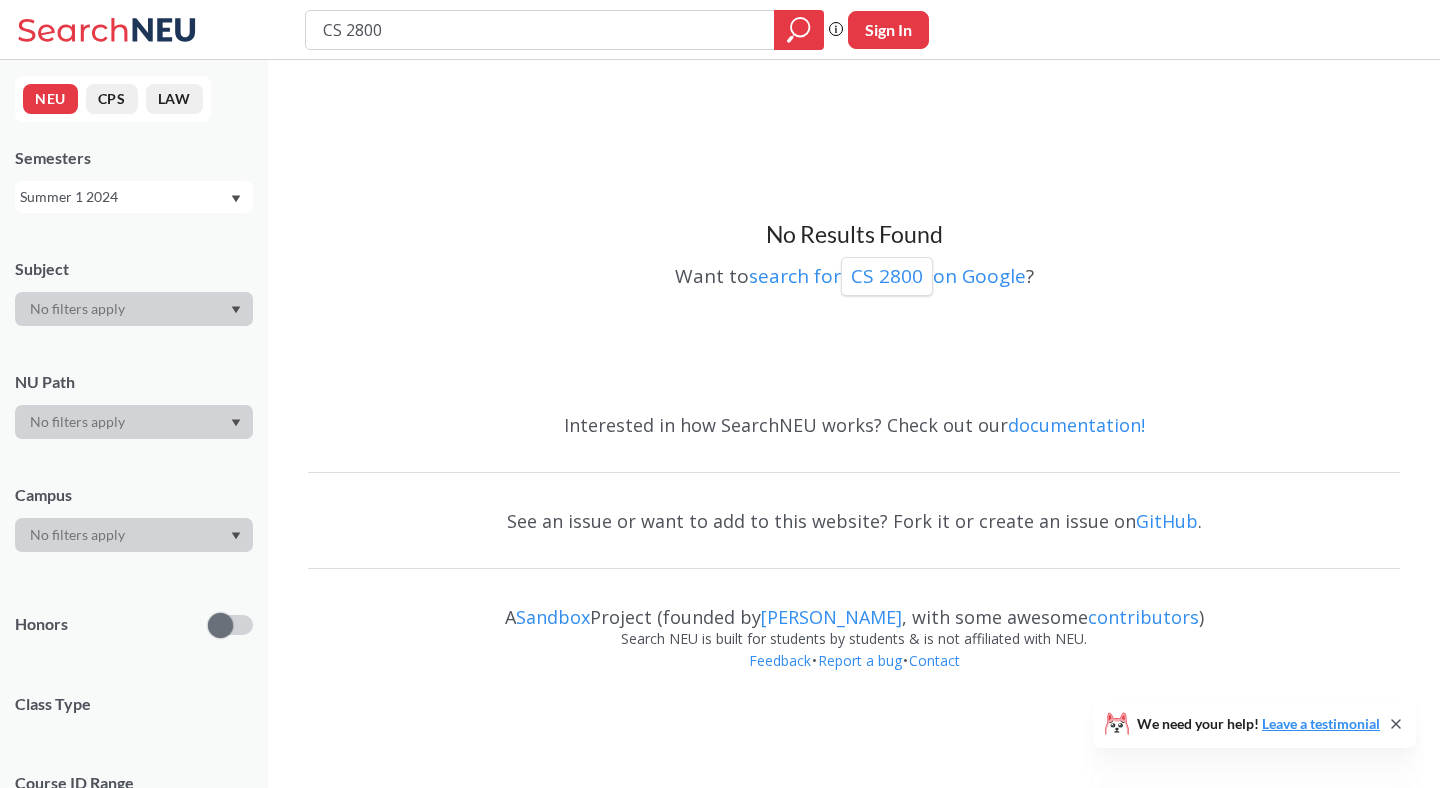 click on "Summer 1 2024" at bounding box center [124, 197] 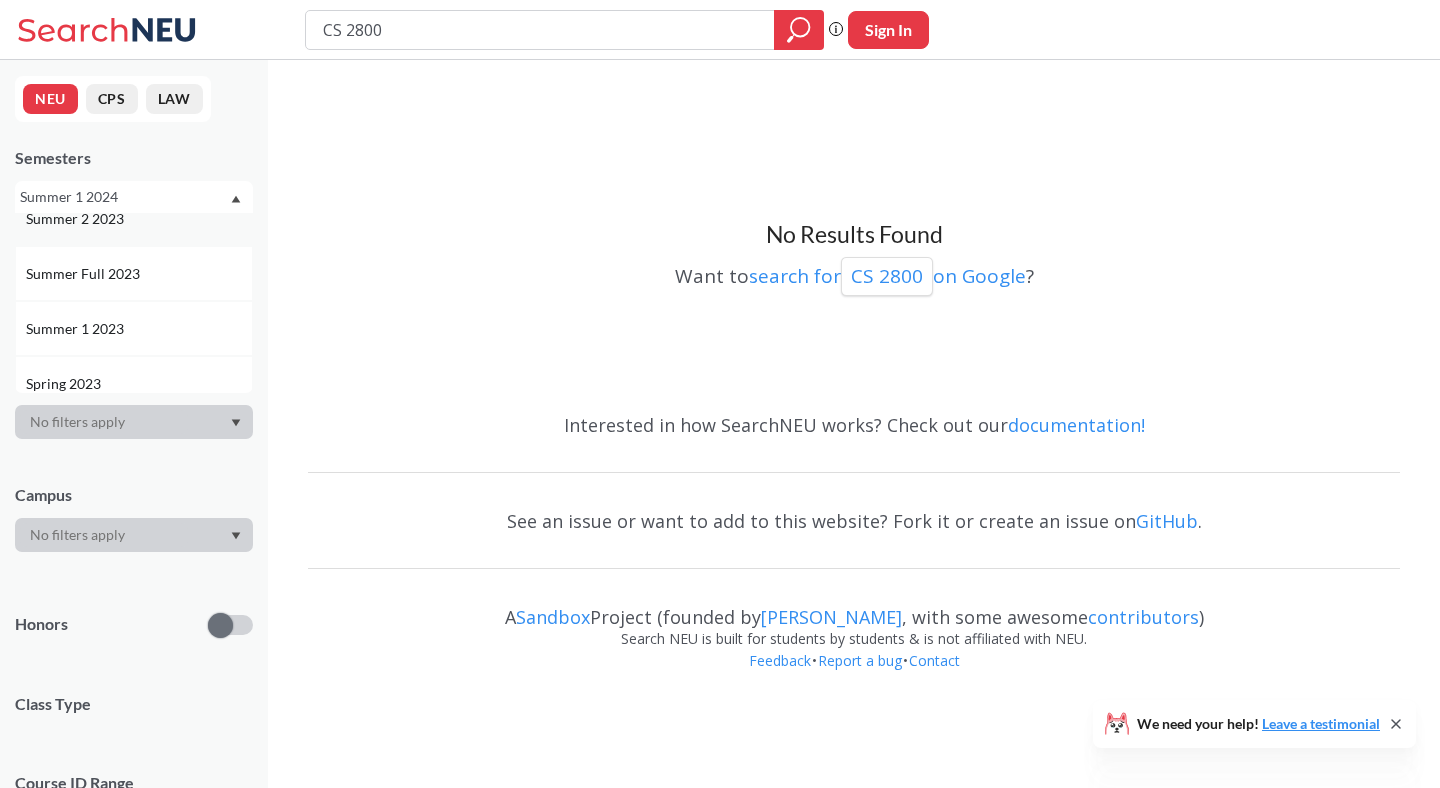 scroll, scrollTop: 681, scrollLeft: 0, axis: vertical 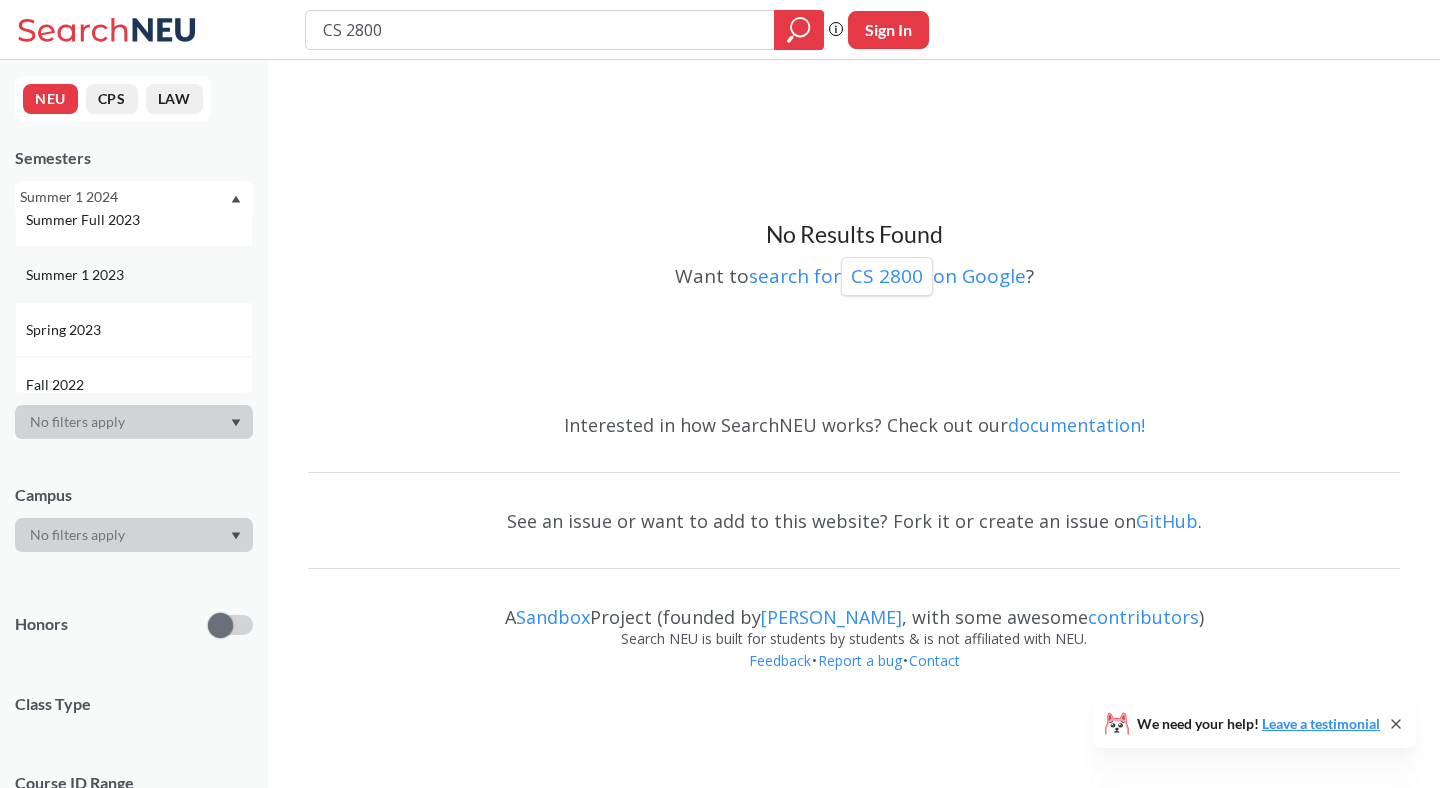 click on "Summer 1 2023" at bounding box center (77, 275) 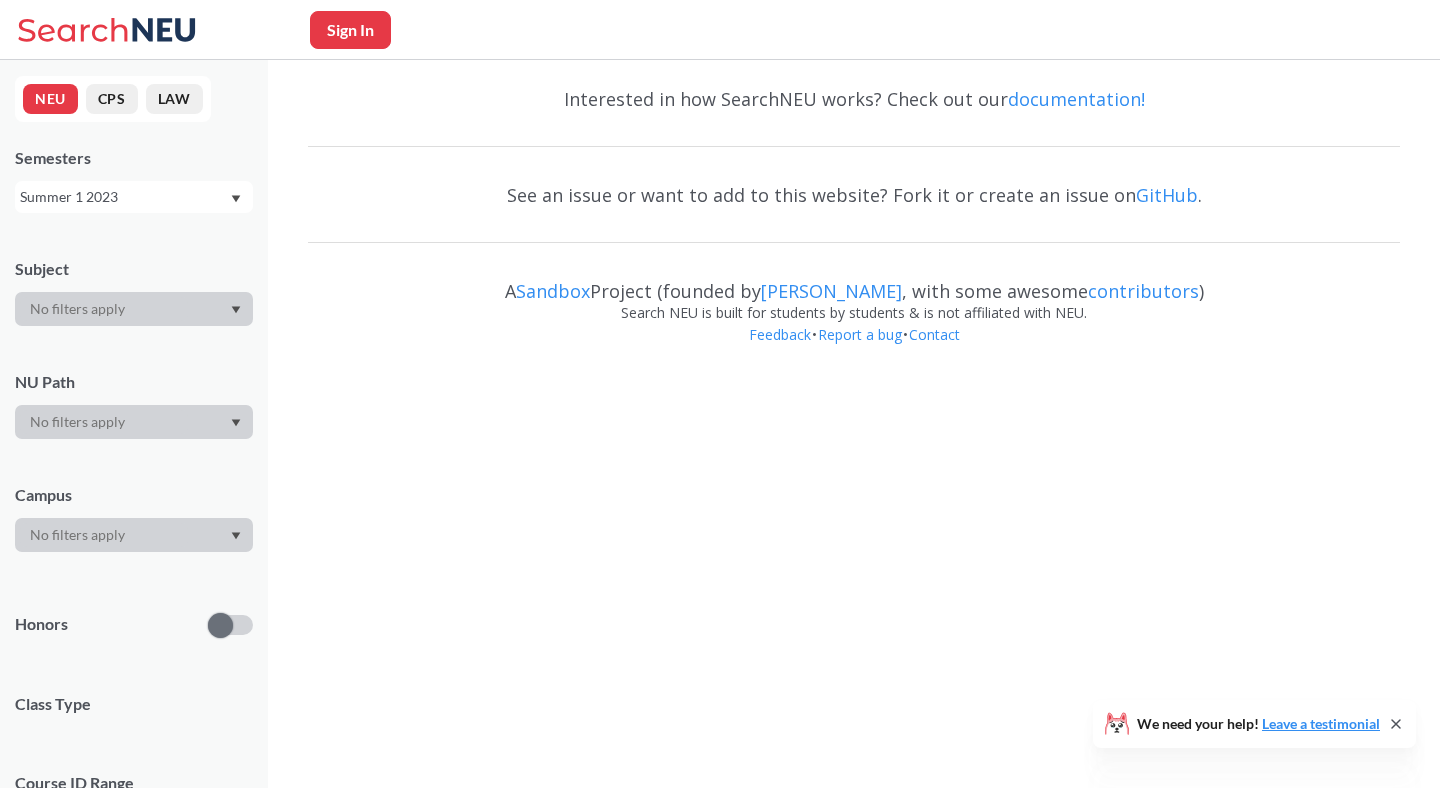 scroll, scrollTop: 0, scrollLeft: 0, axis: both 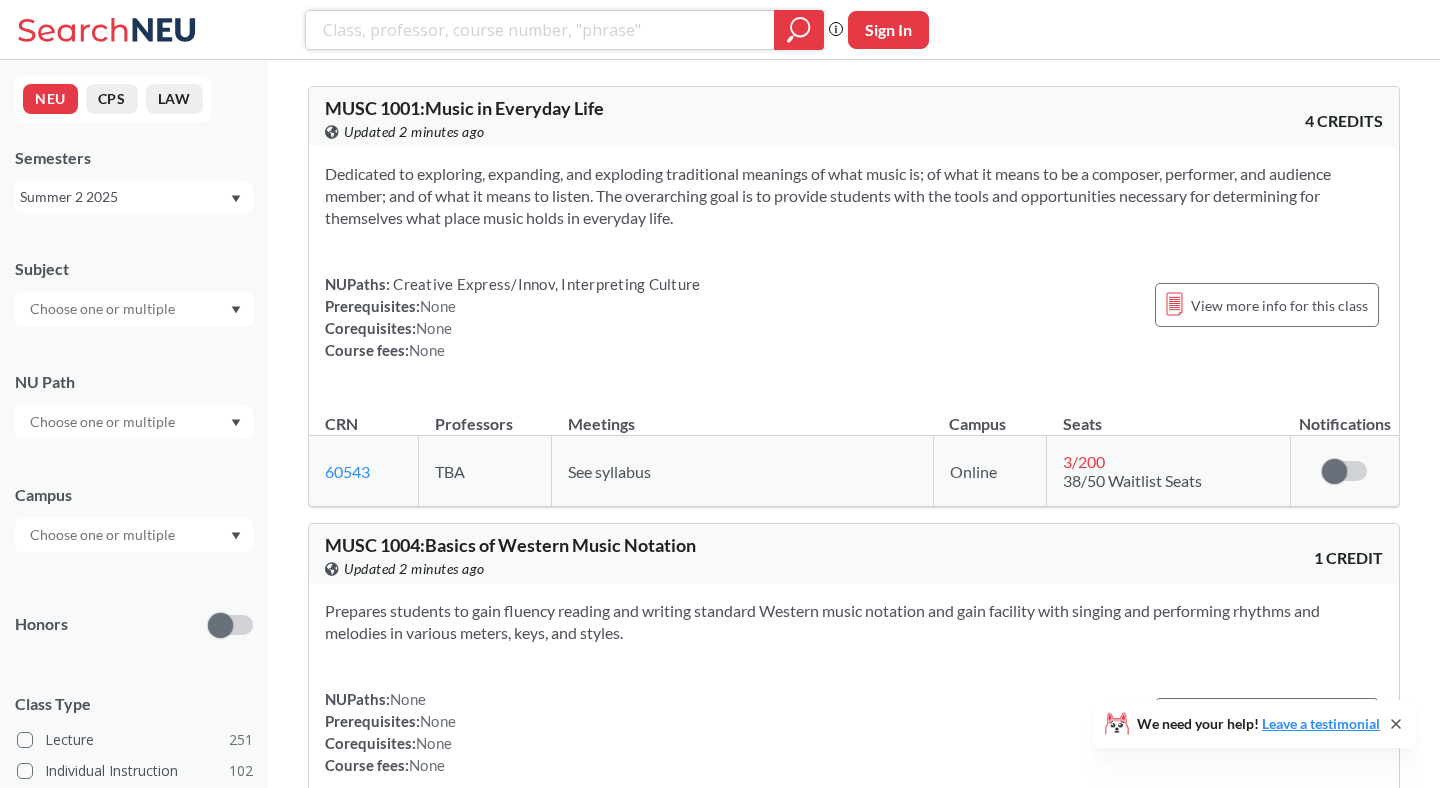 paste on "CS 2800" 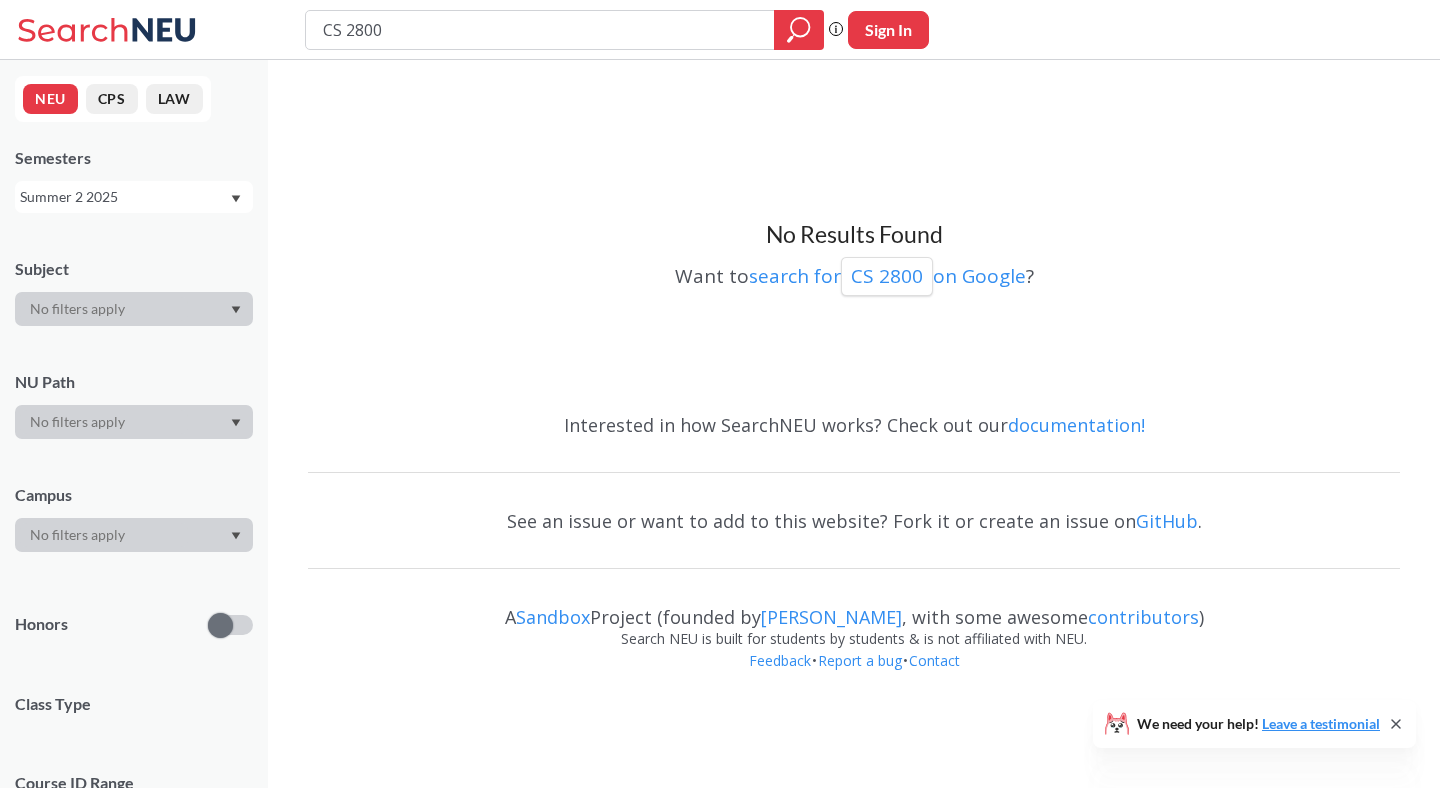 click on "Summer 2 2025" at bounding box center (124, 197) 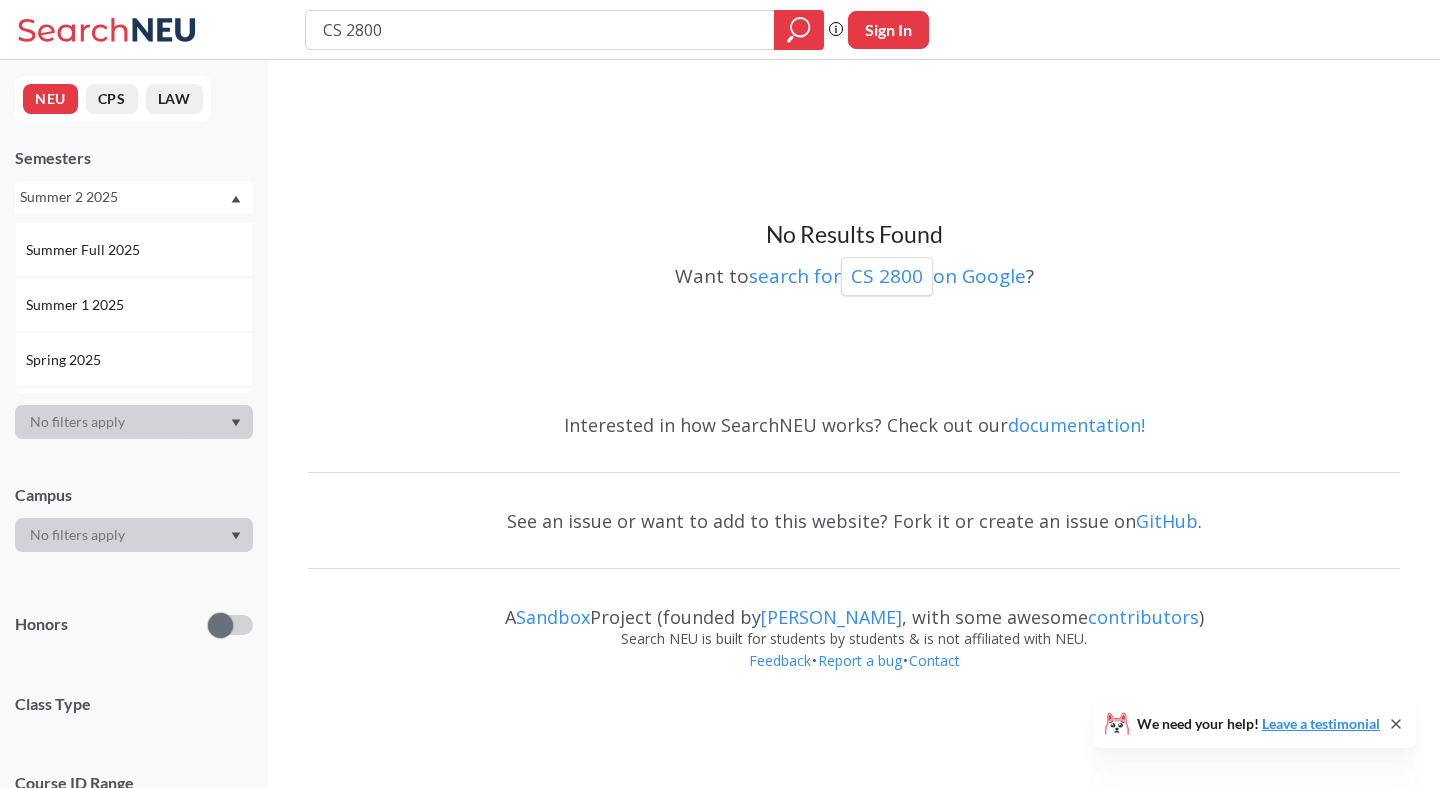 scroll, scrollTop: 125, scrollLeft: 0, axis: vertical 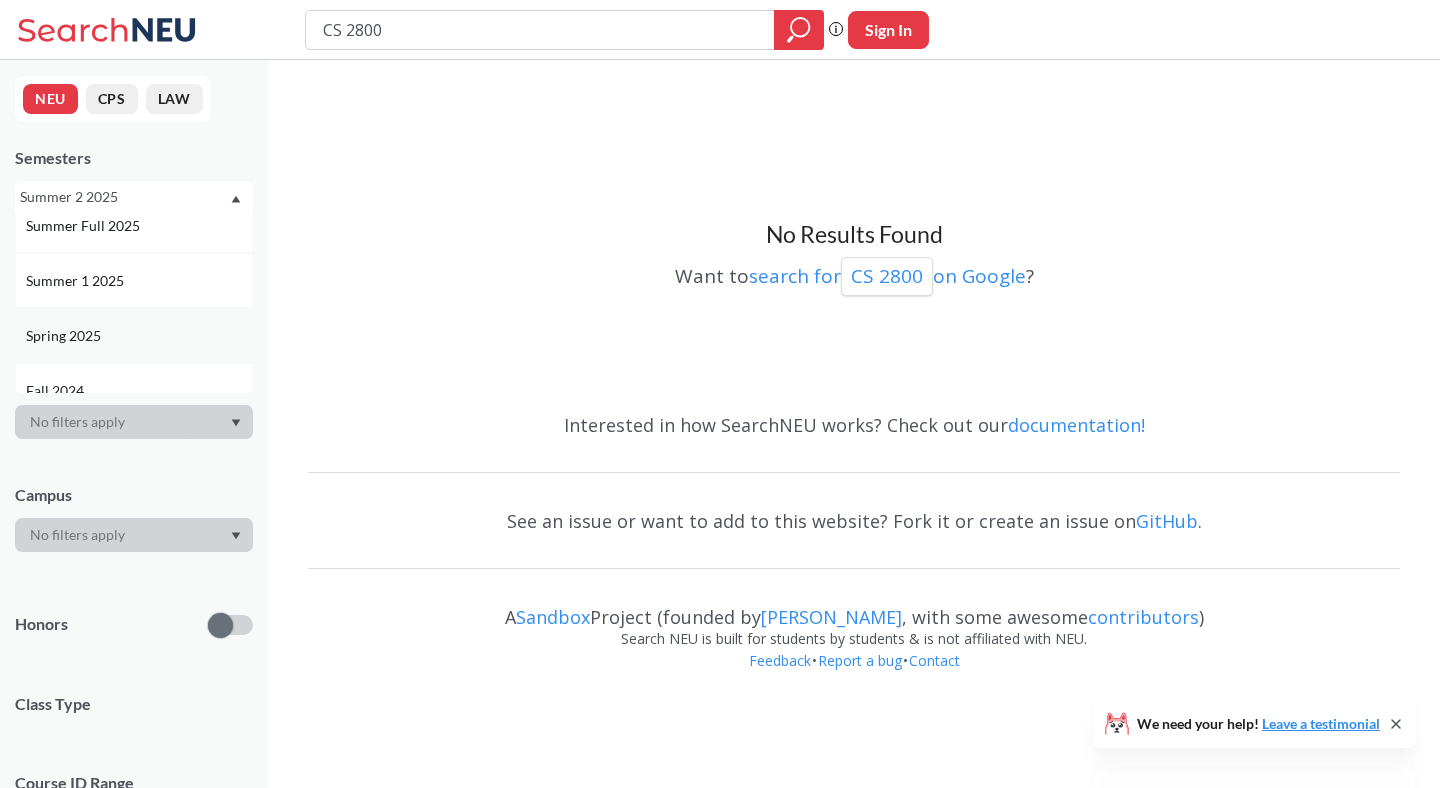 click on "Spring 2025" at bounding box center (65, 336) 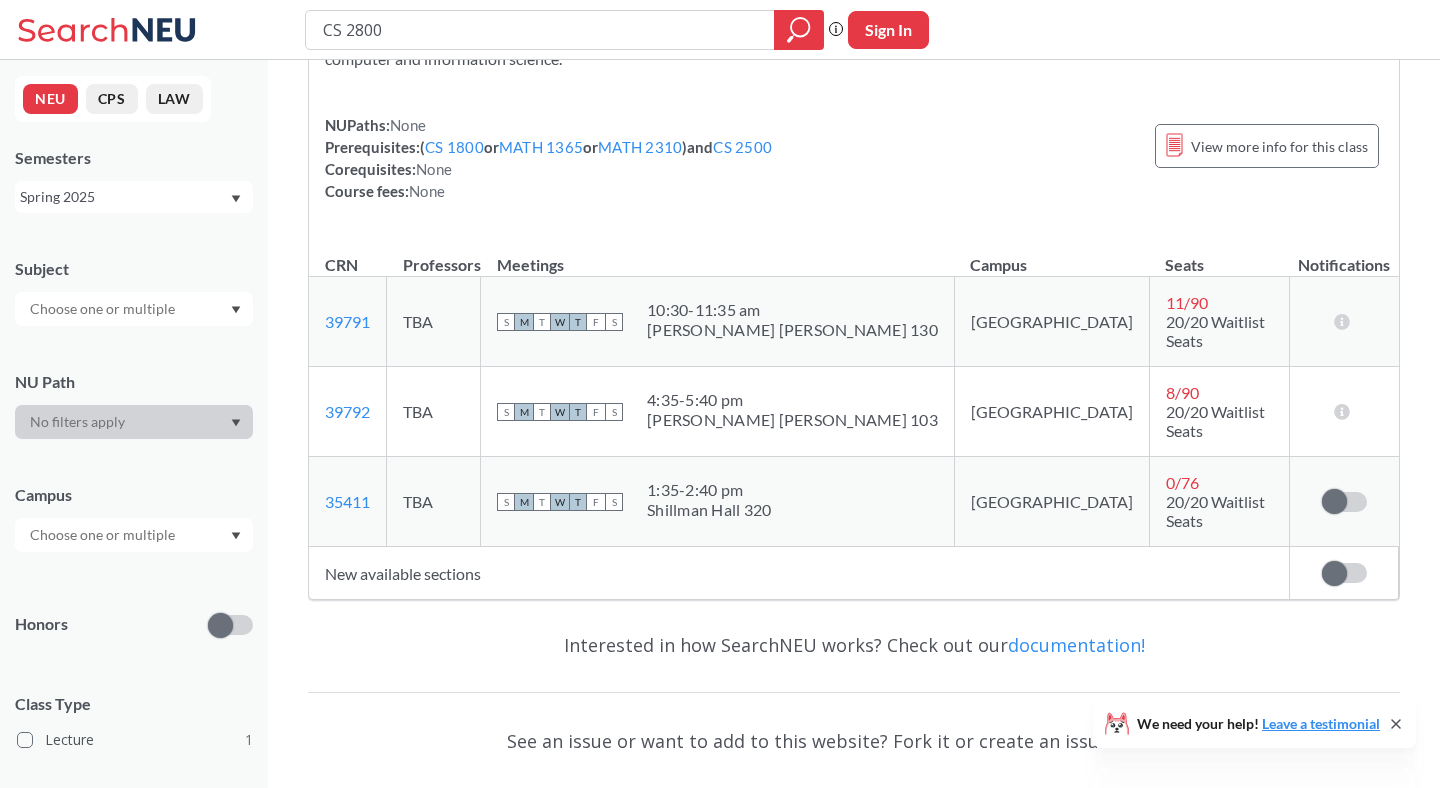 scroll, scrollTop: 298, scrollLeft: 0, axis: vertical 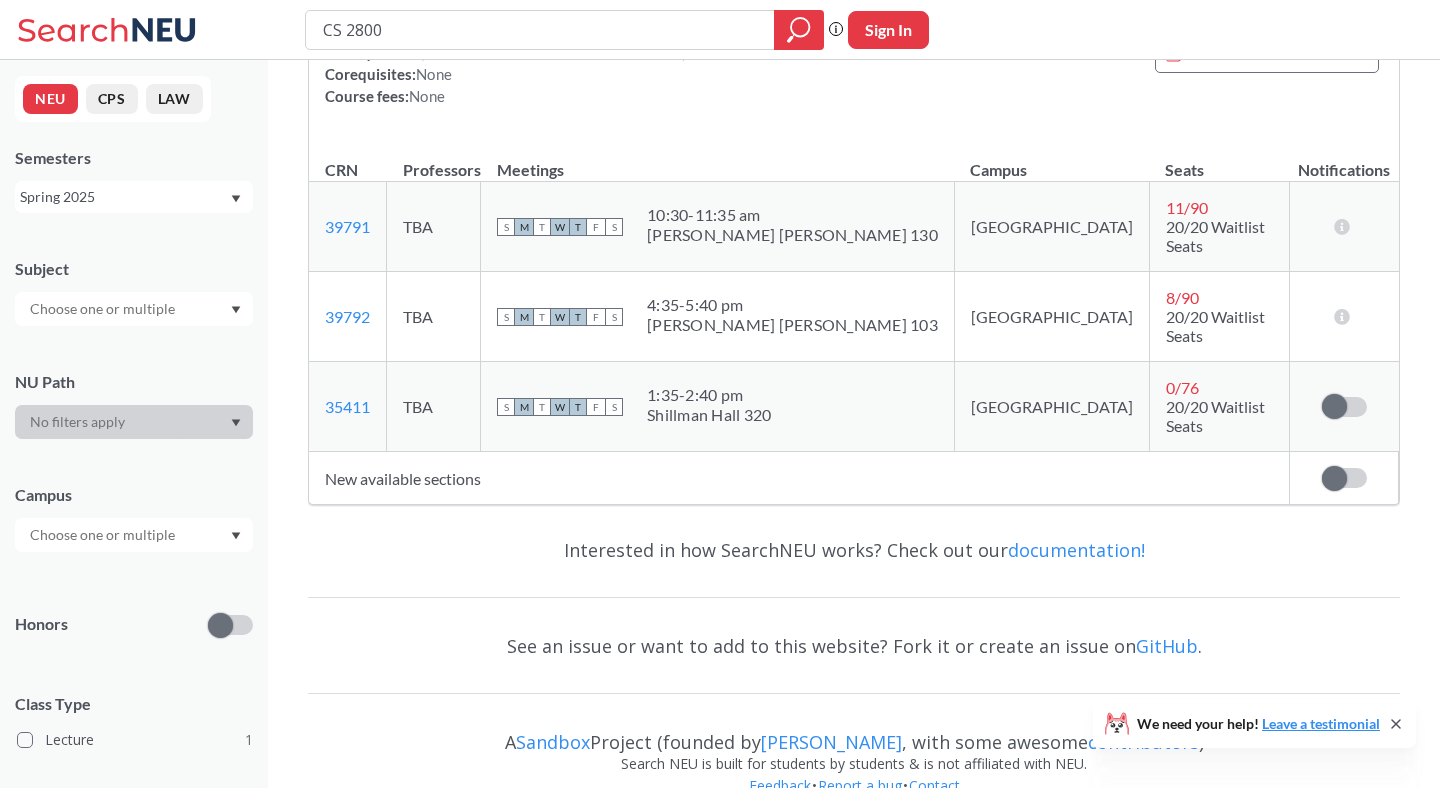 click on "Spring 2025" at bounding box center (124, 197) 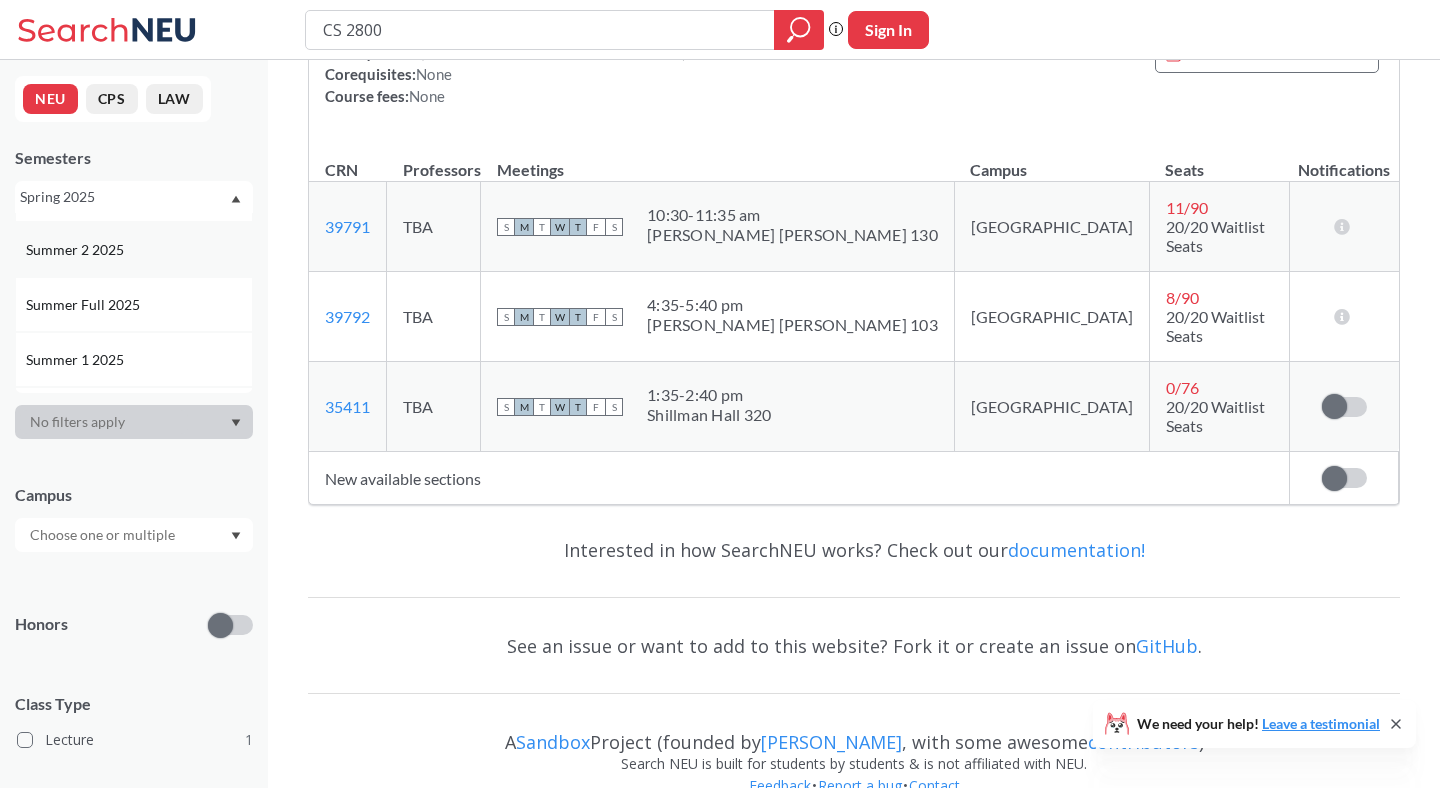scroll, scrollTop: 57, scrollLeft: 0, axis: vertical 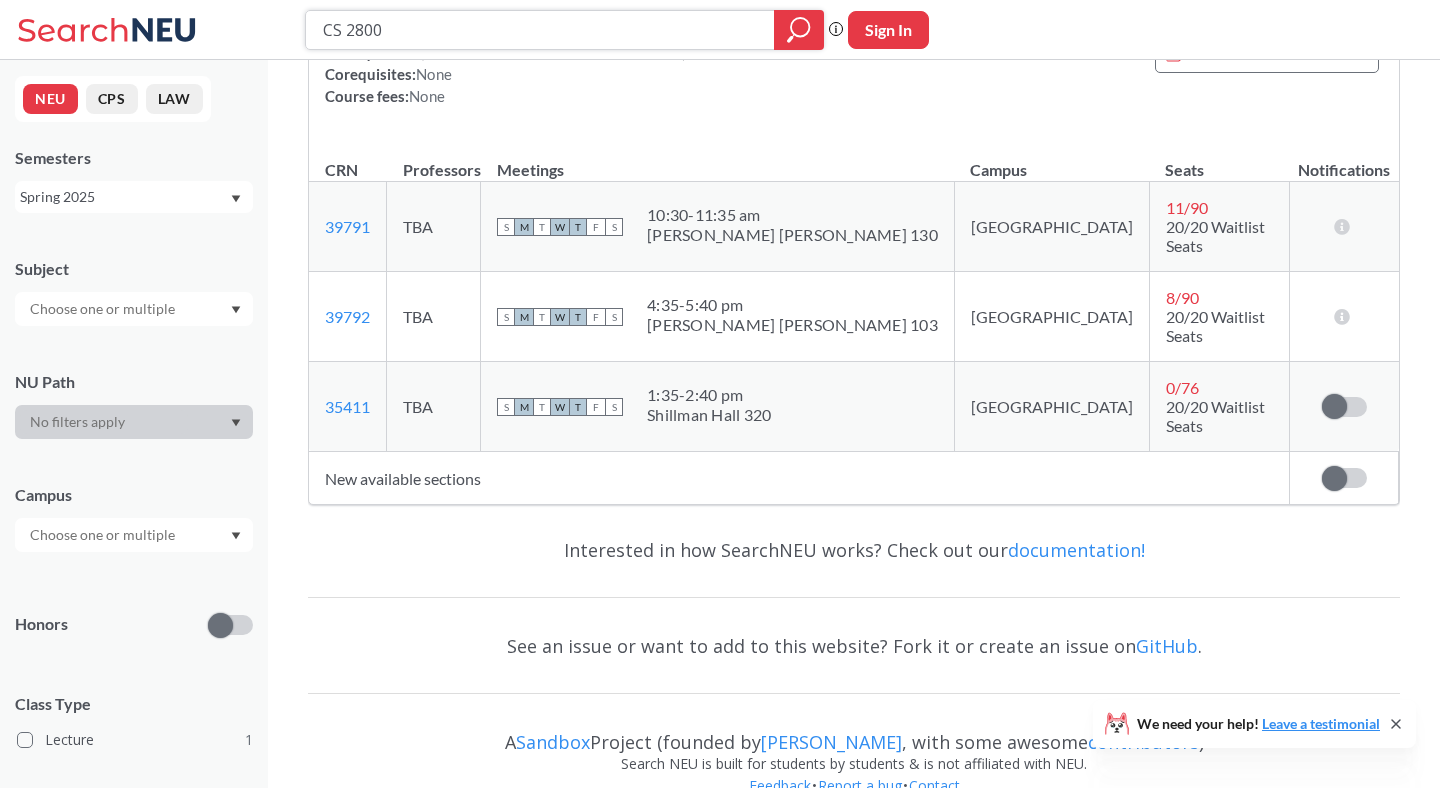 click on "CS 2800" at bounding box center [540, 30] 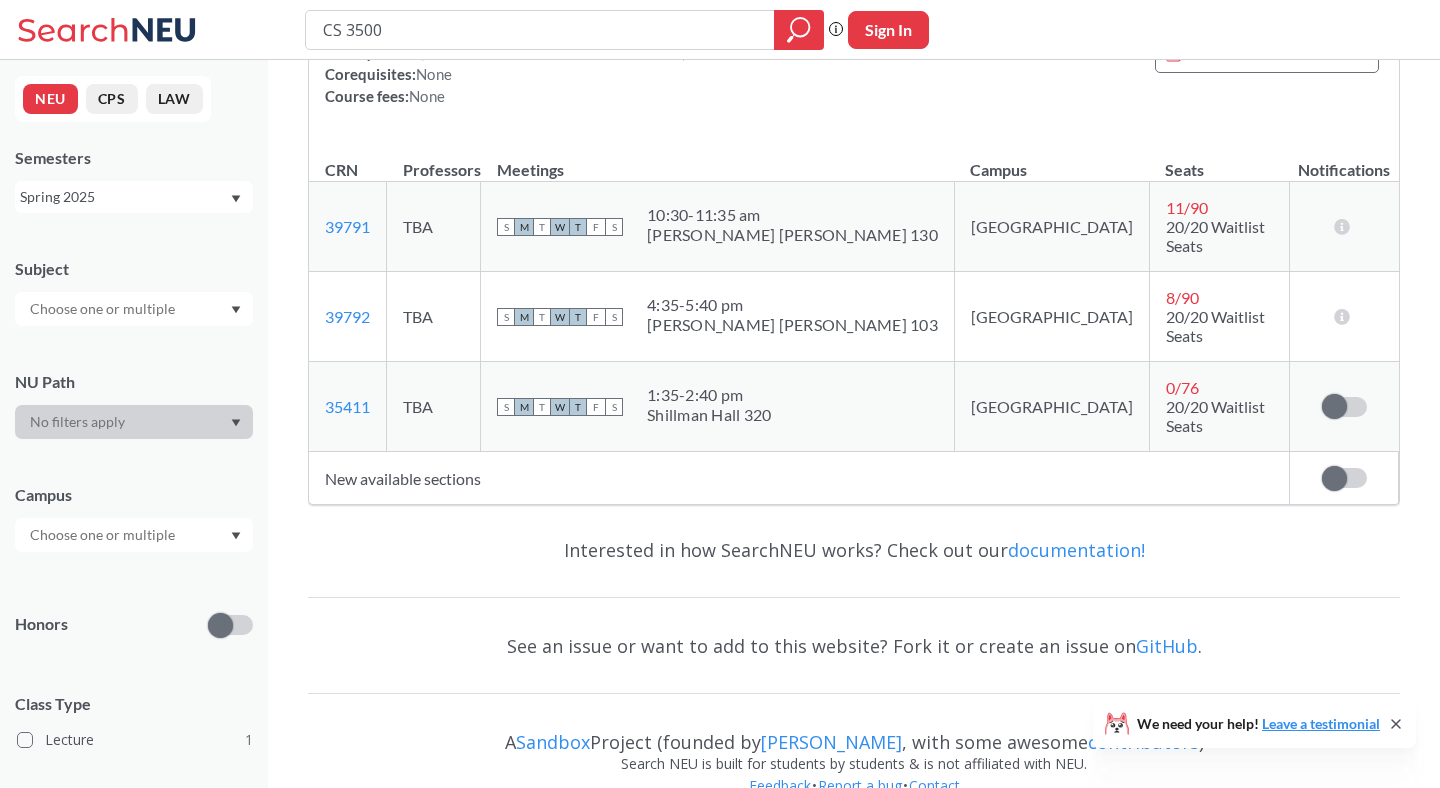 scroll, scrollTop: 0, scrollLeft: 0, axis: both 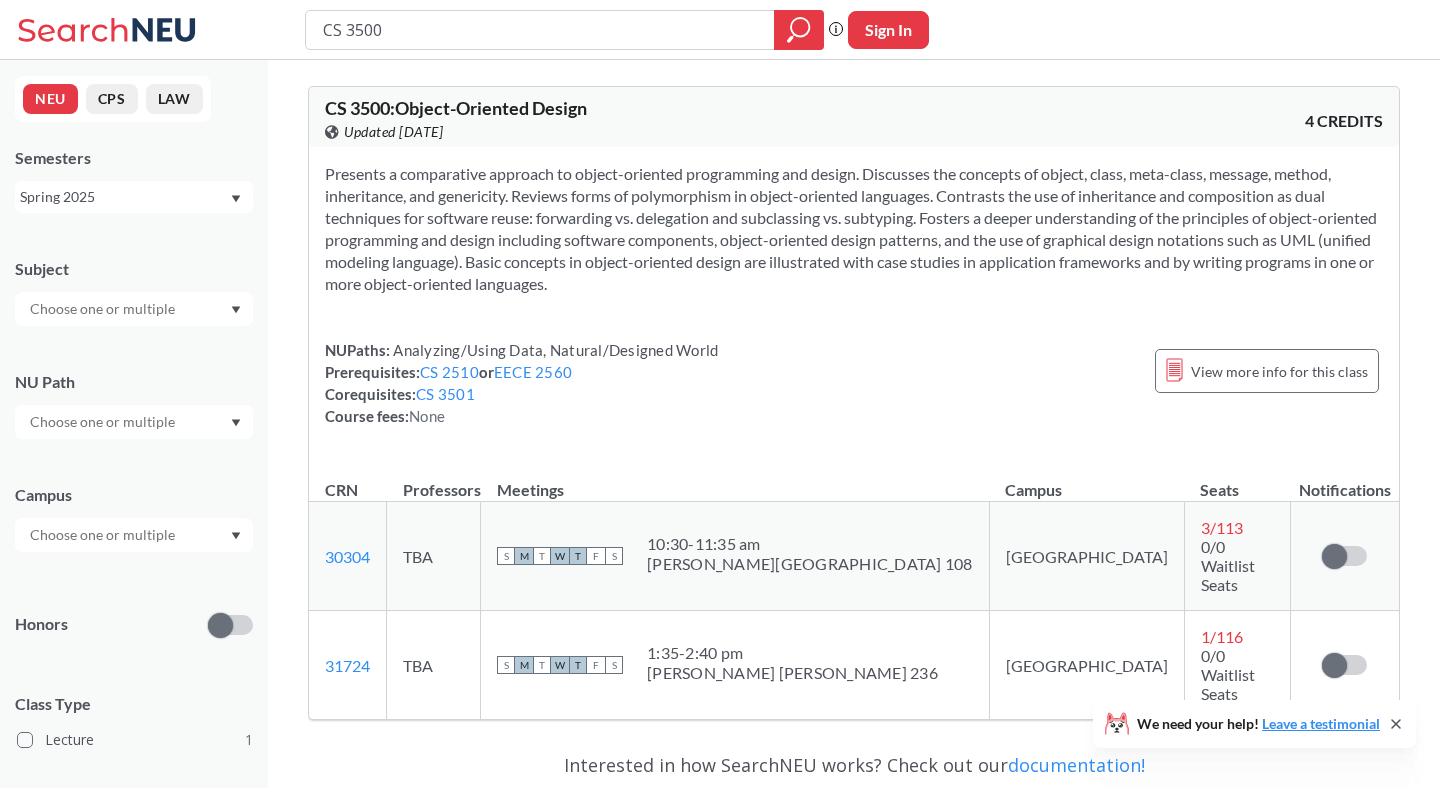 click on "Spring 2025" at bounding box center (124, 197) 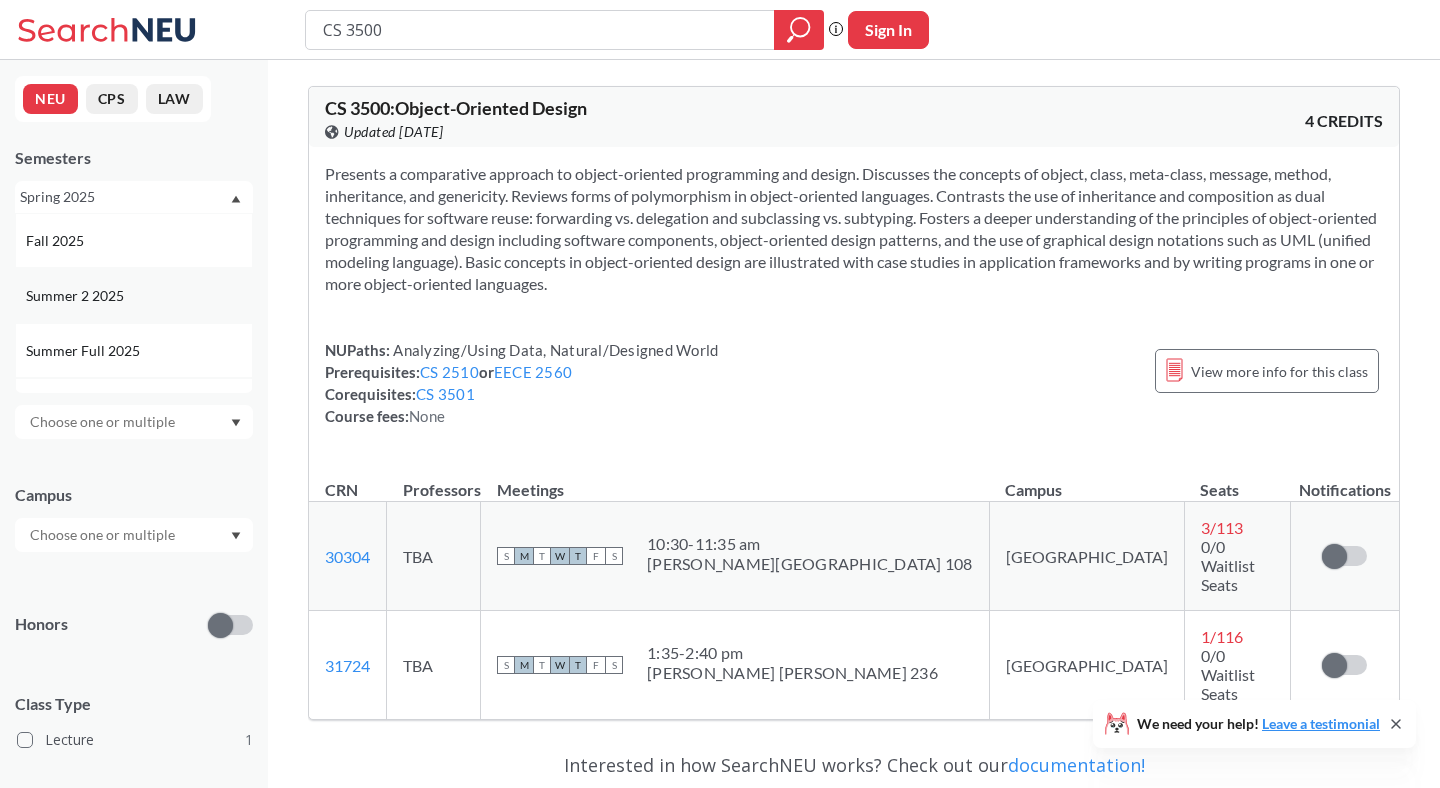 scroll, scrollTop: 3, scrollLeft: 0, axis: vertical 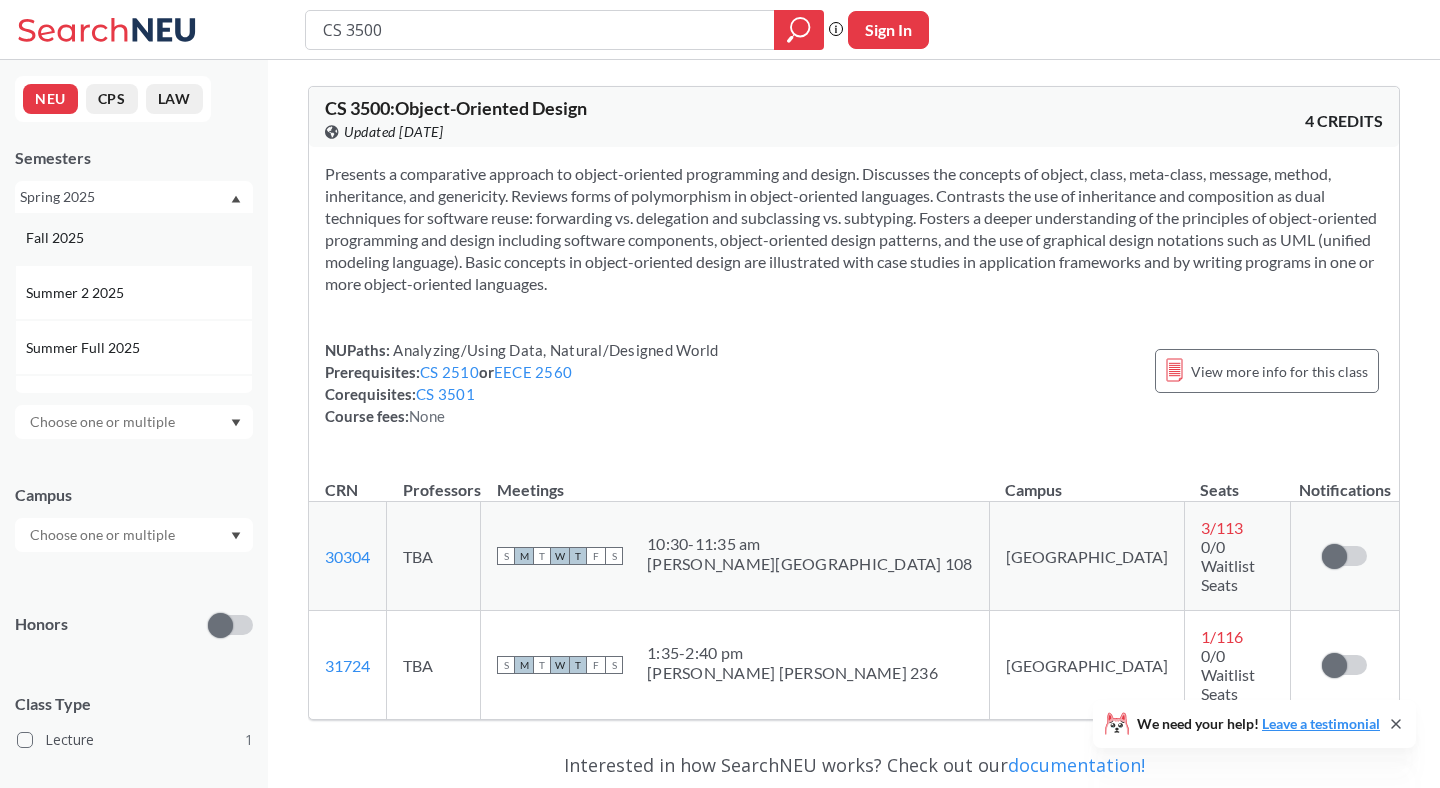 click on "Fall 2025" at bounding box center [57, 238] 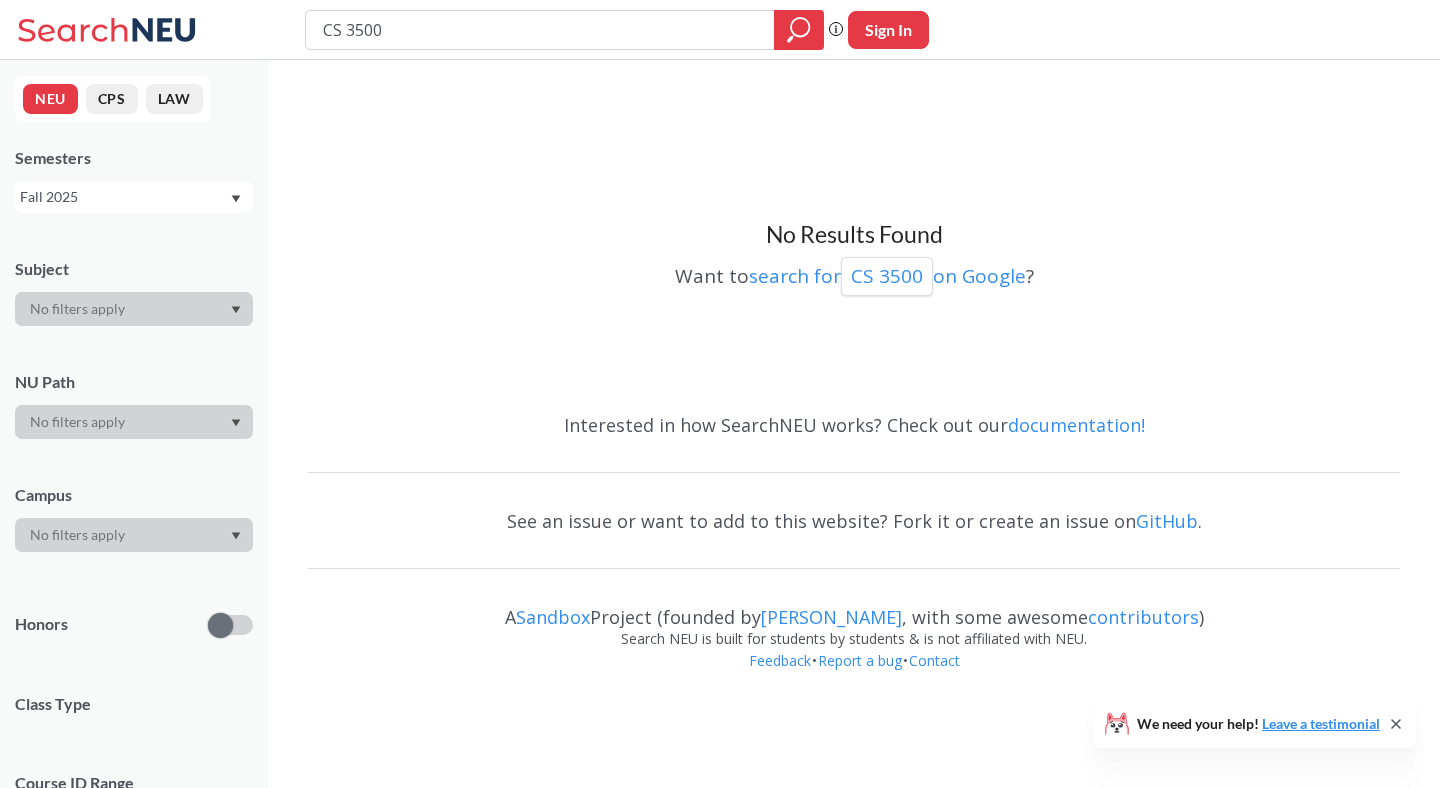 click on "Fall 2025" at bounding box center (134, 197) 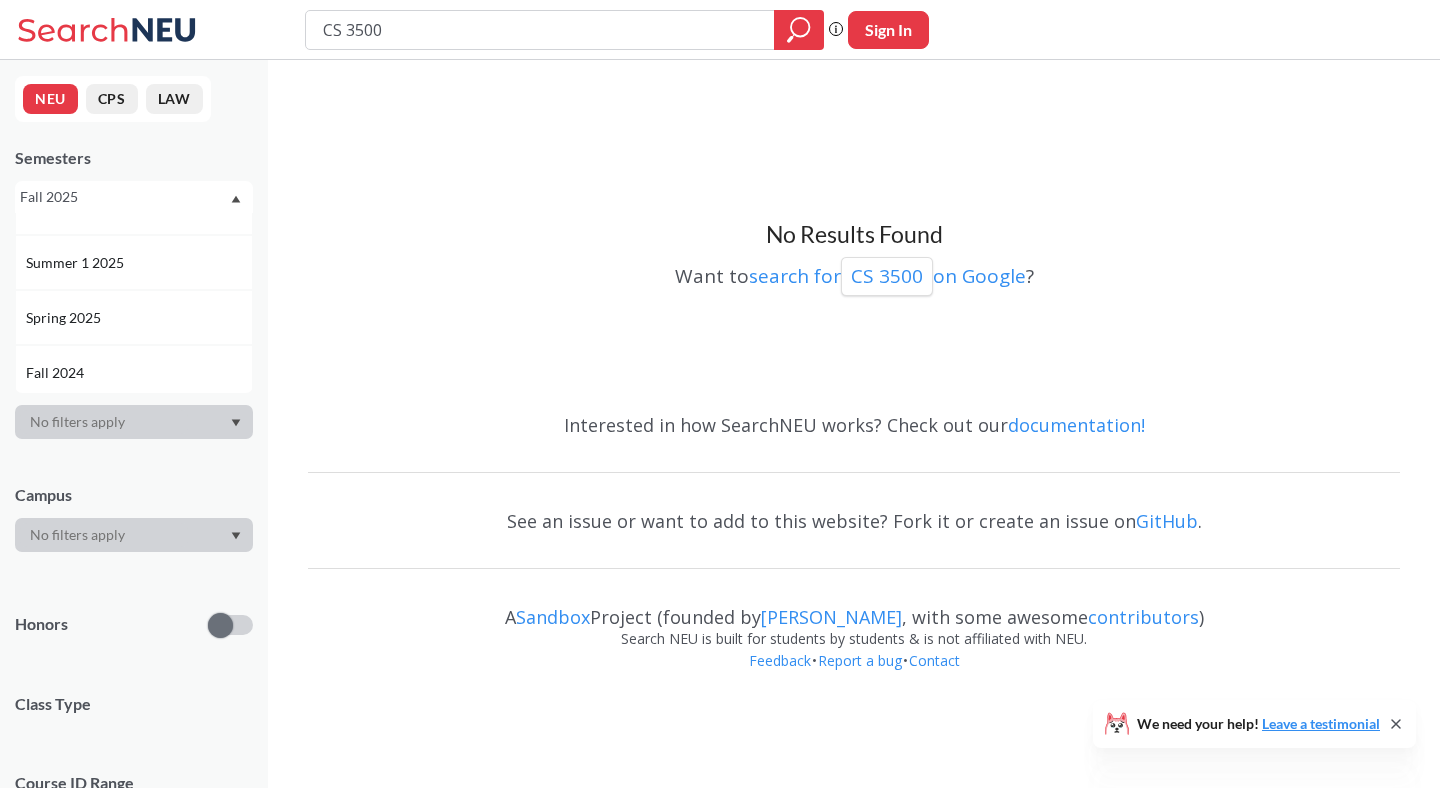 scroll, scrollTop: 163, scrollLeft: 0, axis: vertical 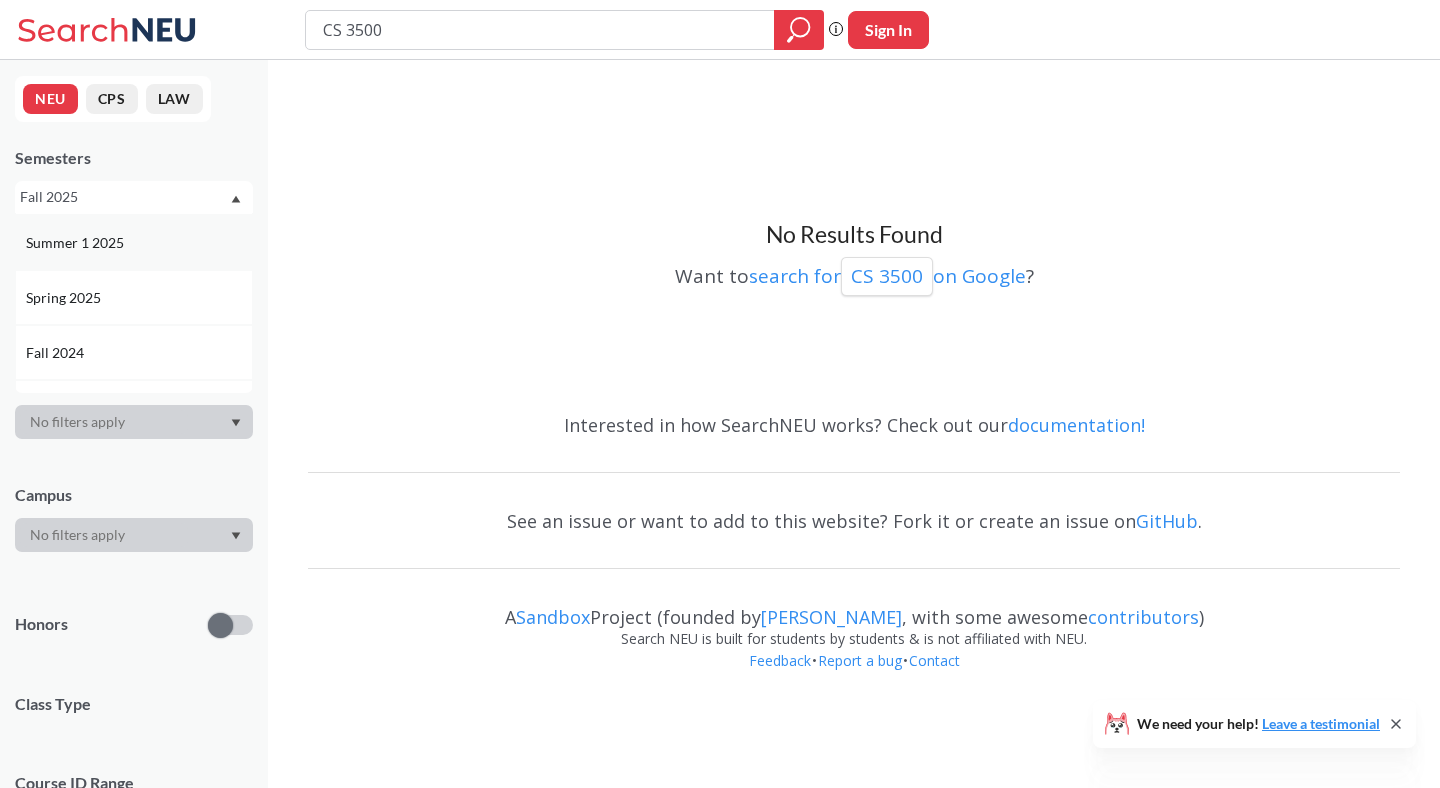click on "Summer 1 2025" at bounding box center [134, 242] 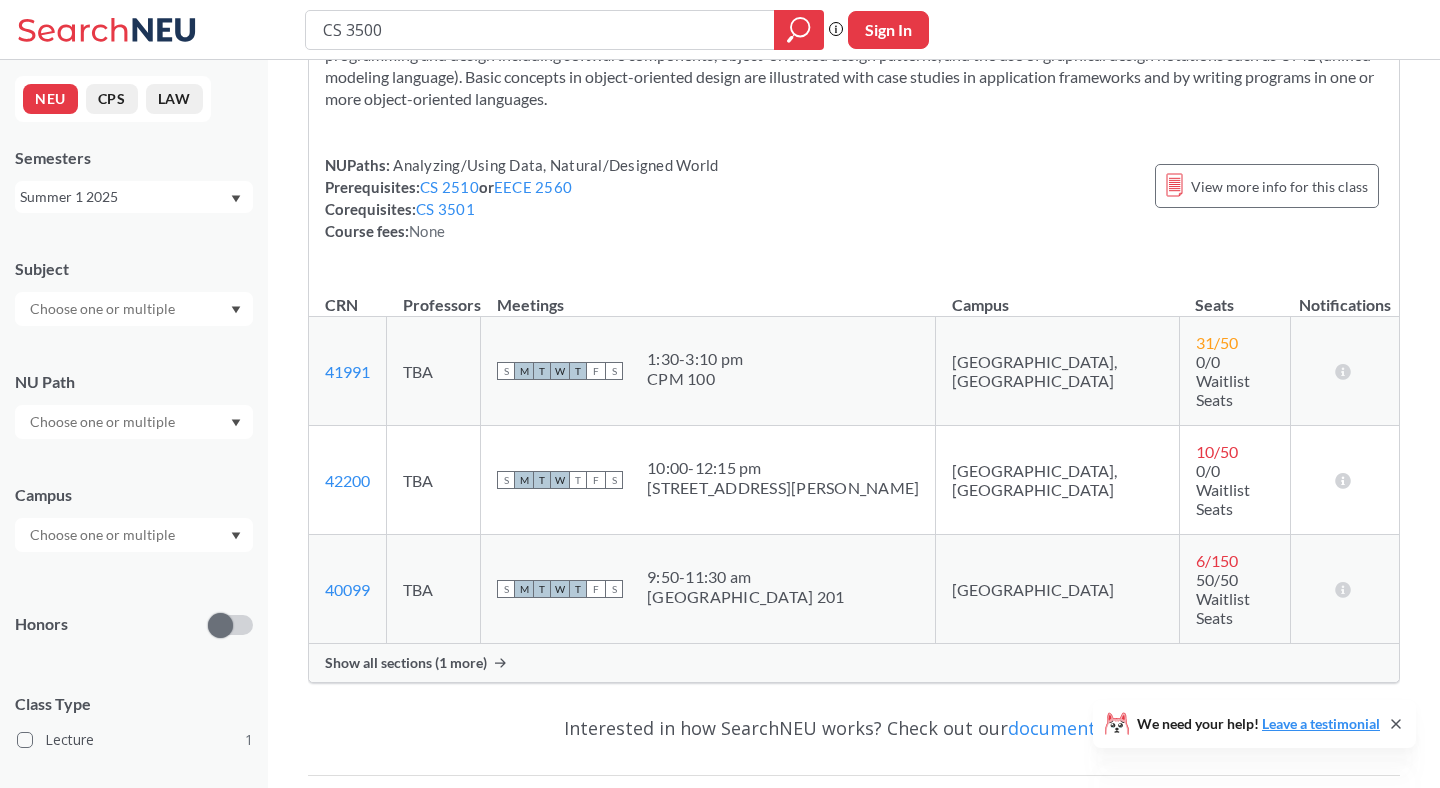 scroll, scrollTop: 191, scrollLeft: 0, axis: vertical 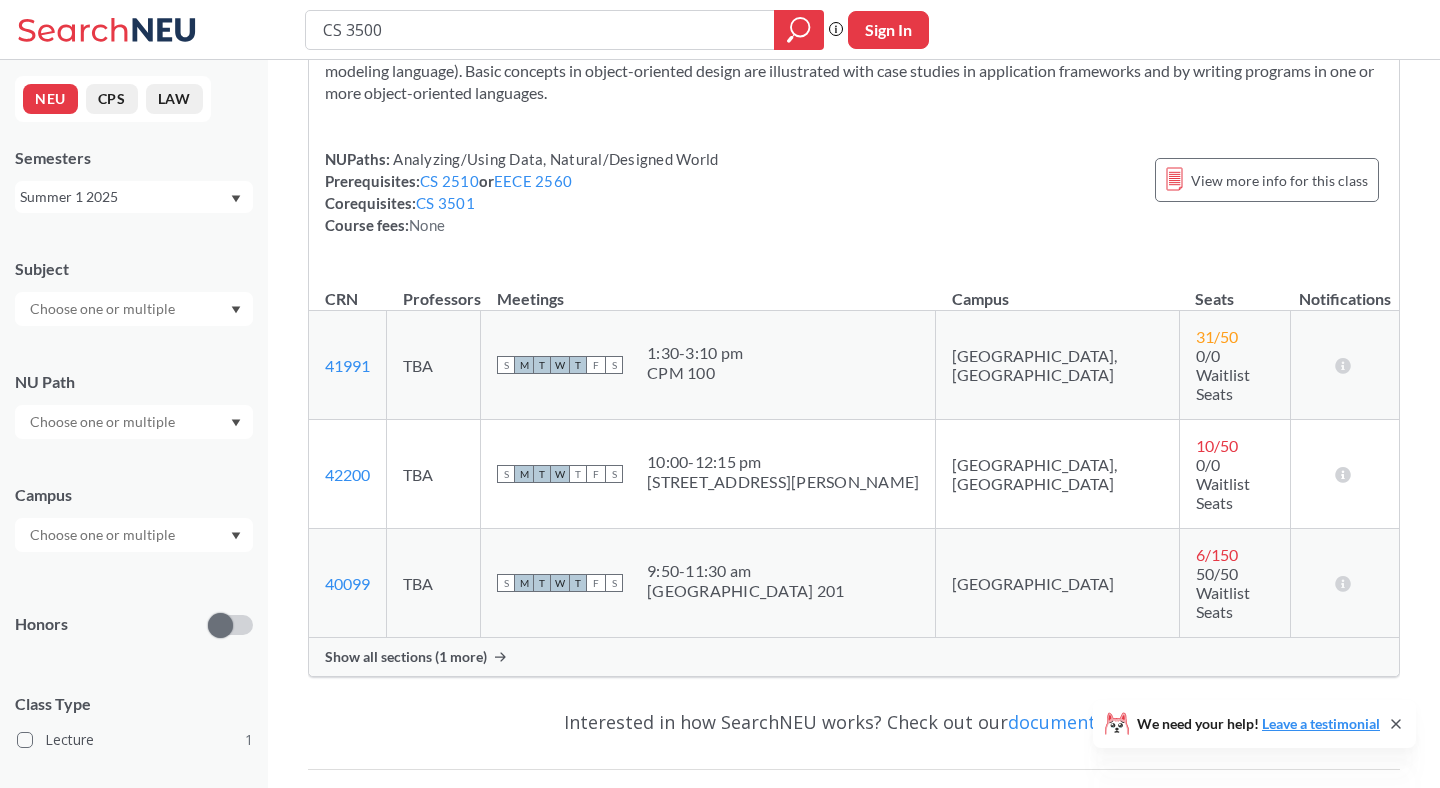 click on "Summer 1 2025" at bounding box center (124, 197) 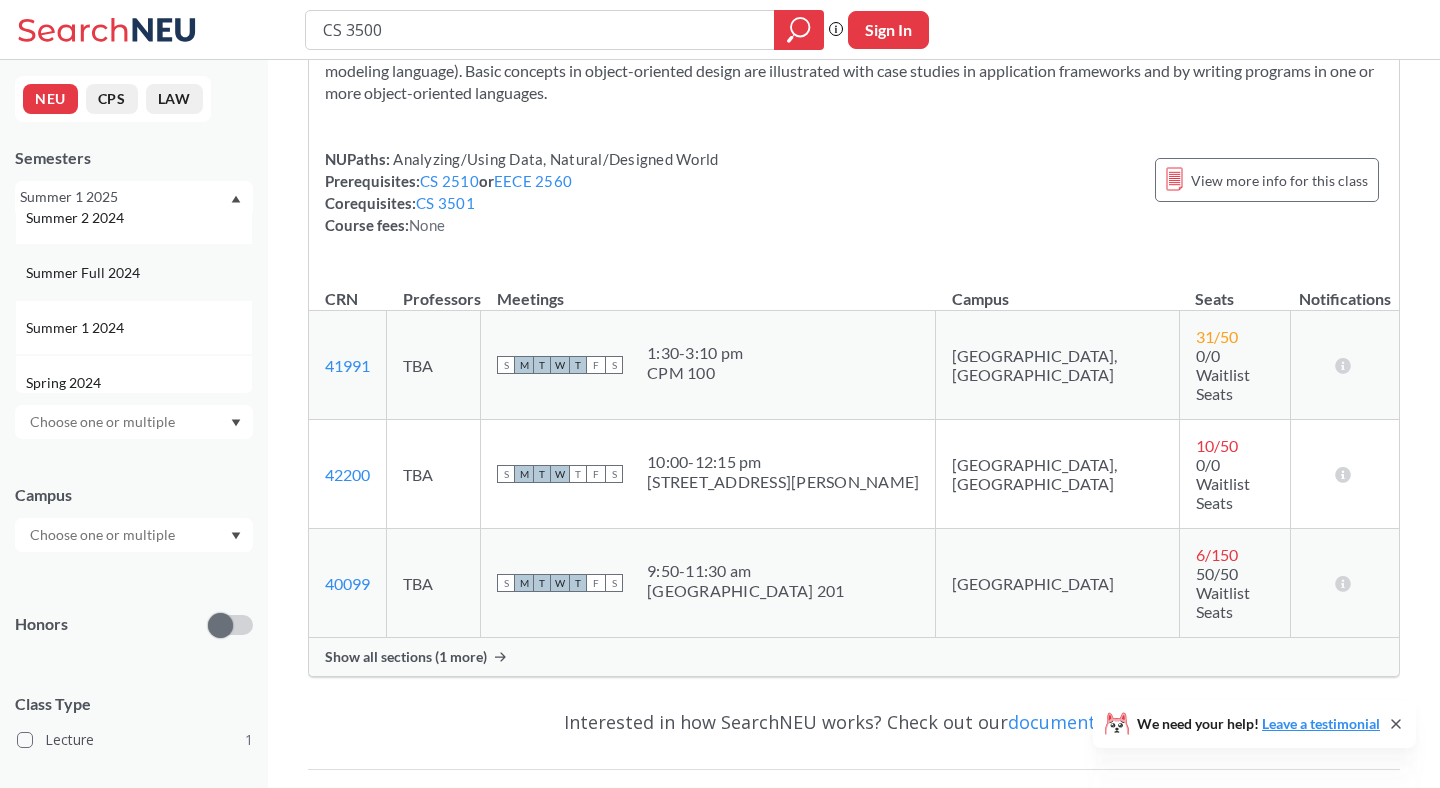 scroll, scrollTop: 370, scrollLeft: 0, axis: vertical 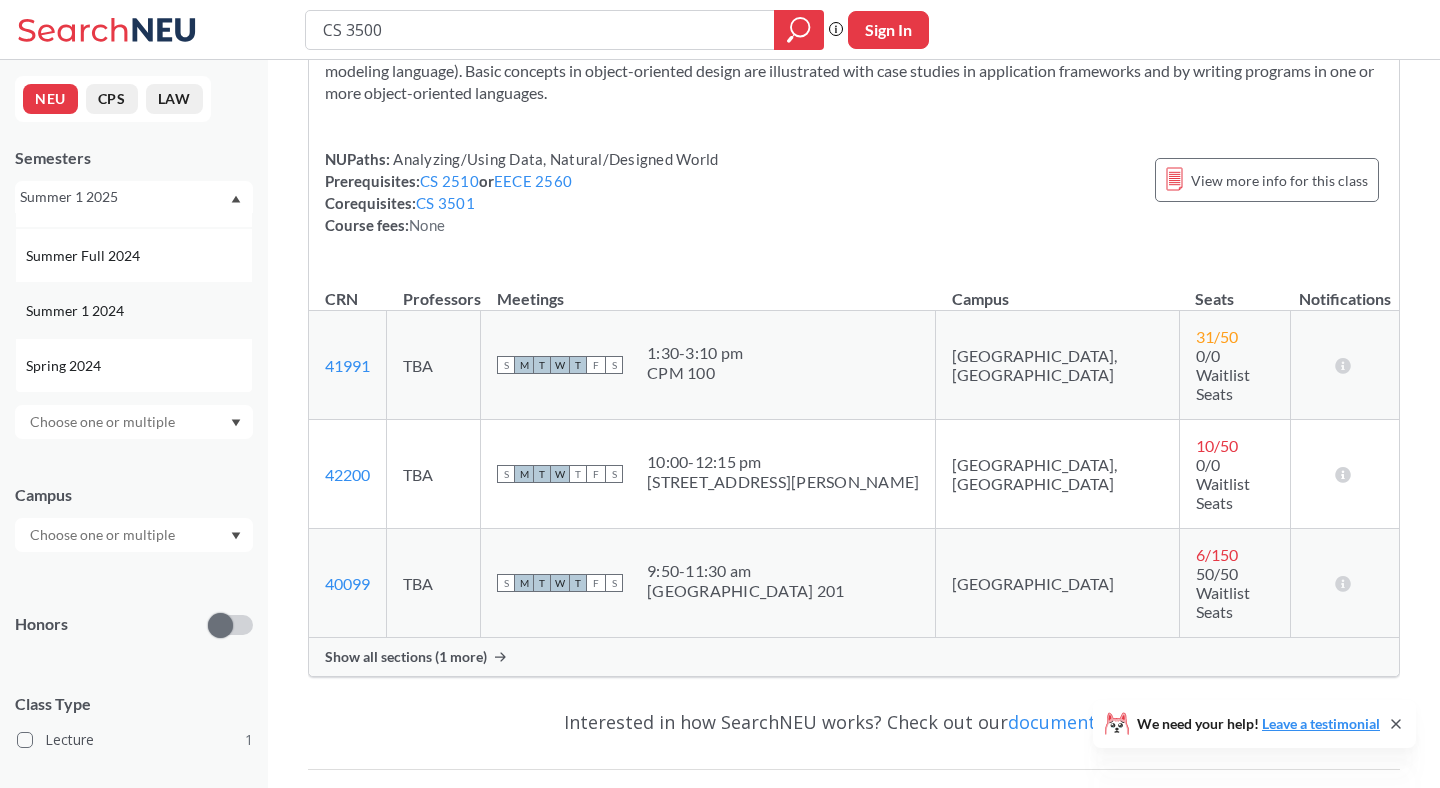 click on "Summer 1 2024" at bounding box center (77, 311) 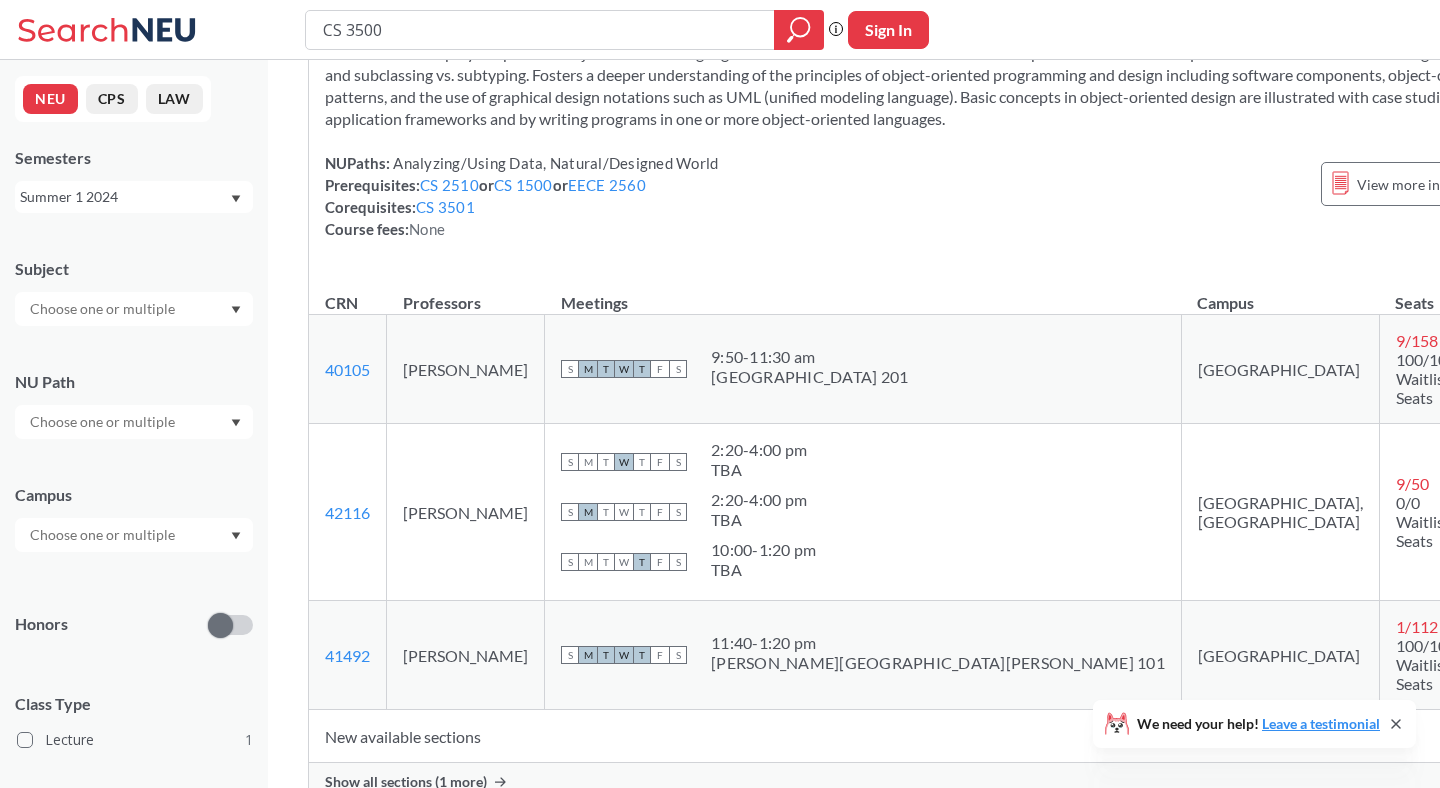 scroll, scrollTop: 302, scrollLeft: 0, axis: vertical 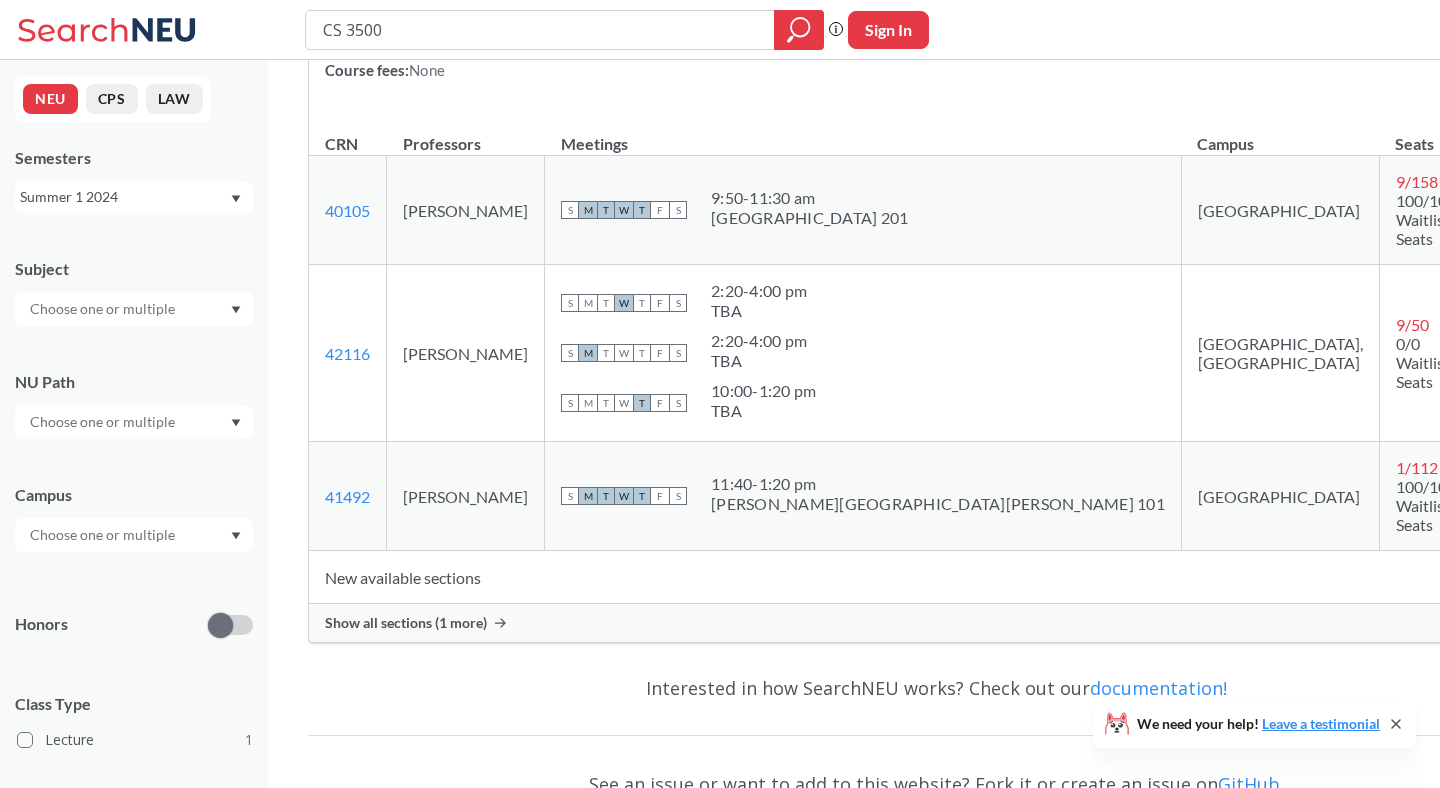 click on "Summer 1 2024" at bounding box center (124, 197) 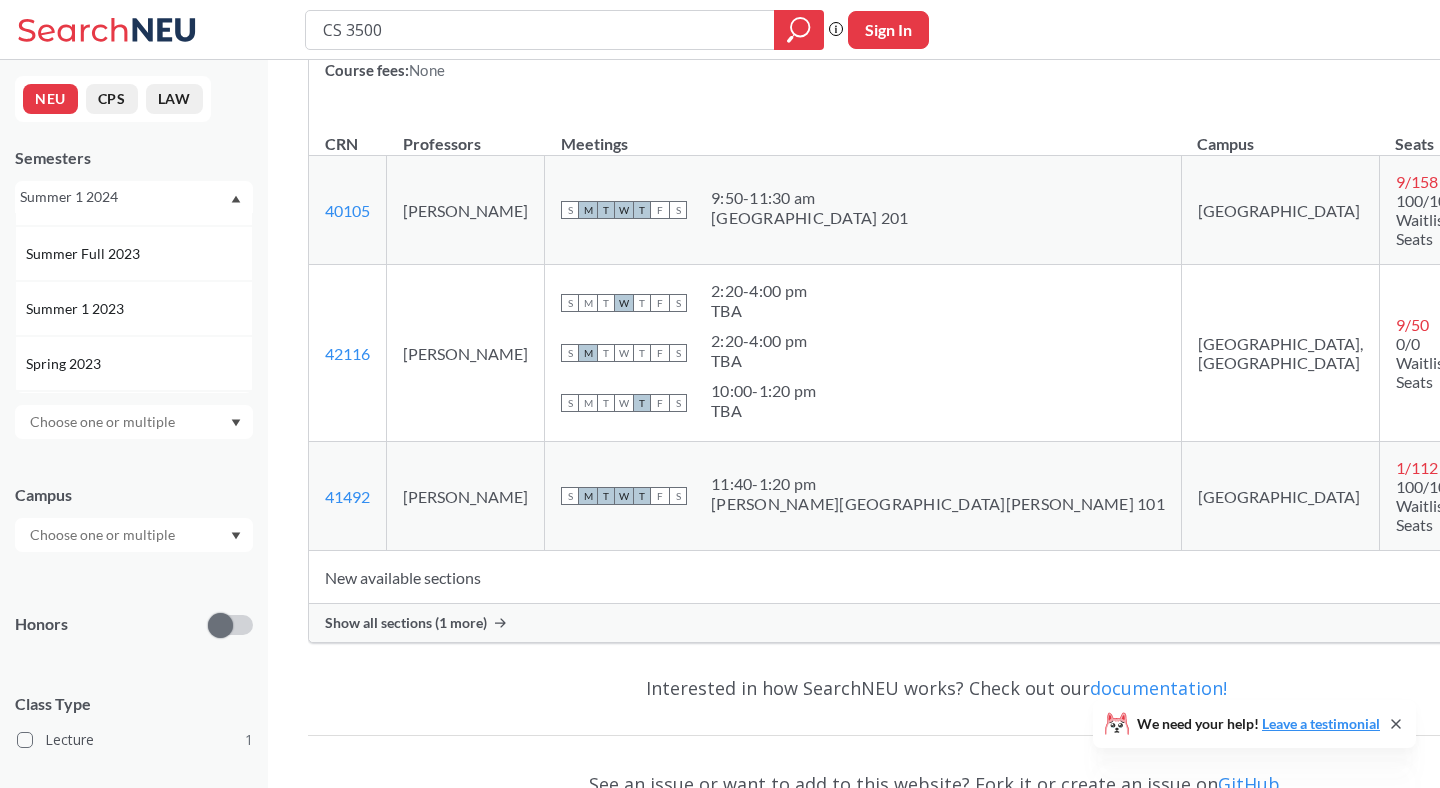 scroll, scrollTop: 683, scrollLeft: 0, axis: vertical 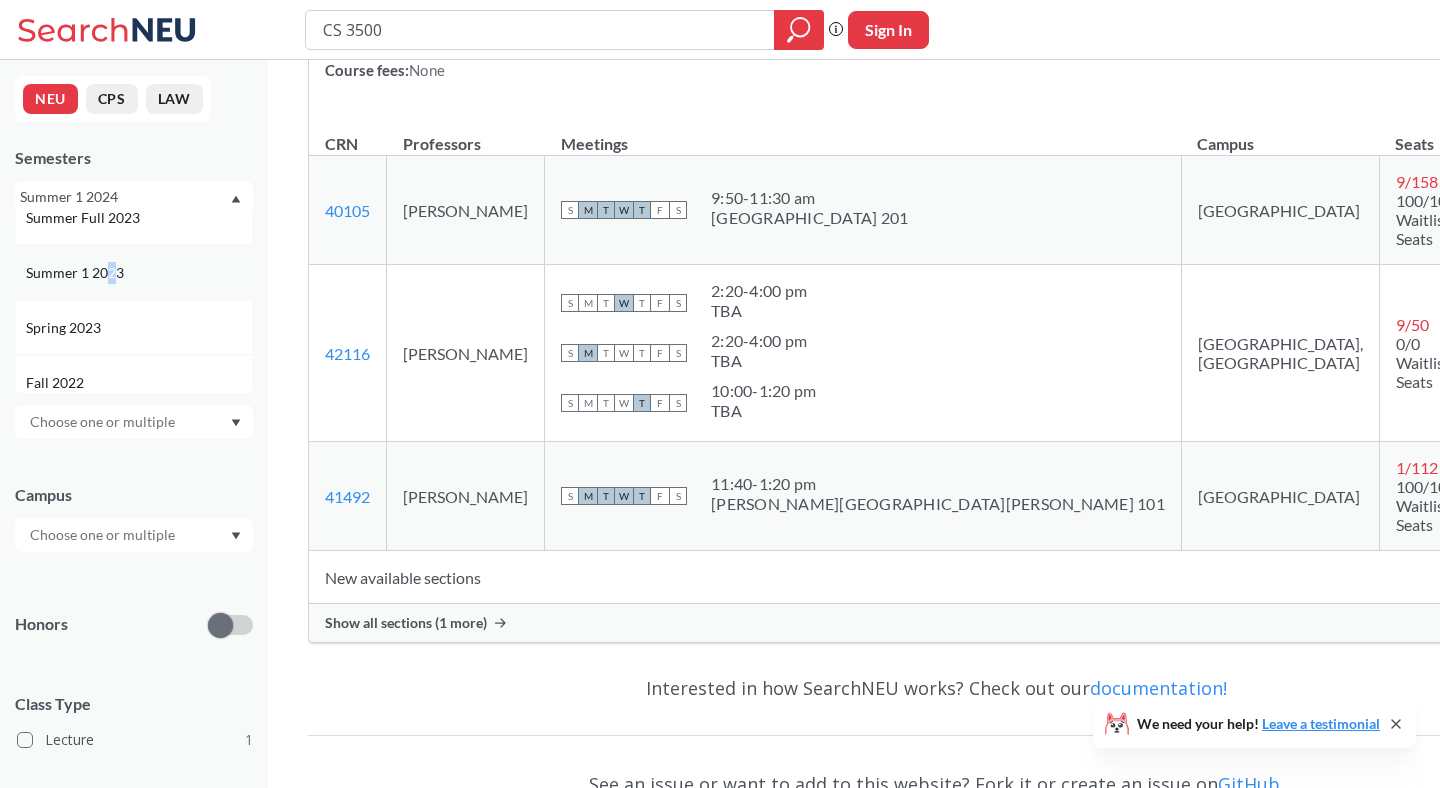 click on "Summer 1 2023" at bounding box center (77, 273) 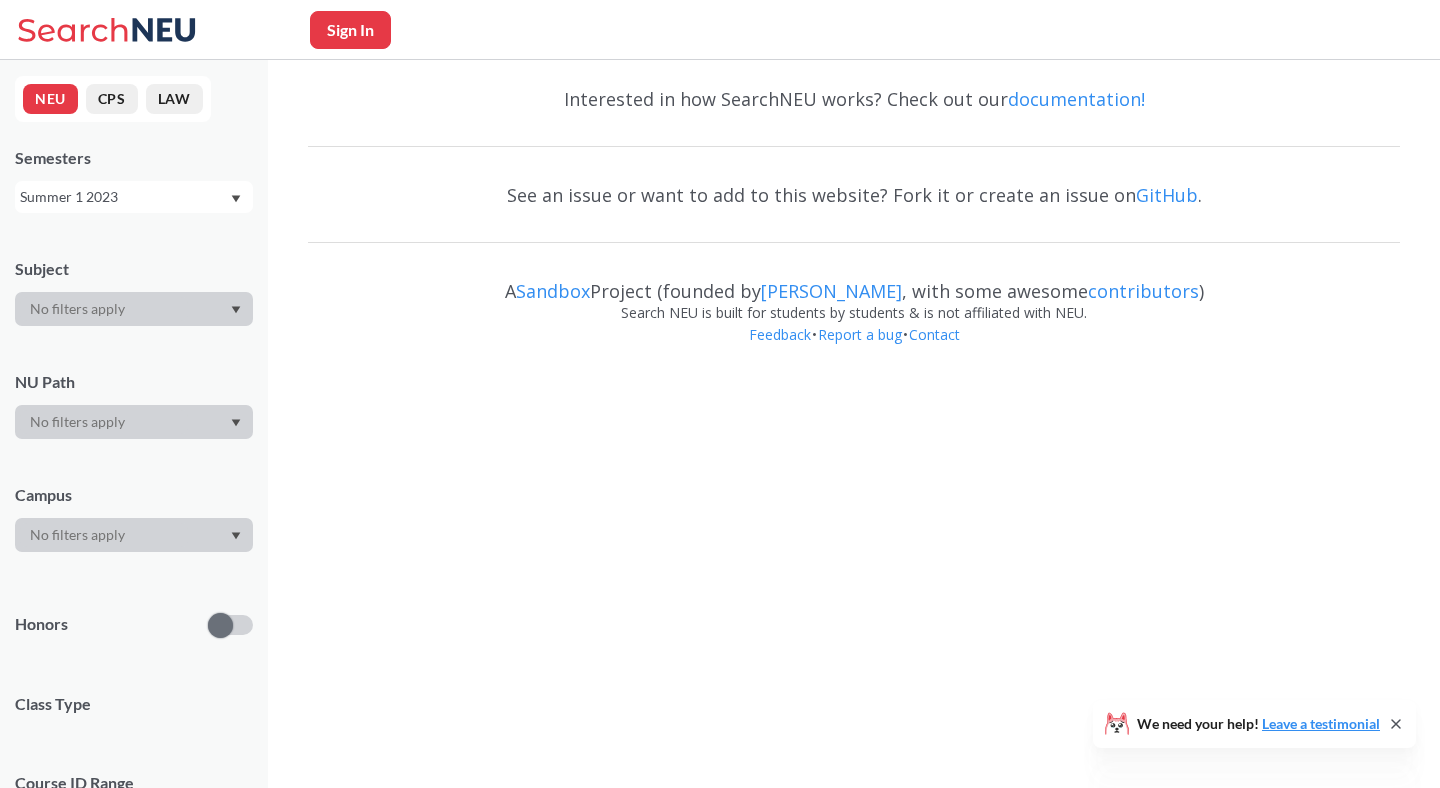 scroll, scrollTop: 0, scrollLeft: 0, axis: both 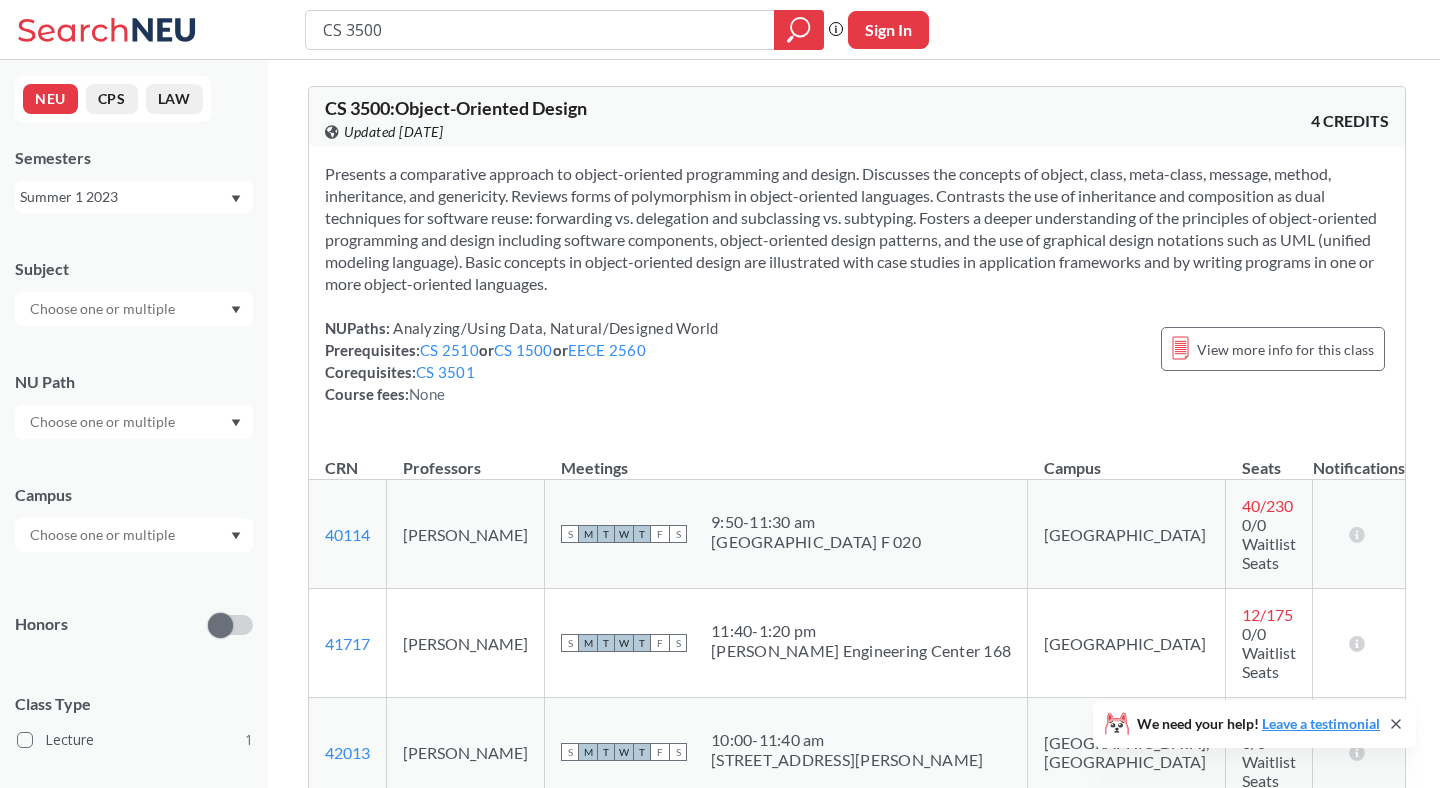 click on "Summer 1 2023" at bounding box center [124, 197] 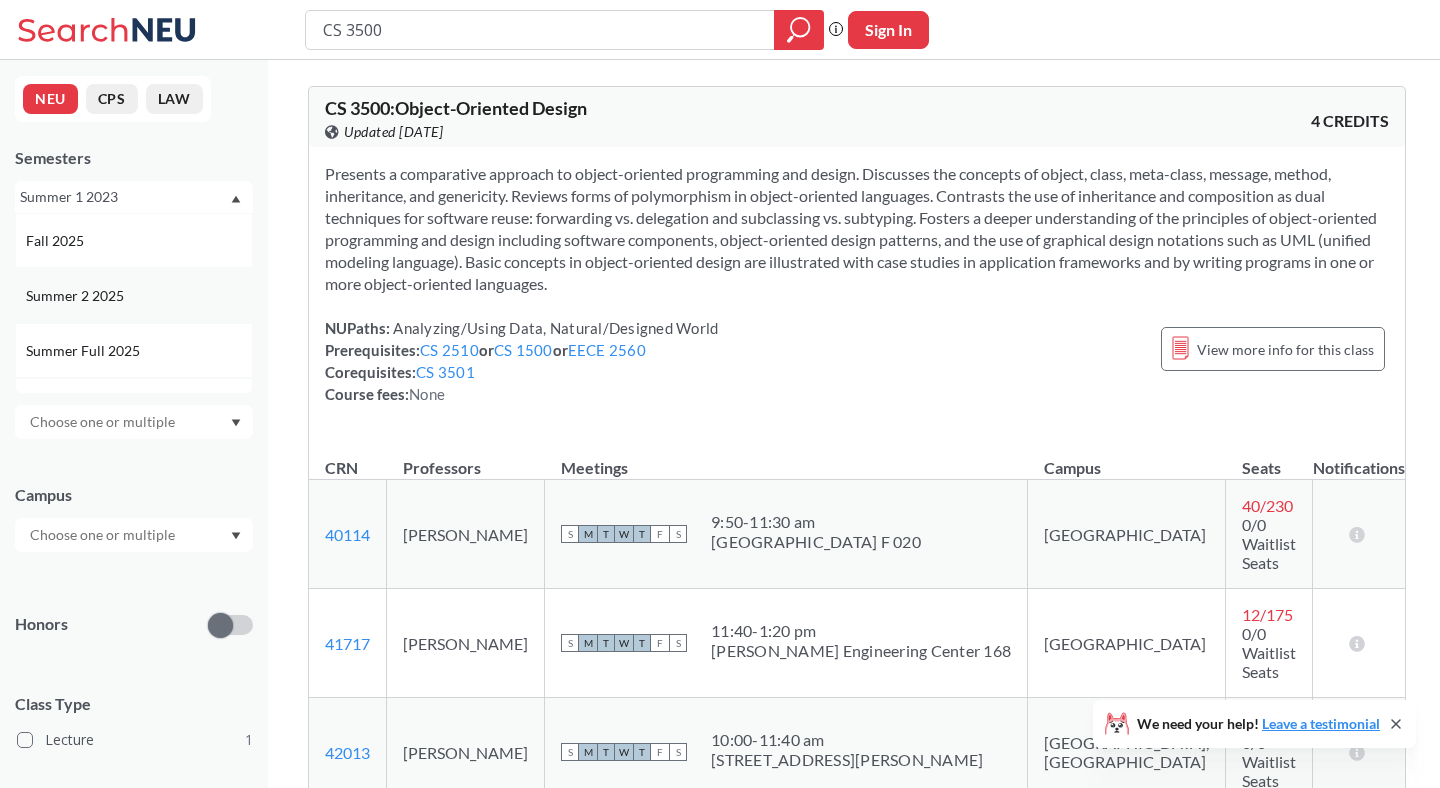 click on "Summer 2 2025" at bounding box center (134, 295) 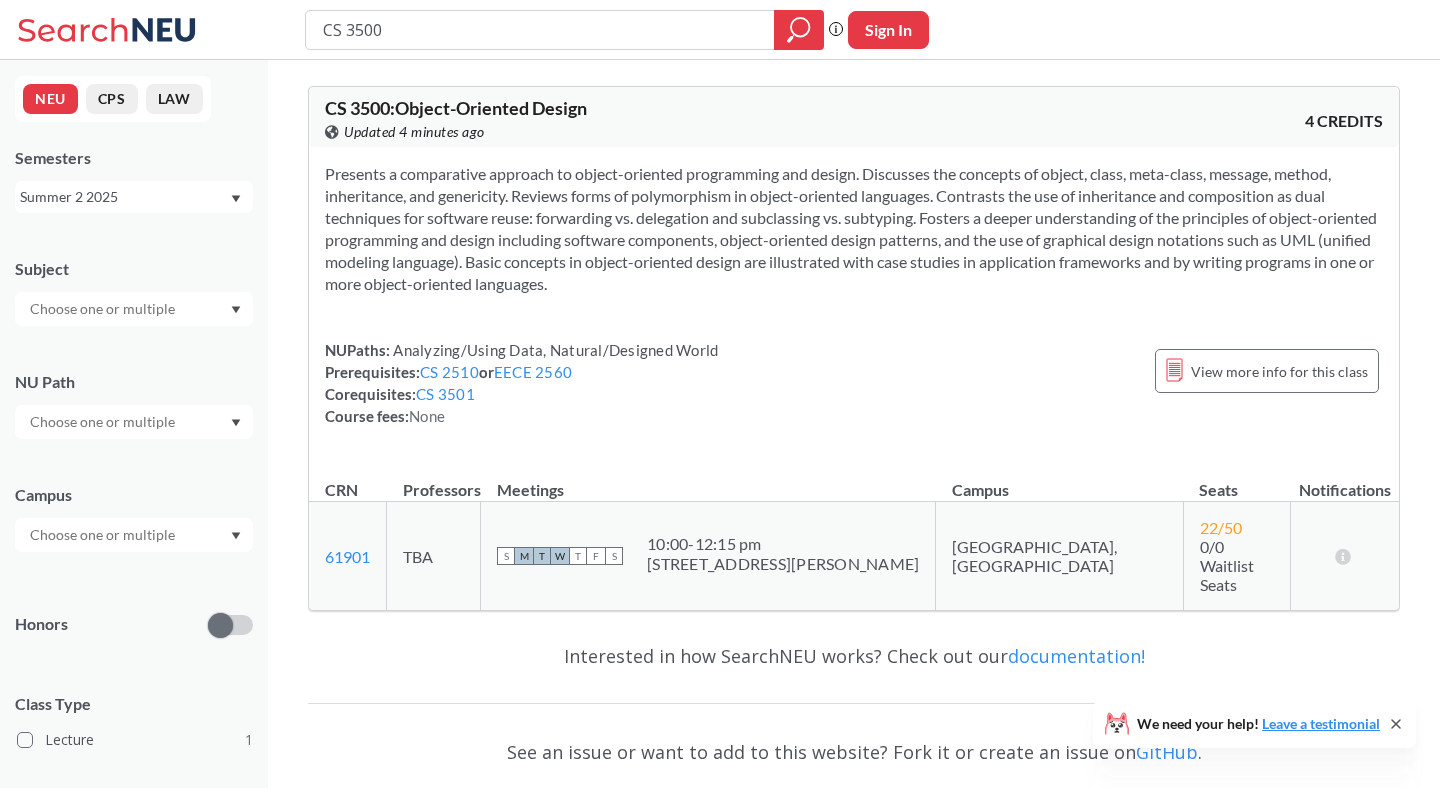 click on "Semesters Summer 2 2025" at bounding box center [134, 180] 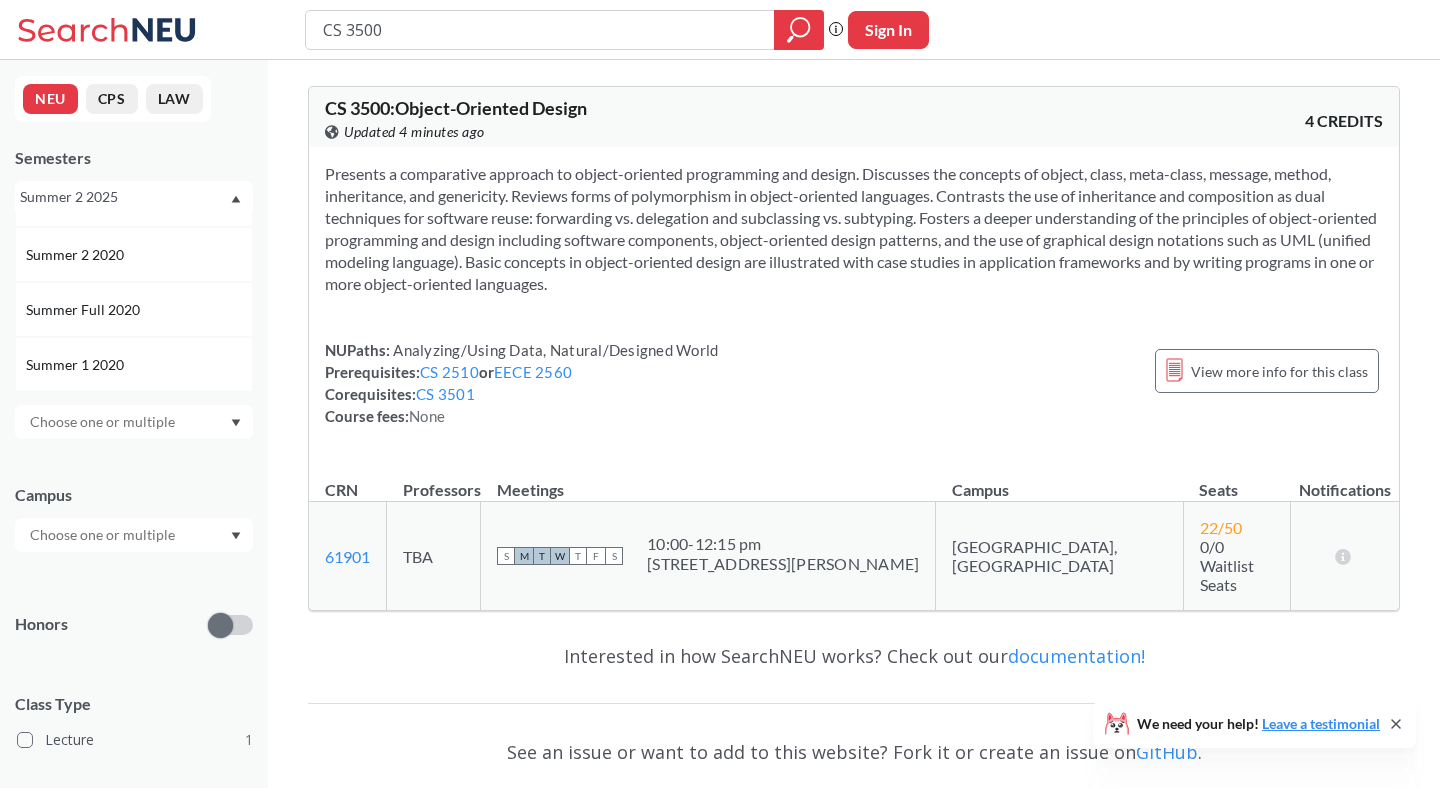scroll, scrollTop: 1392, scrollLeft: 0, axis: vertical 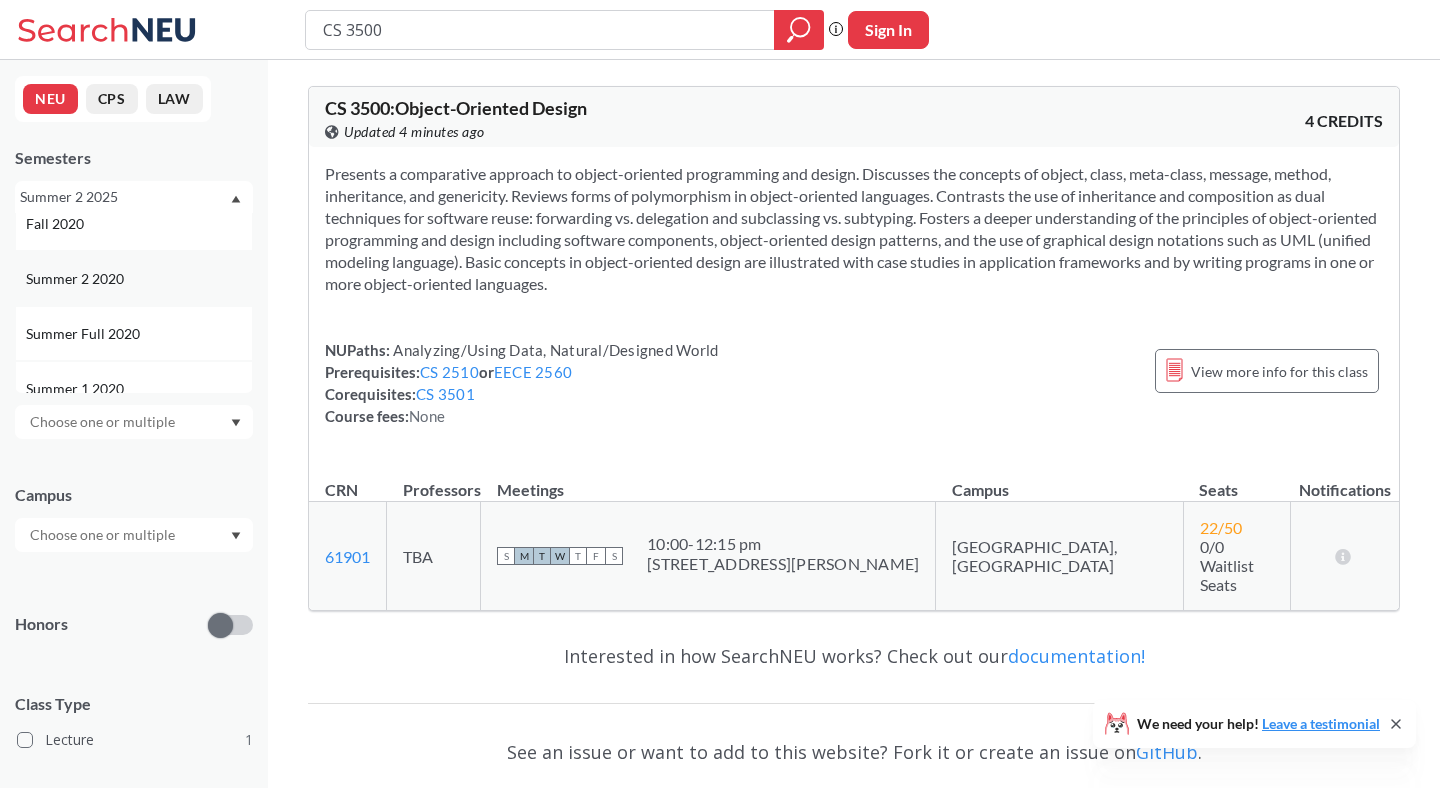 click on "Summer 2 2020" at bounding box center (77, 279) 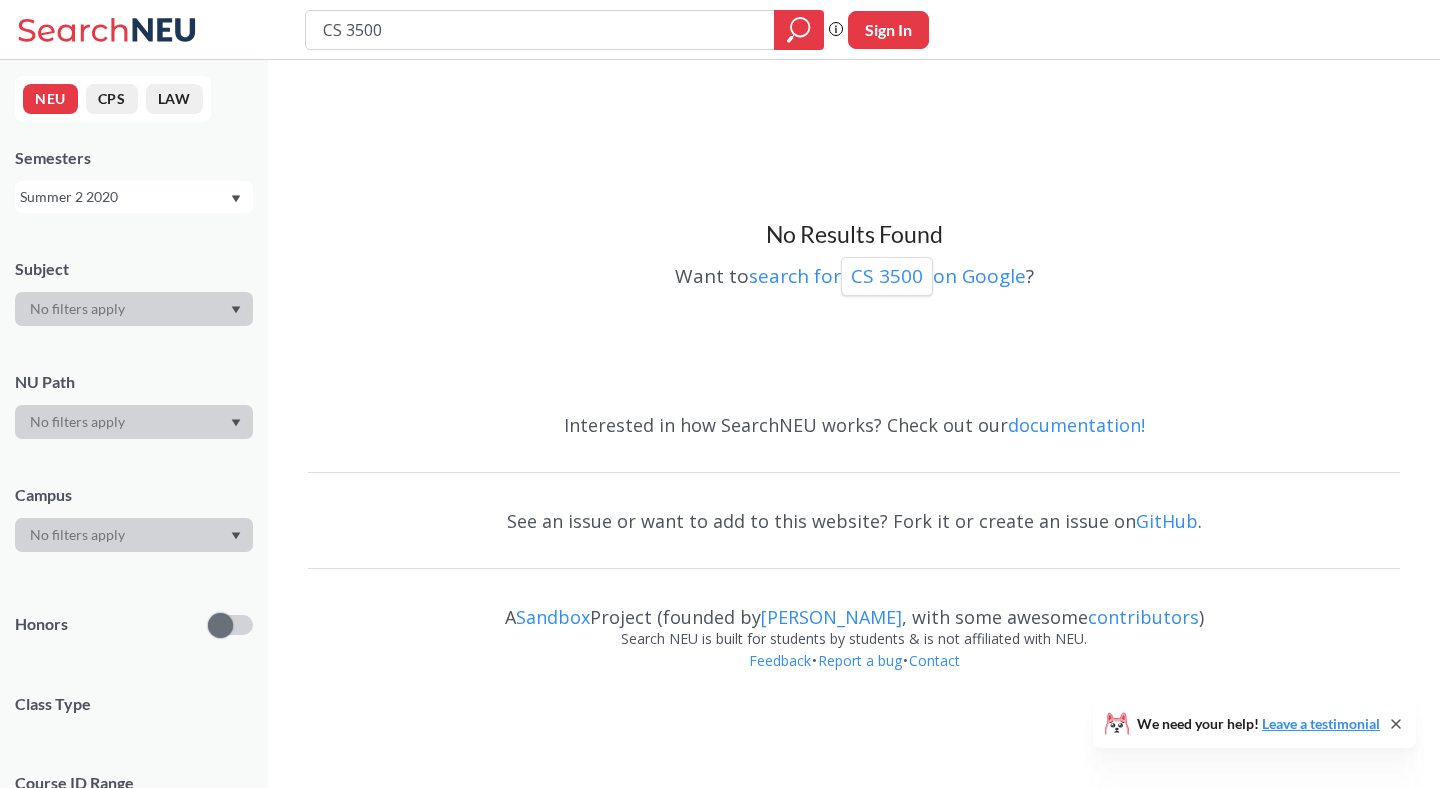 click on "Summer 2 2020" at bounding box center [134, 197] 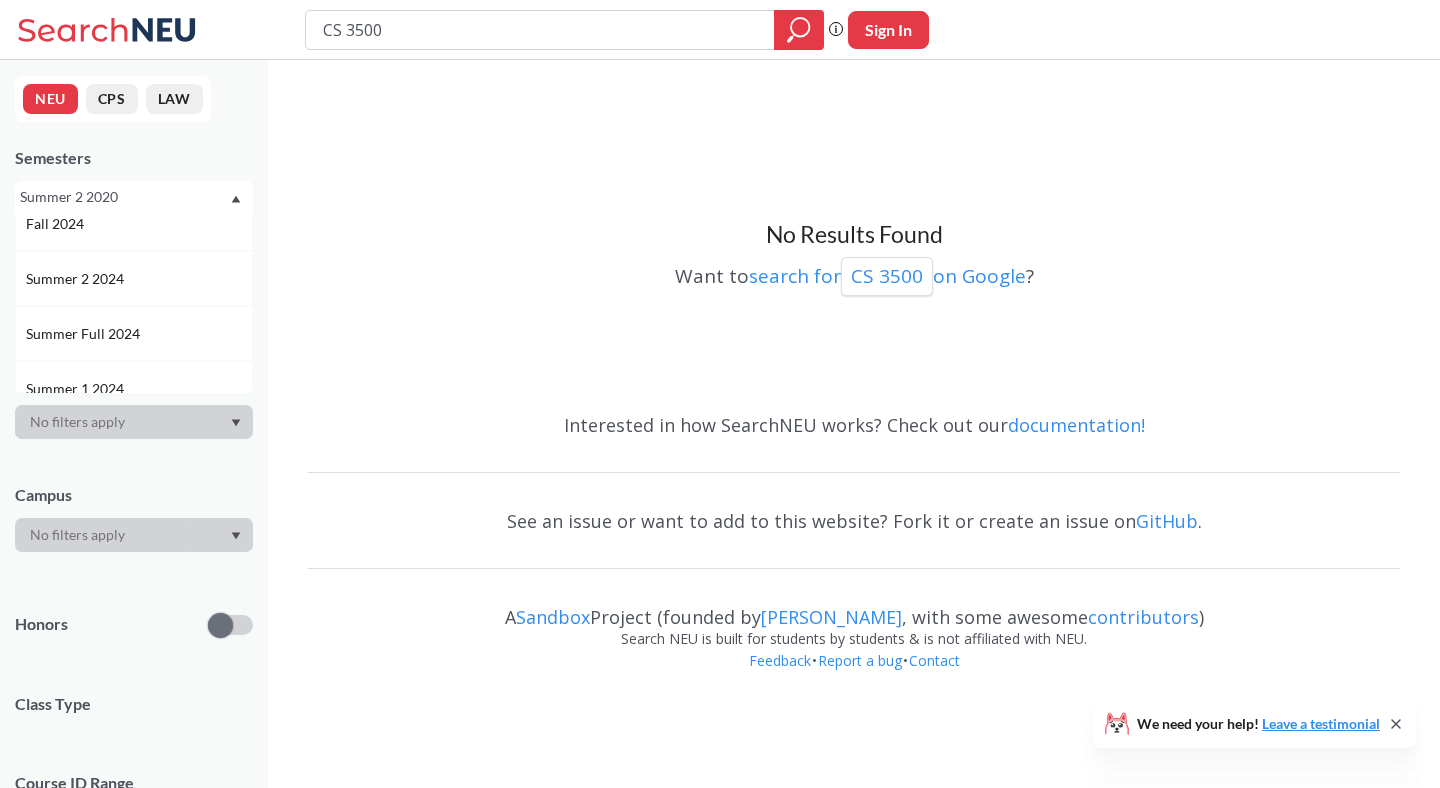 scroll, scrollTop: 306, scrollLeft: 0, axis: vertical 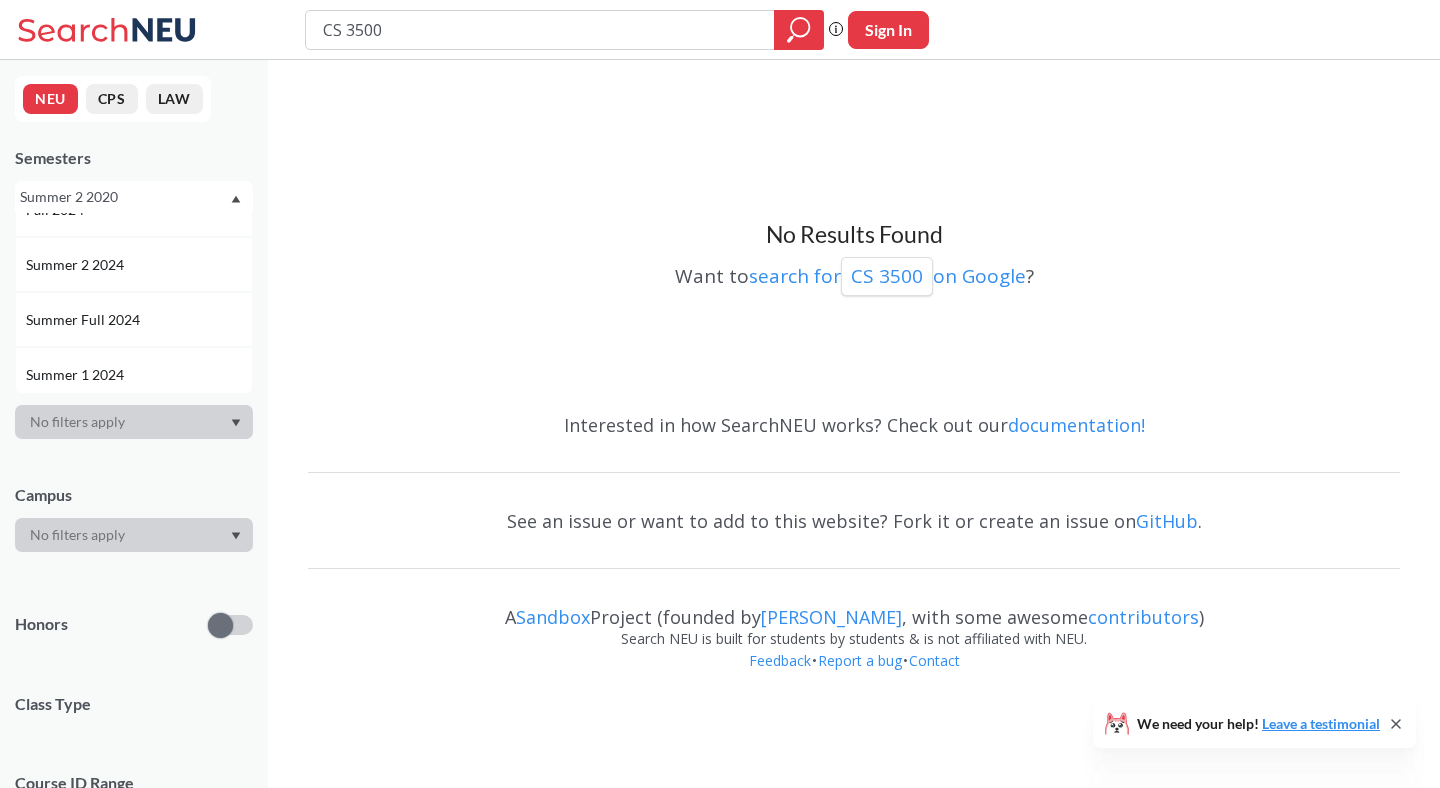 click on "Summer 2 2024" at bounding box center [77, 265] 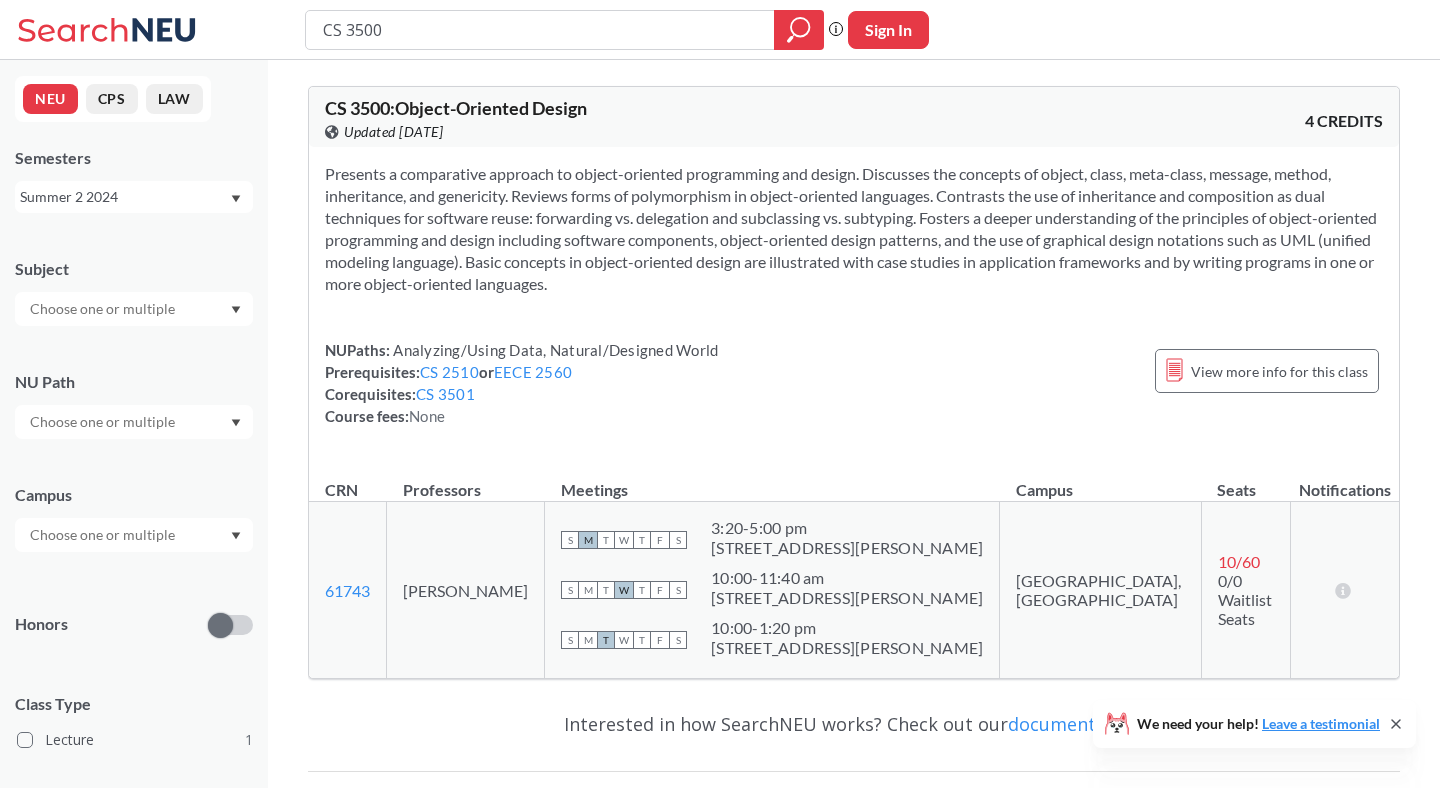click on "Summer 2 2024" at bounding box center (124, 197) 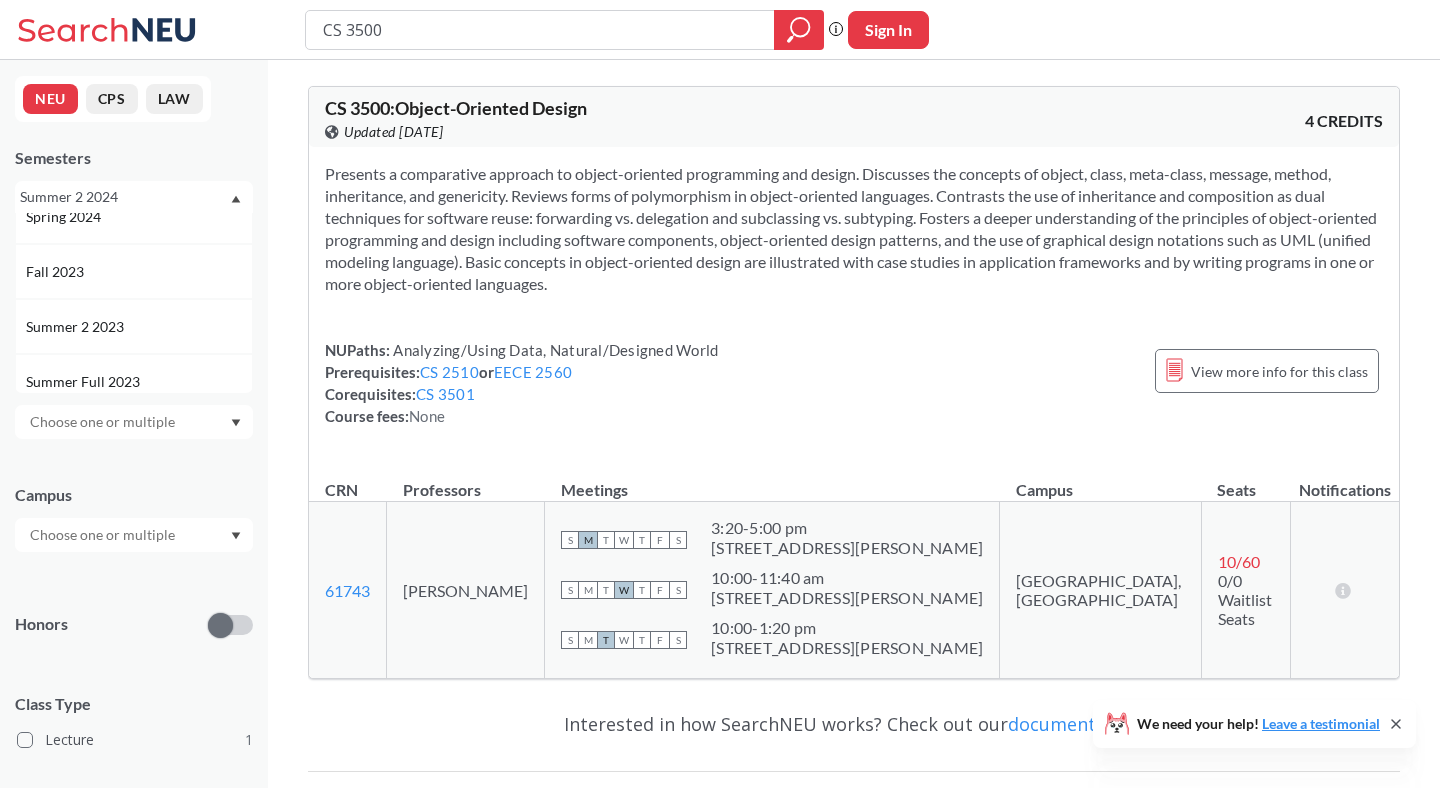 scroll, scrollTop: 522, scrollLeft: 0, axis: vertical 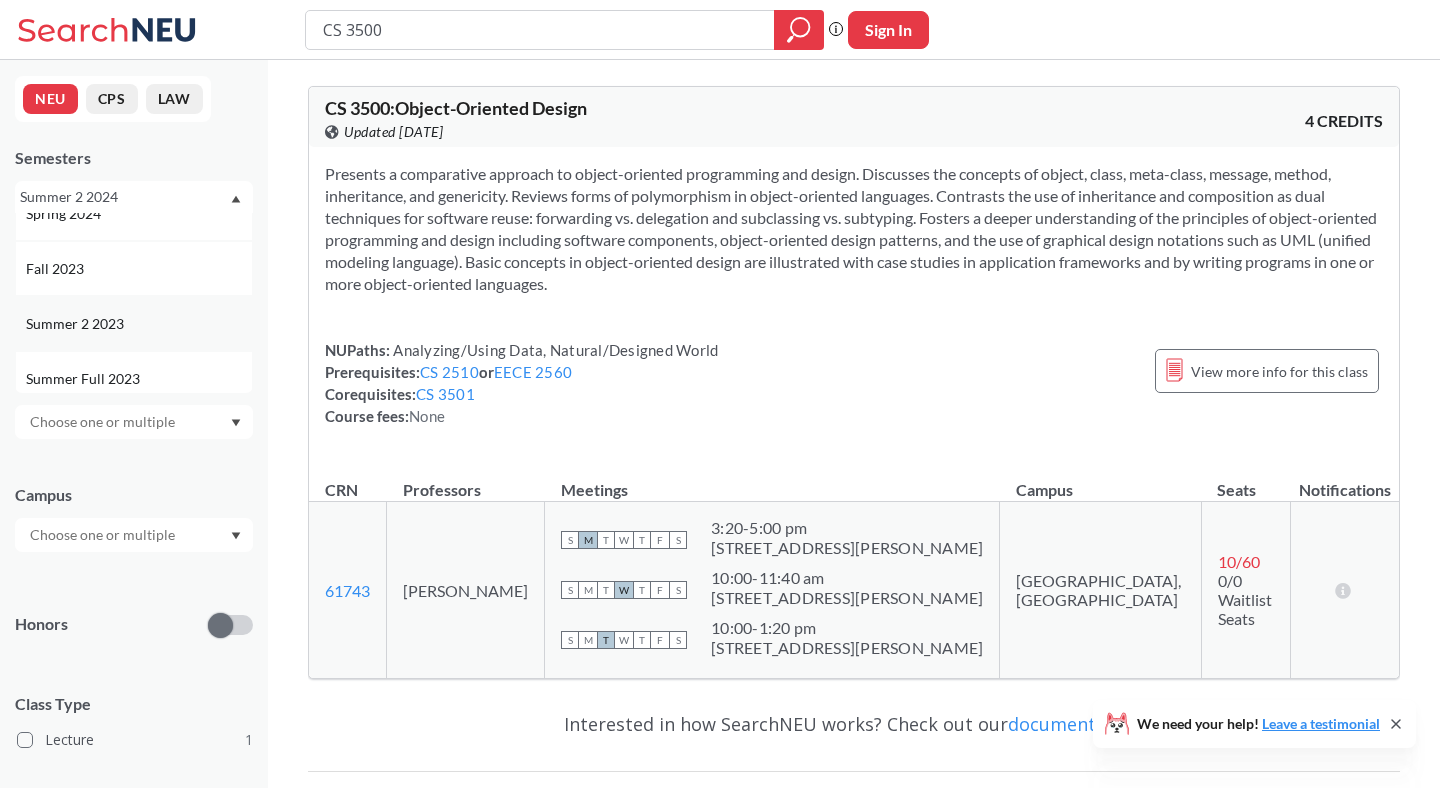 click on "Summer 2 2023" at bounding box center [77, 324] 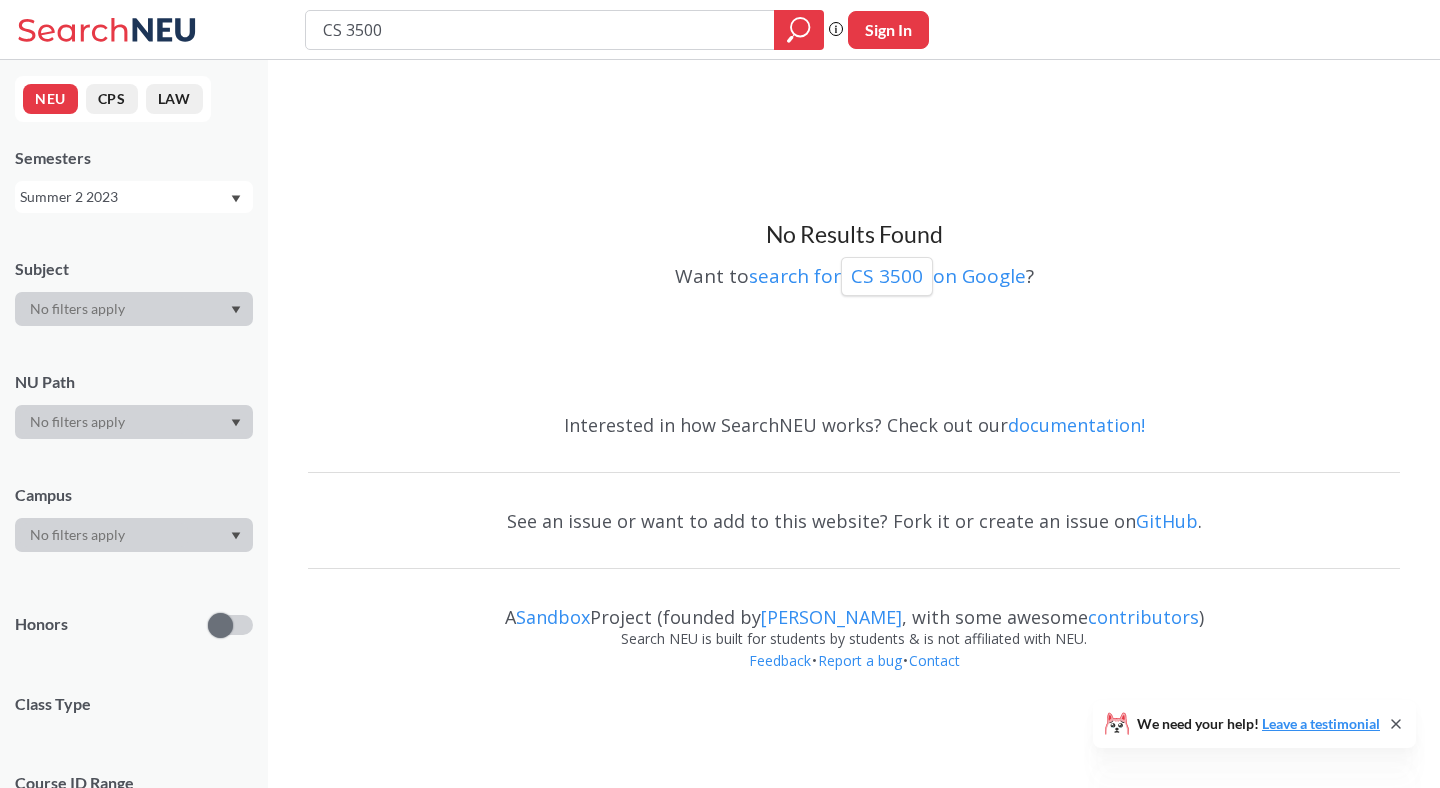 click on "Summer 2 2023" at bounding box center [134, 197] 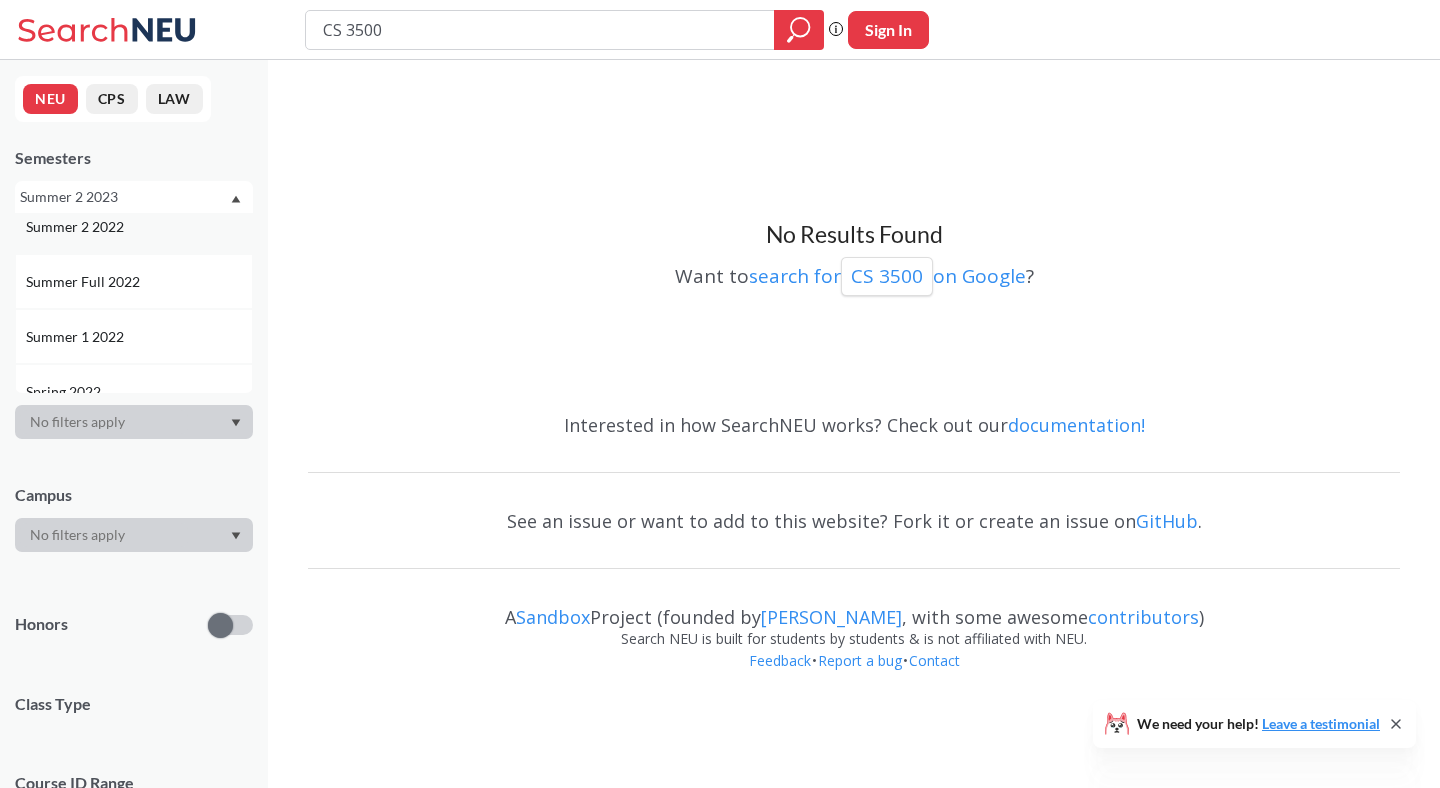 scroll, scrollTop: 884, scrollLeft: 0, axis: vertical 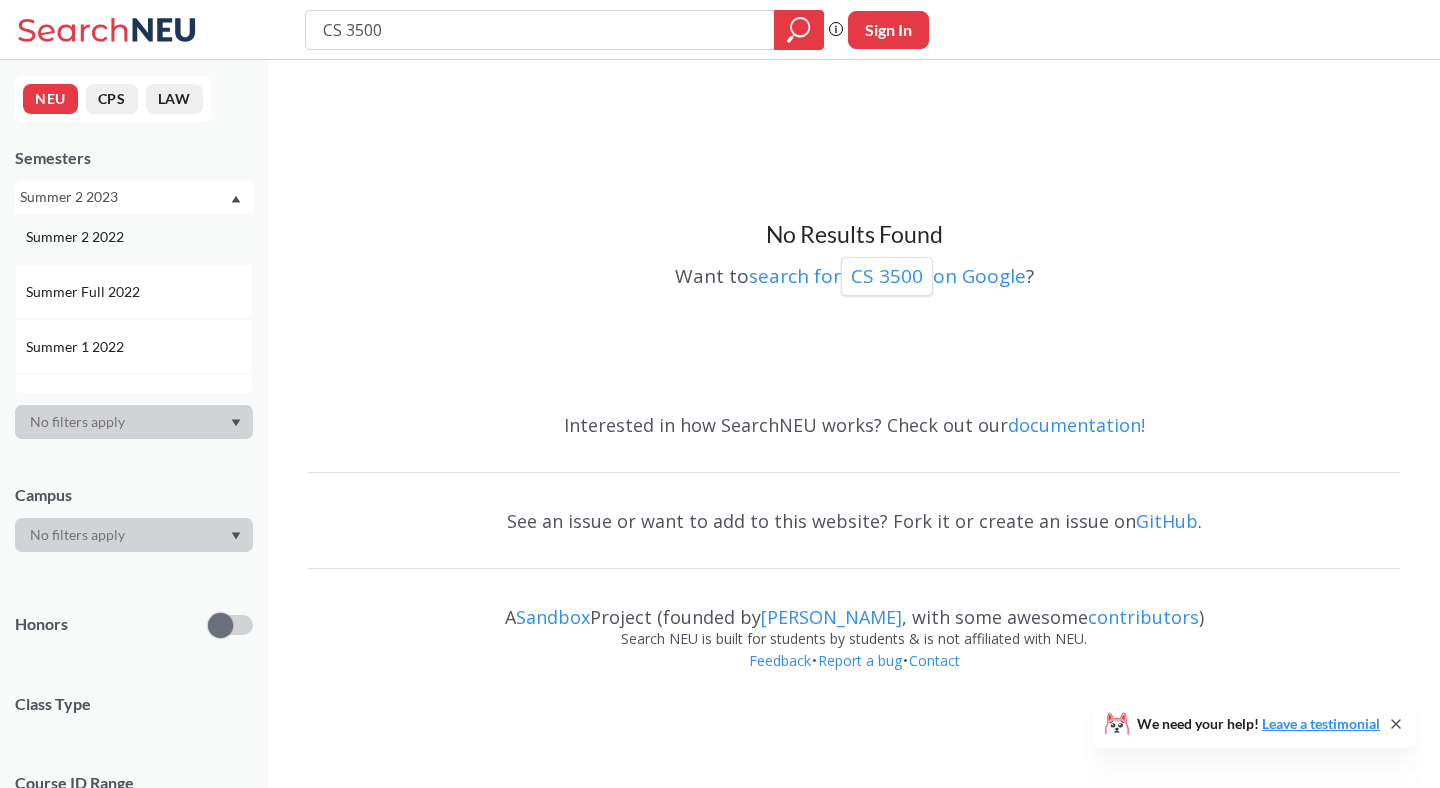 click on "Summer 2 2022" at bounding box center (77, 237) 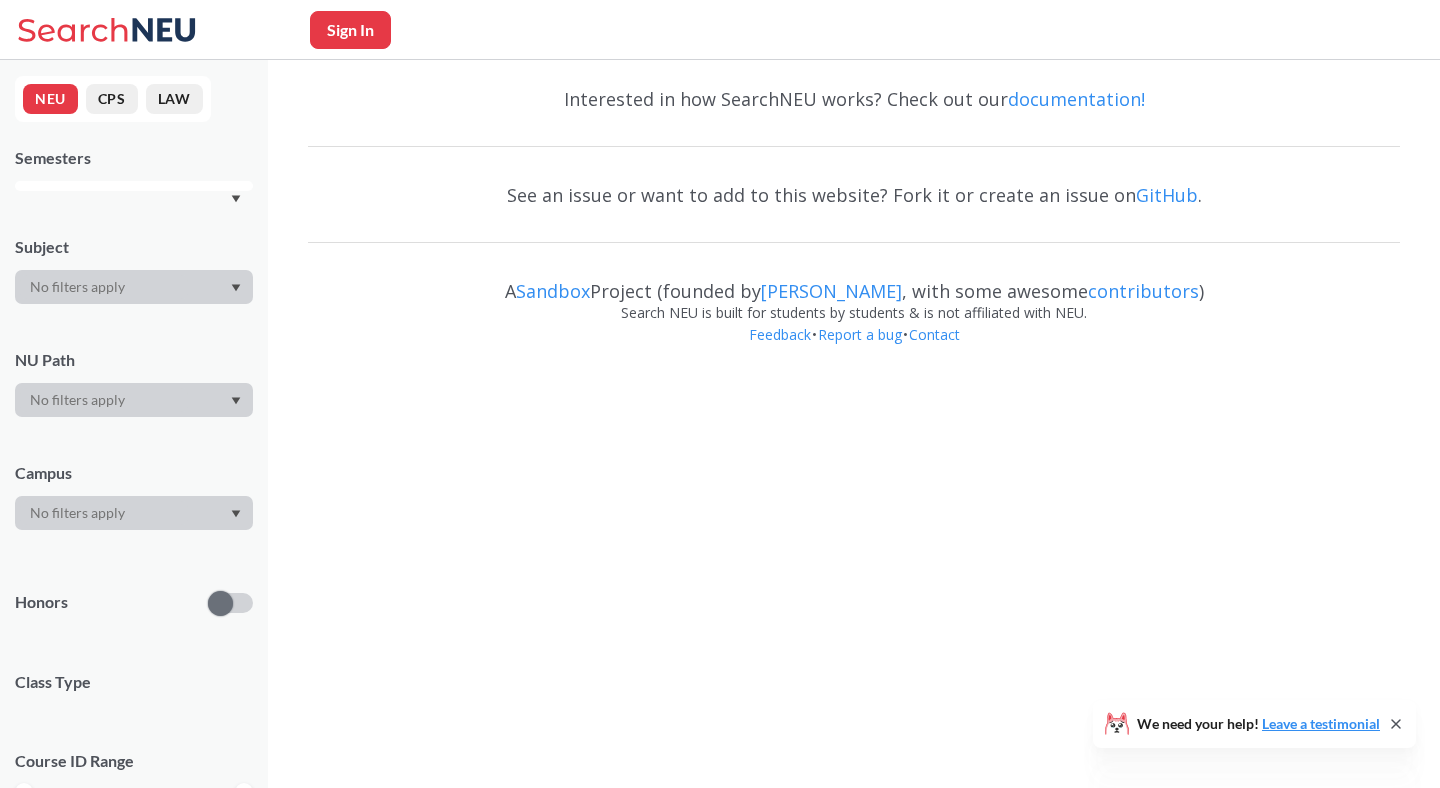 scroll, scrollTop: 0, scrollLeft: 0, axis: both 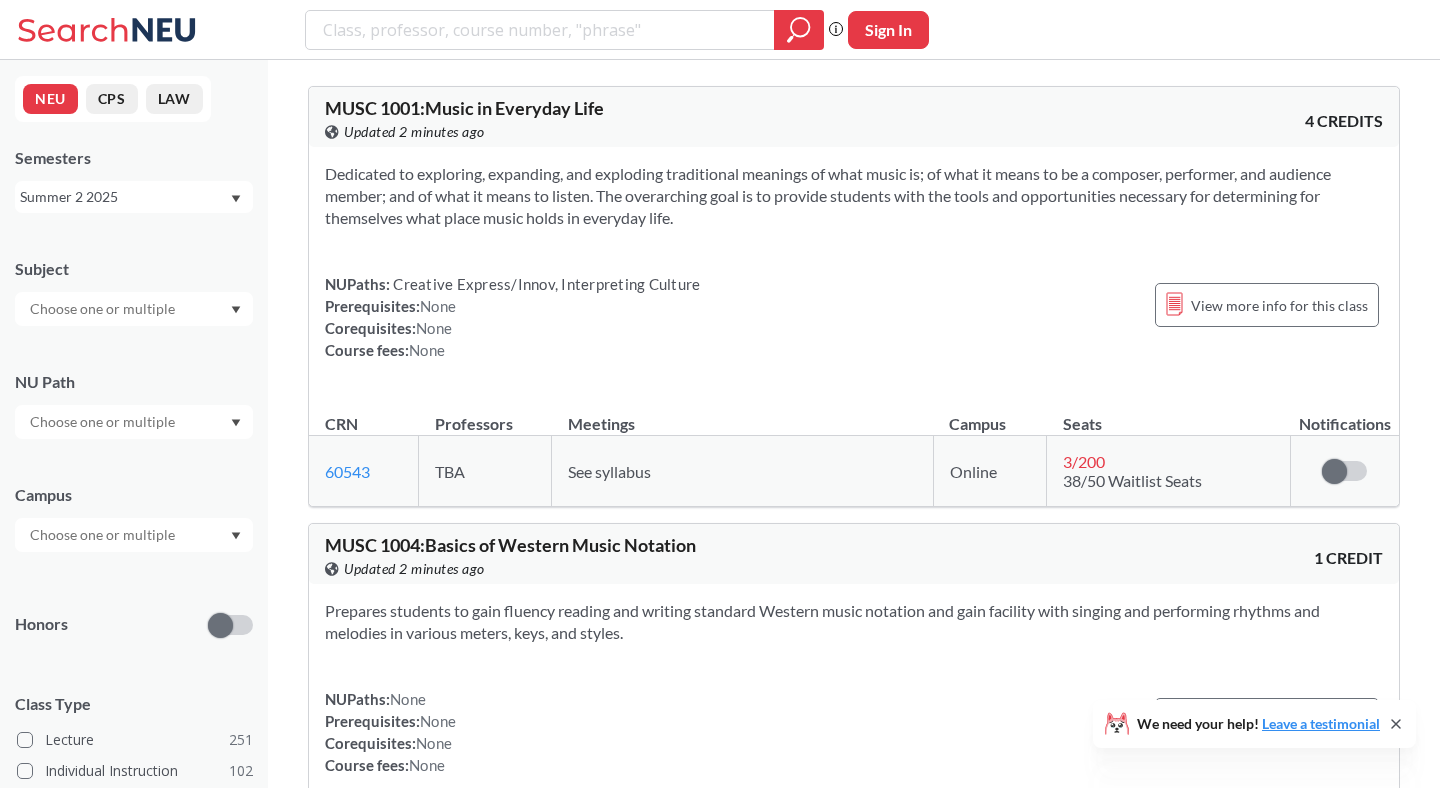type on "CS 3800" 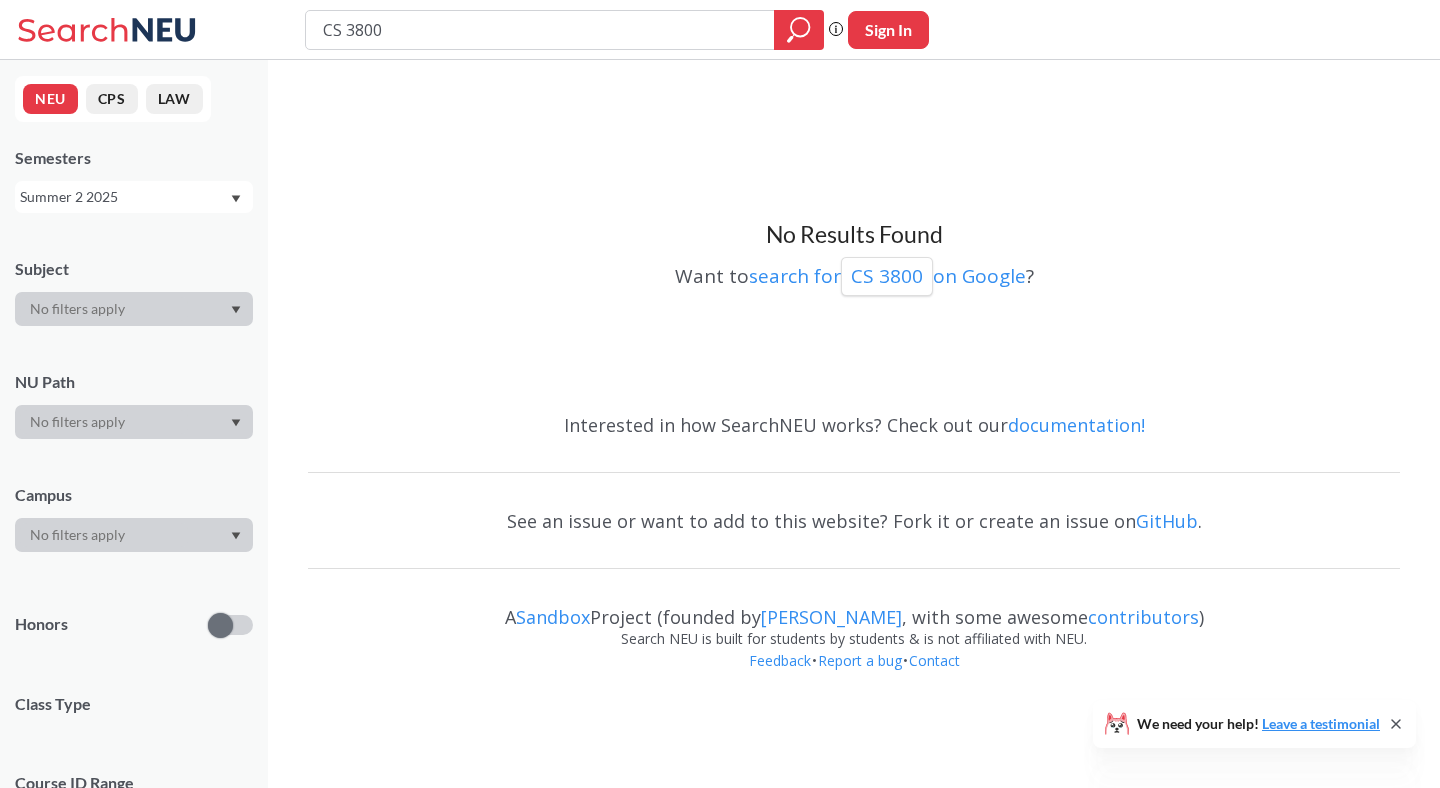 click on "Summer 2 2025" at bounding box center [134, 197] 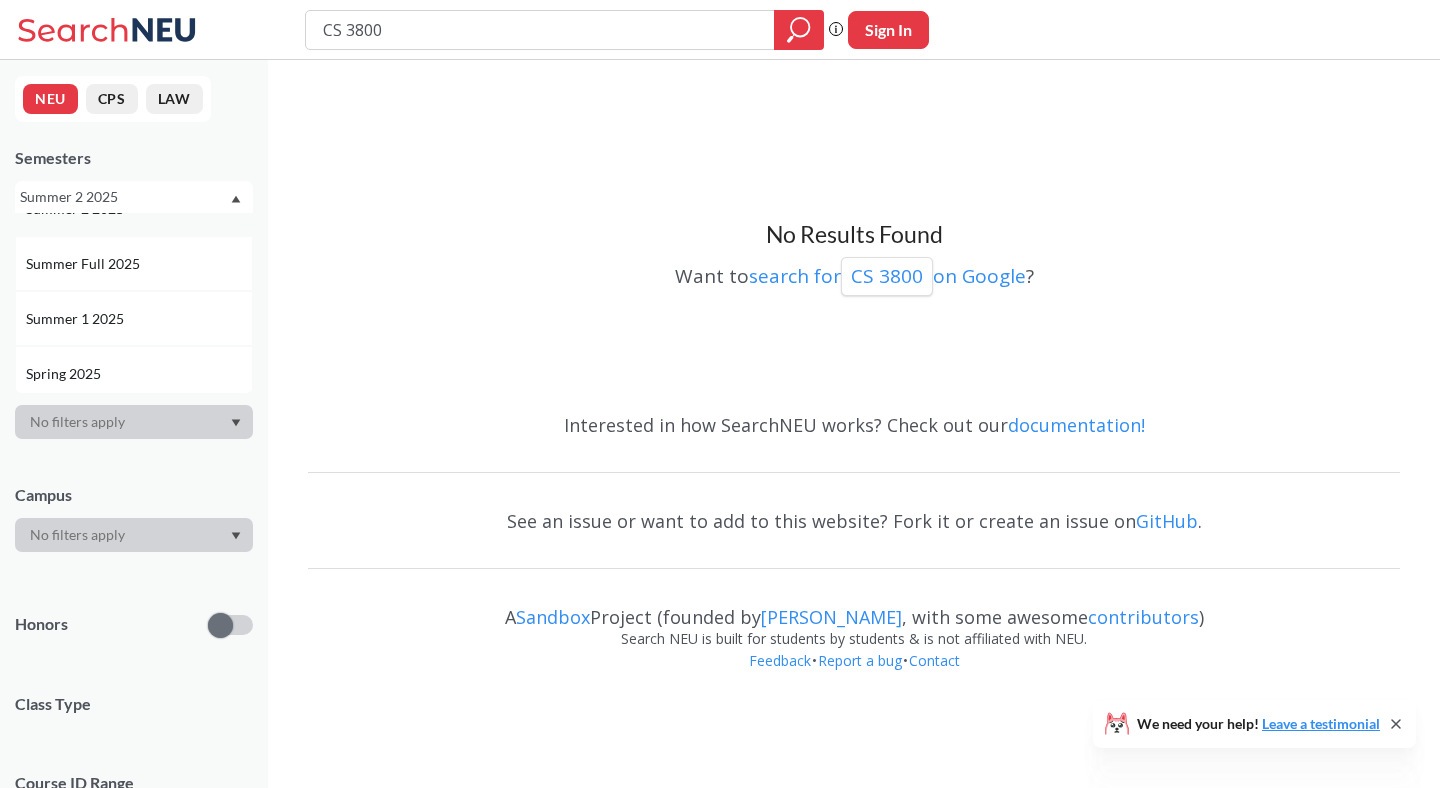 scroll, scrollTop: 91, scrollLeft: 0, axis: vertical 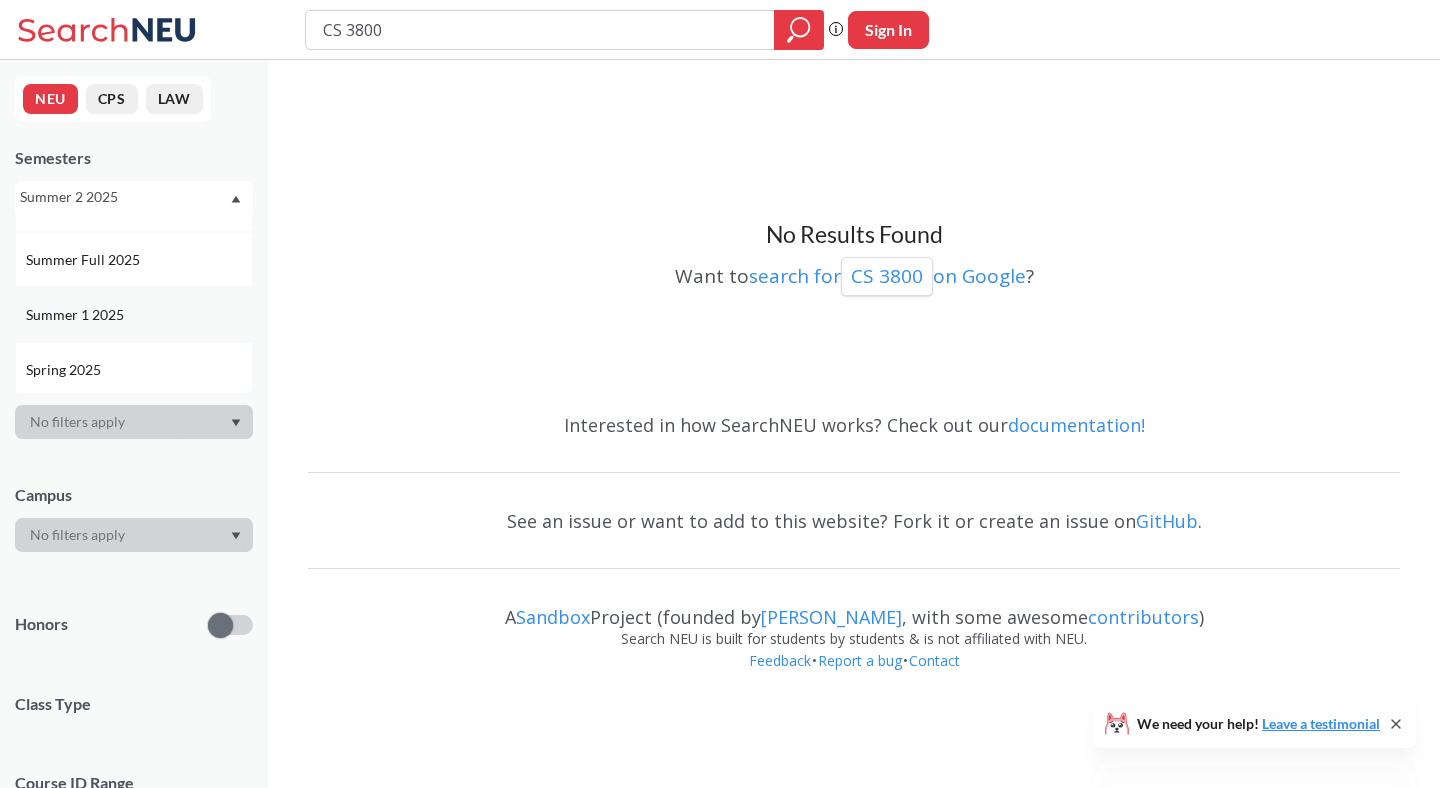 click on "Summer 1 2025" at bounding box center [77, 315] 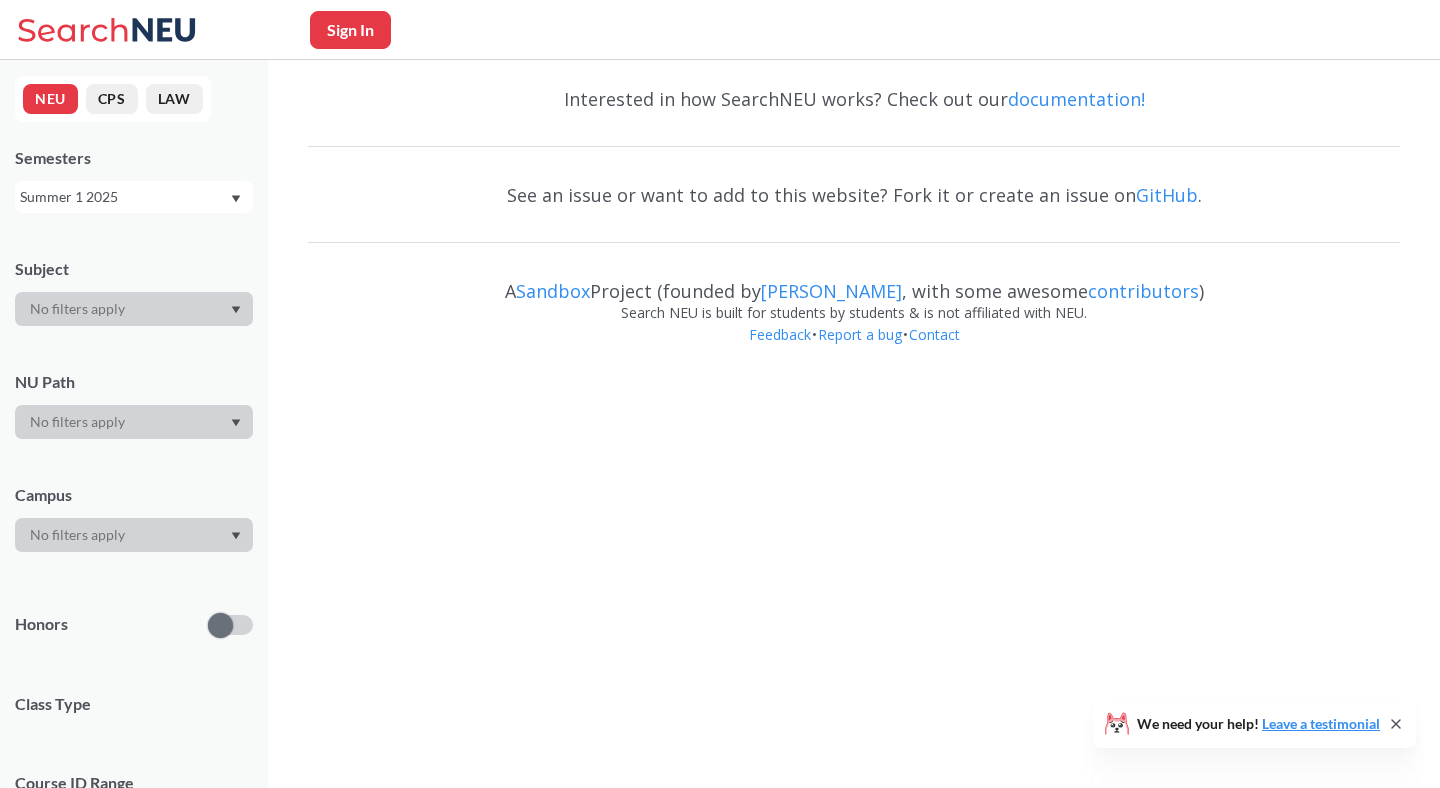 scroll, scrollTop: 0, scrollLeft: 0, axis: both 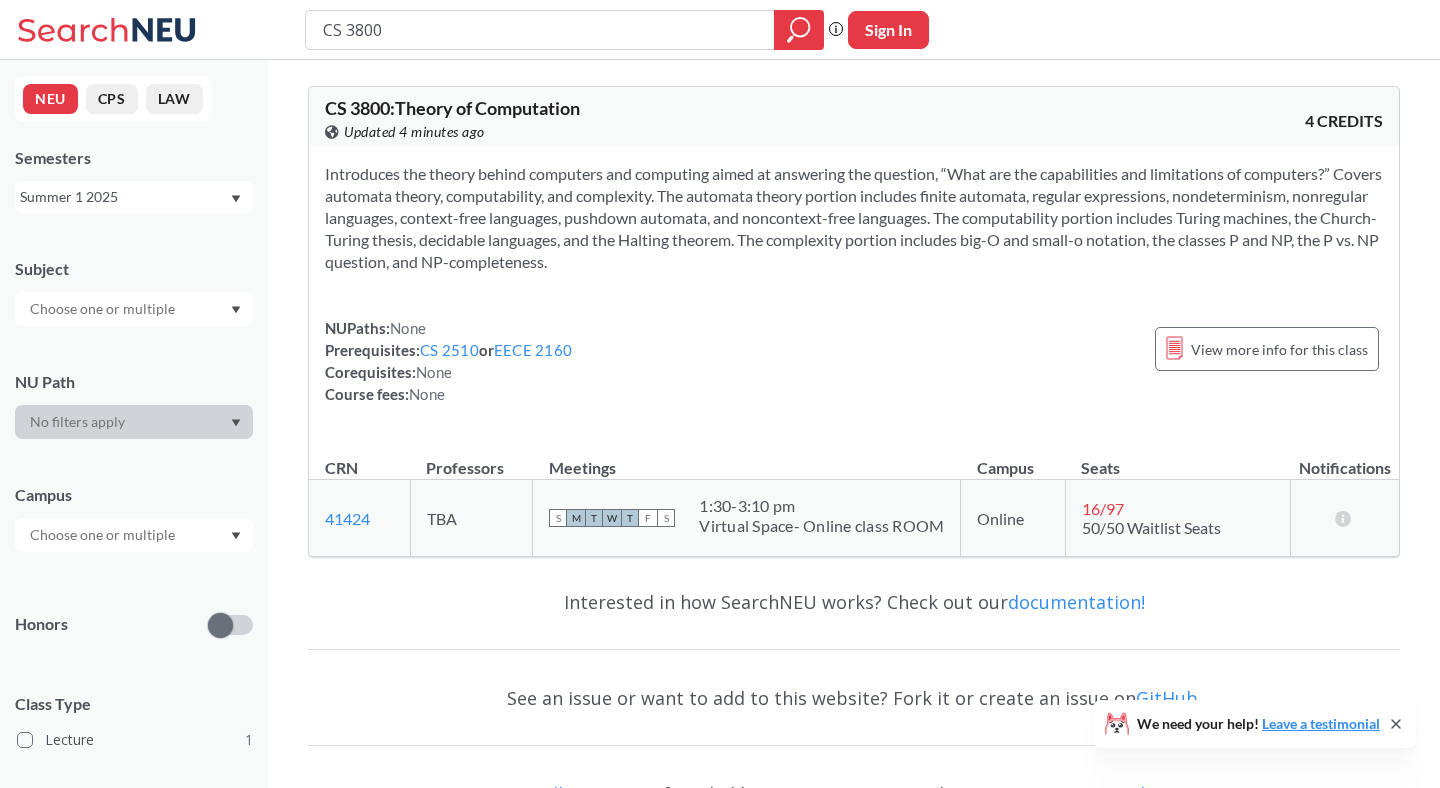 click on "Summer 1 2025" at bounding box center (124, 197) 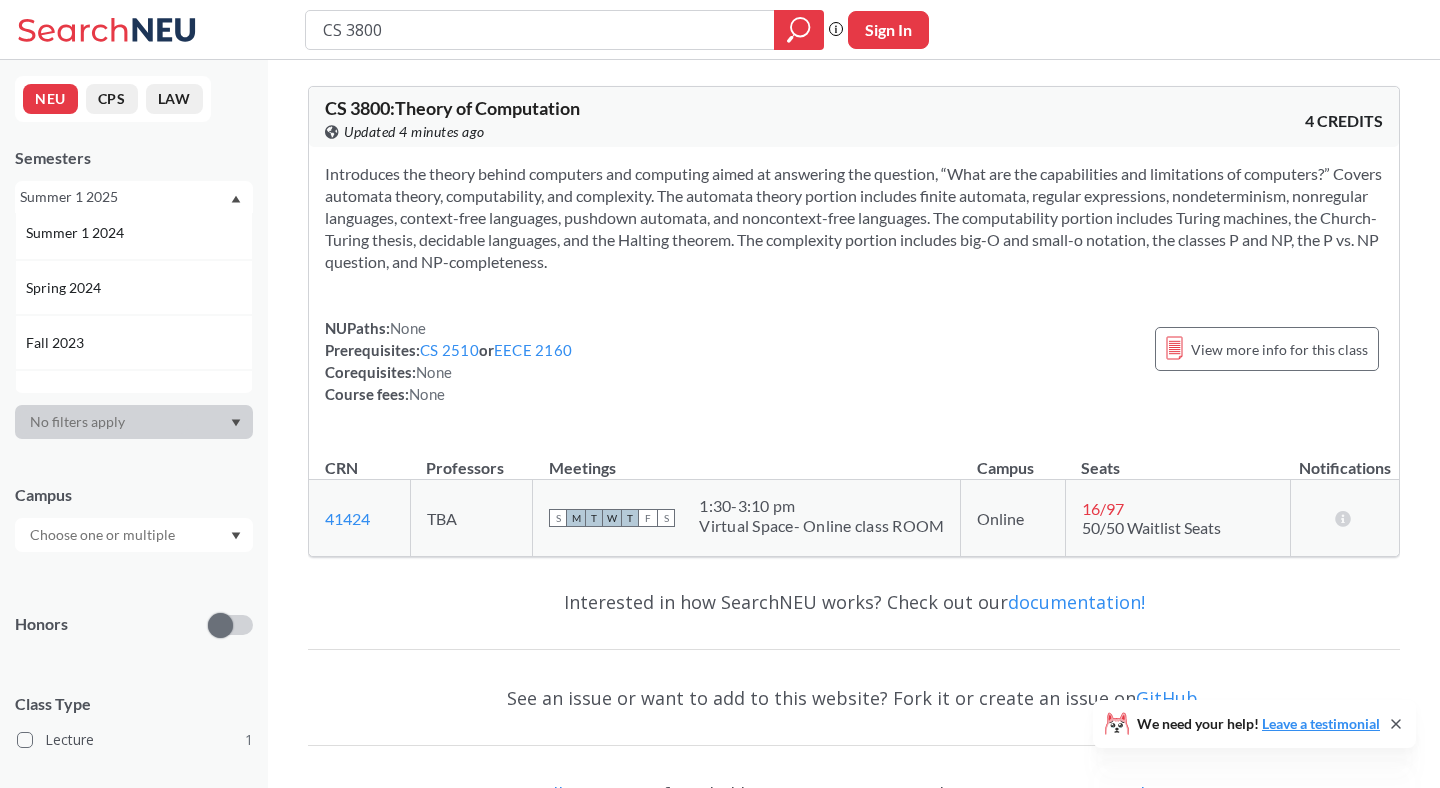 scroll, scrollTop: 449, scrollLeft: 0, axis: vertical 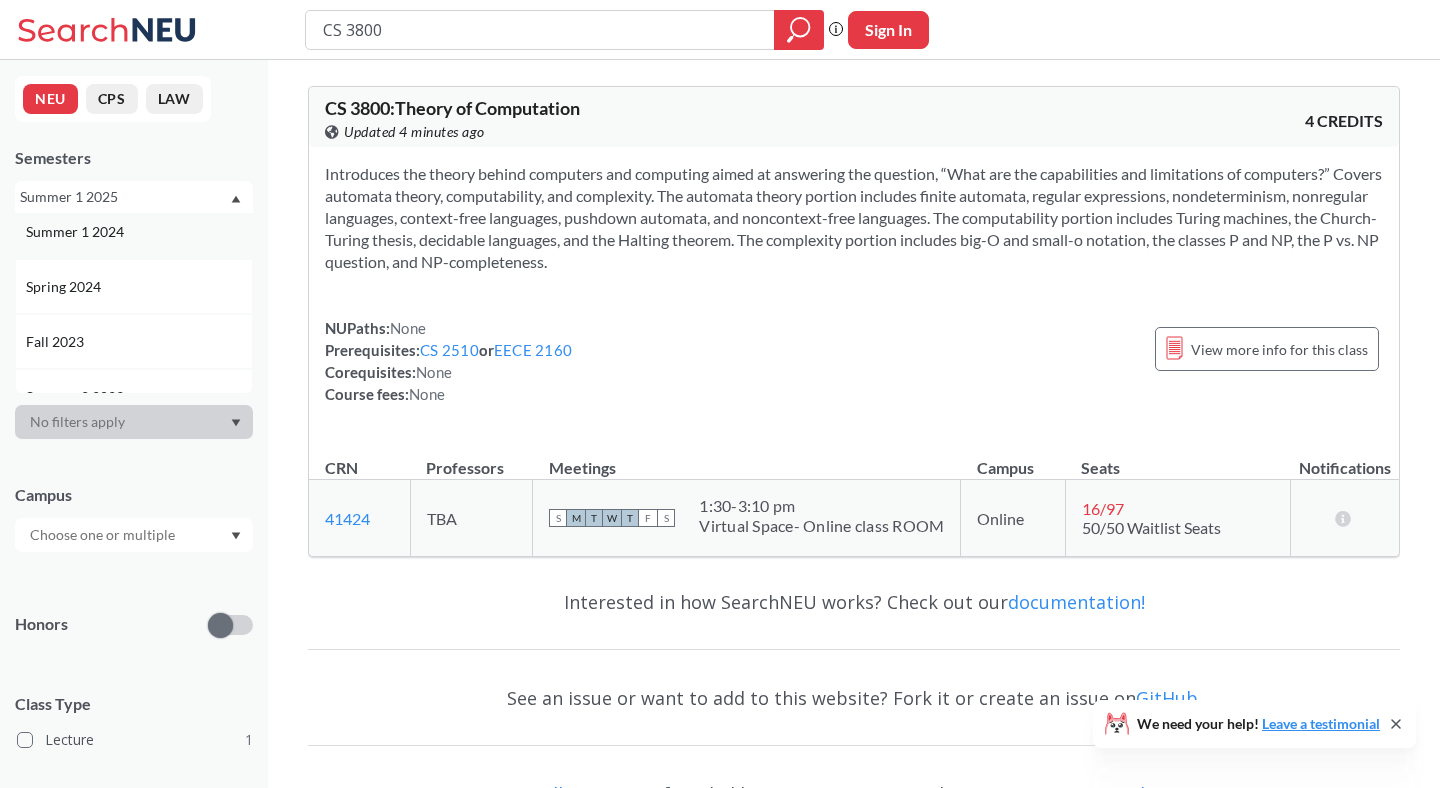 click on "Summer 1 2024" at bounding box center [134, 231] 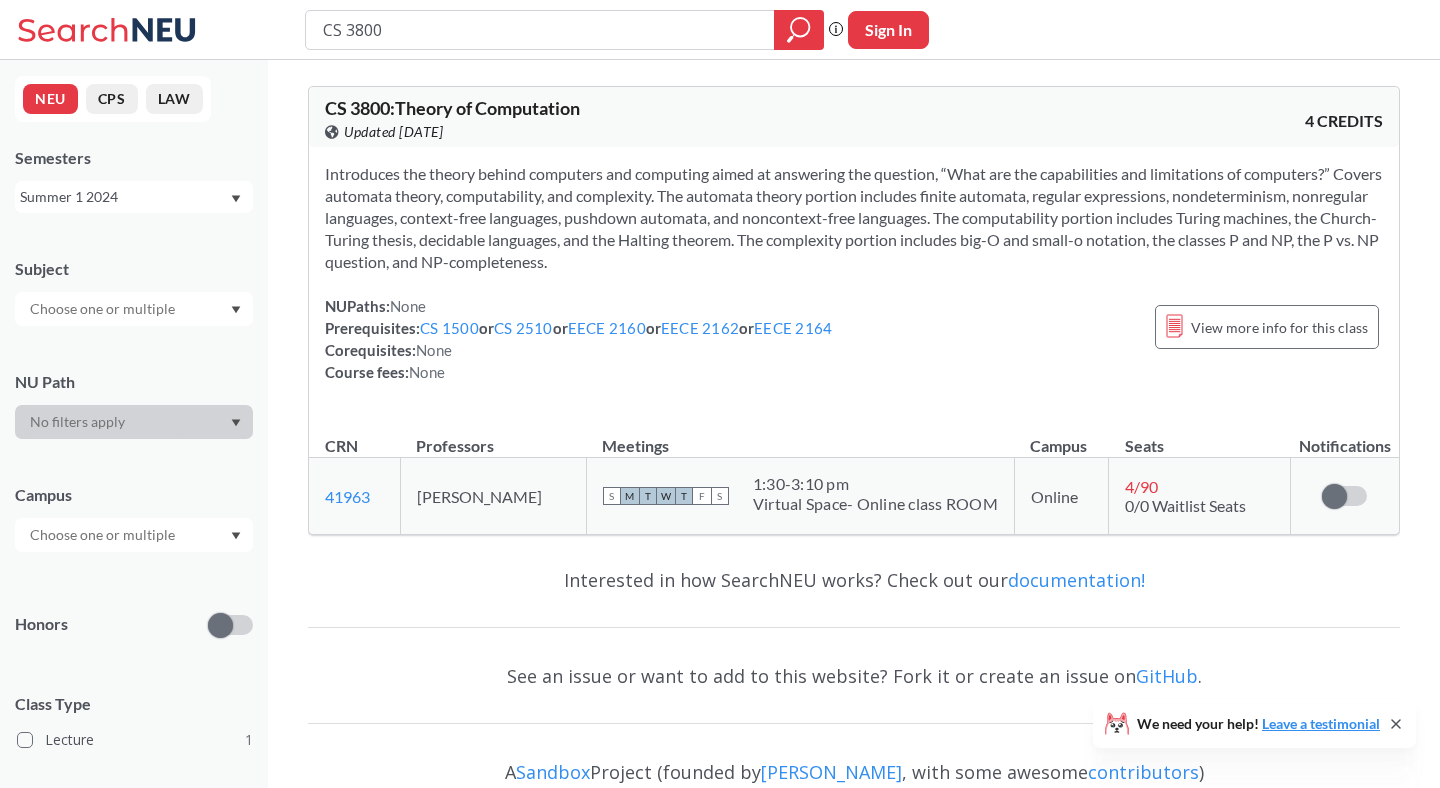 click on "Summer 1 2024" at bounding box center [124, 197] 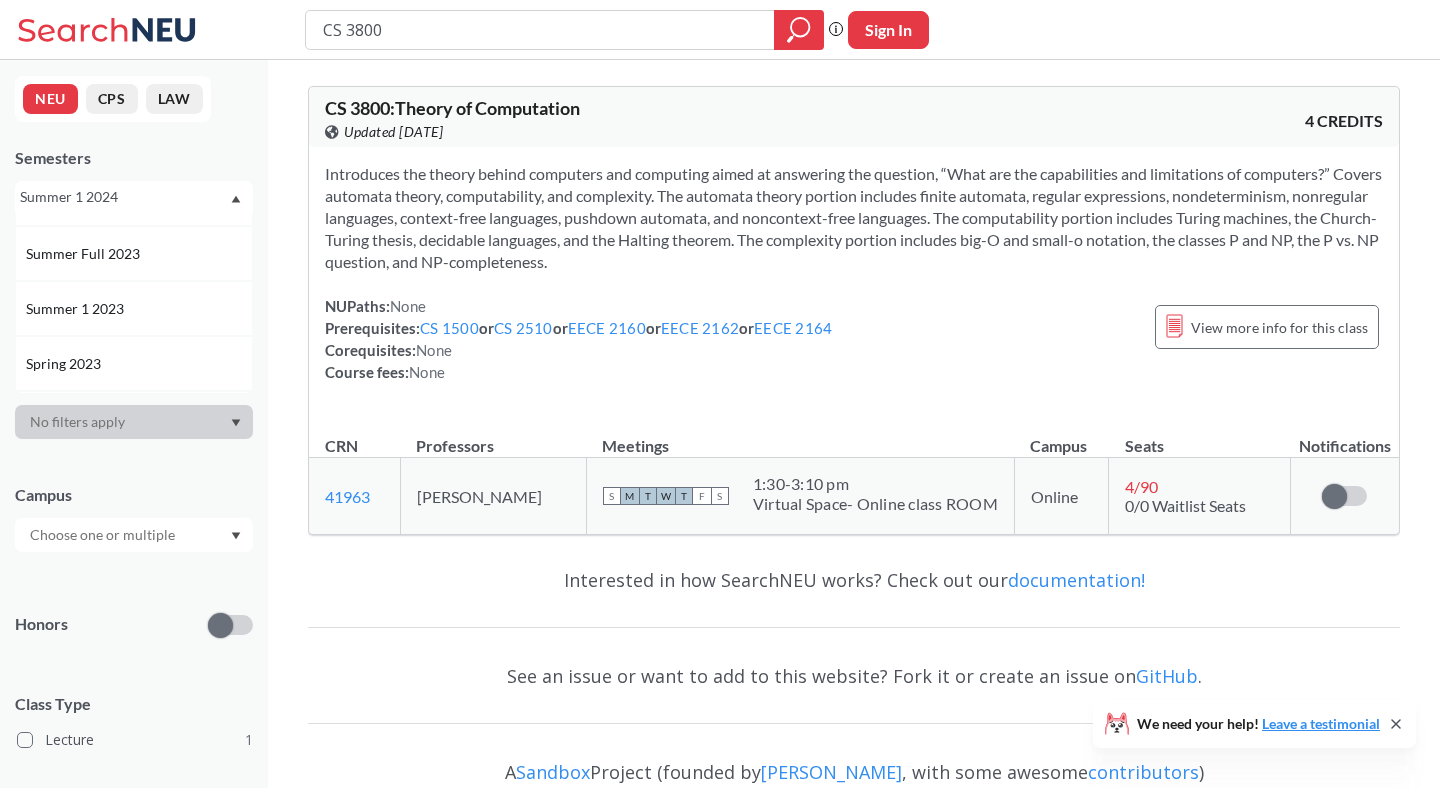 scroll, scrollTop: 649, scrollLeft: 0, axis: vertical 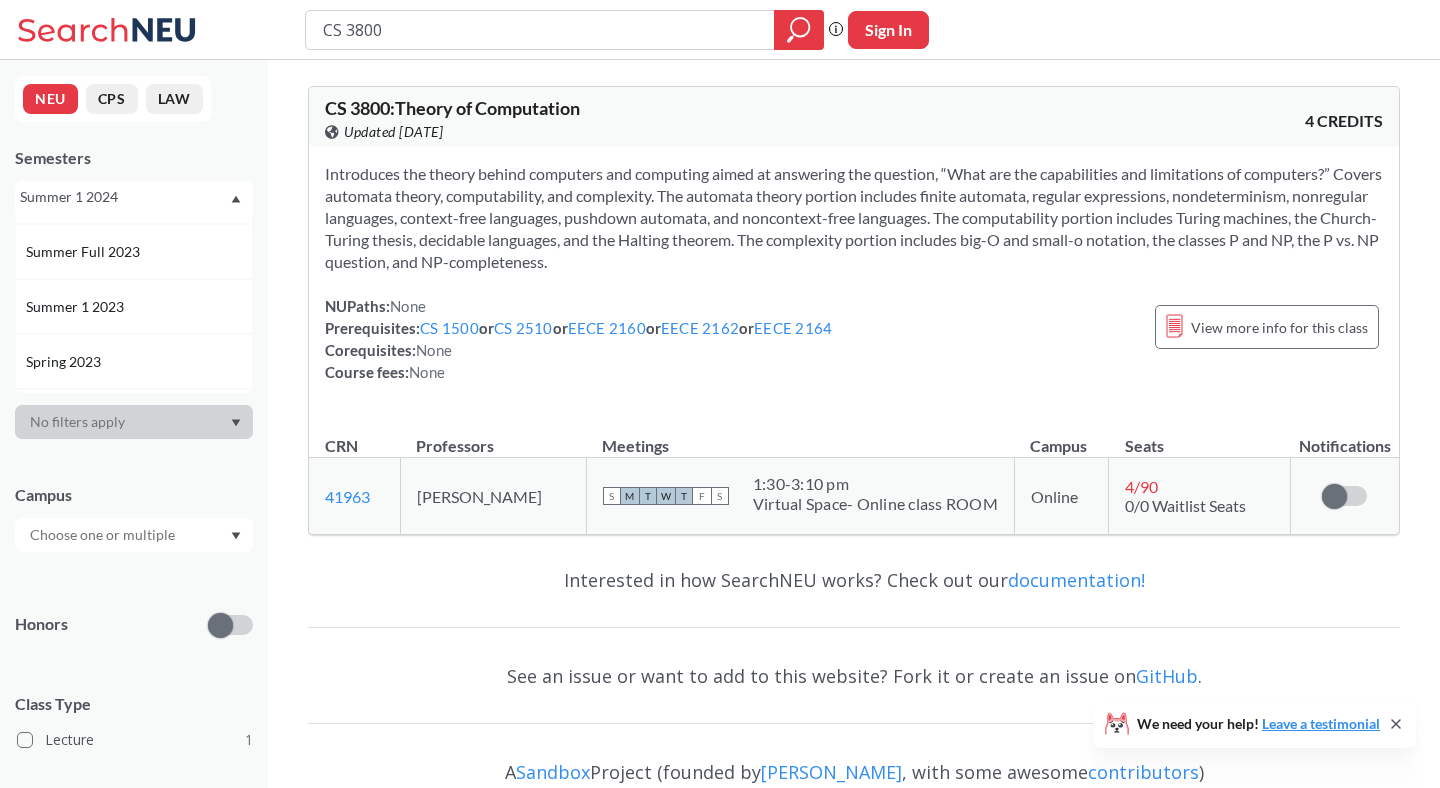 click on "Summer 1 2023" at bounding box center [134, 306] 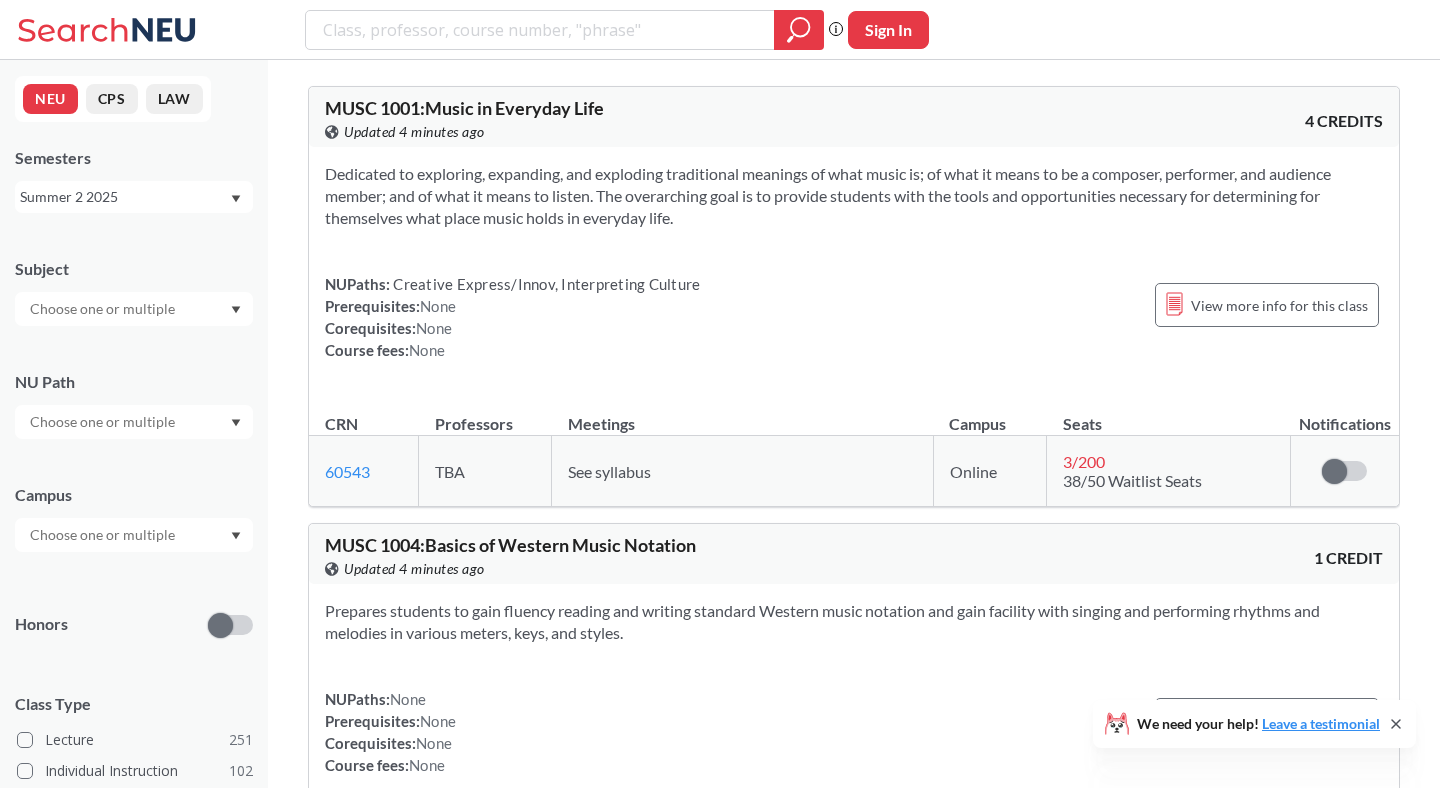 scroll, scrollTop: 0, scrollLeft: 0, axis: both 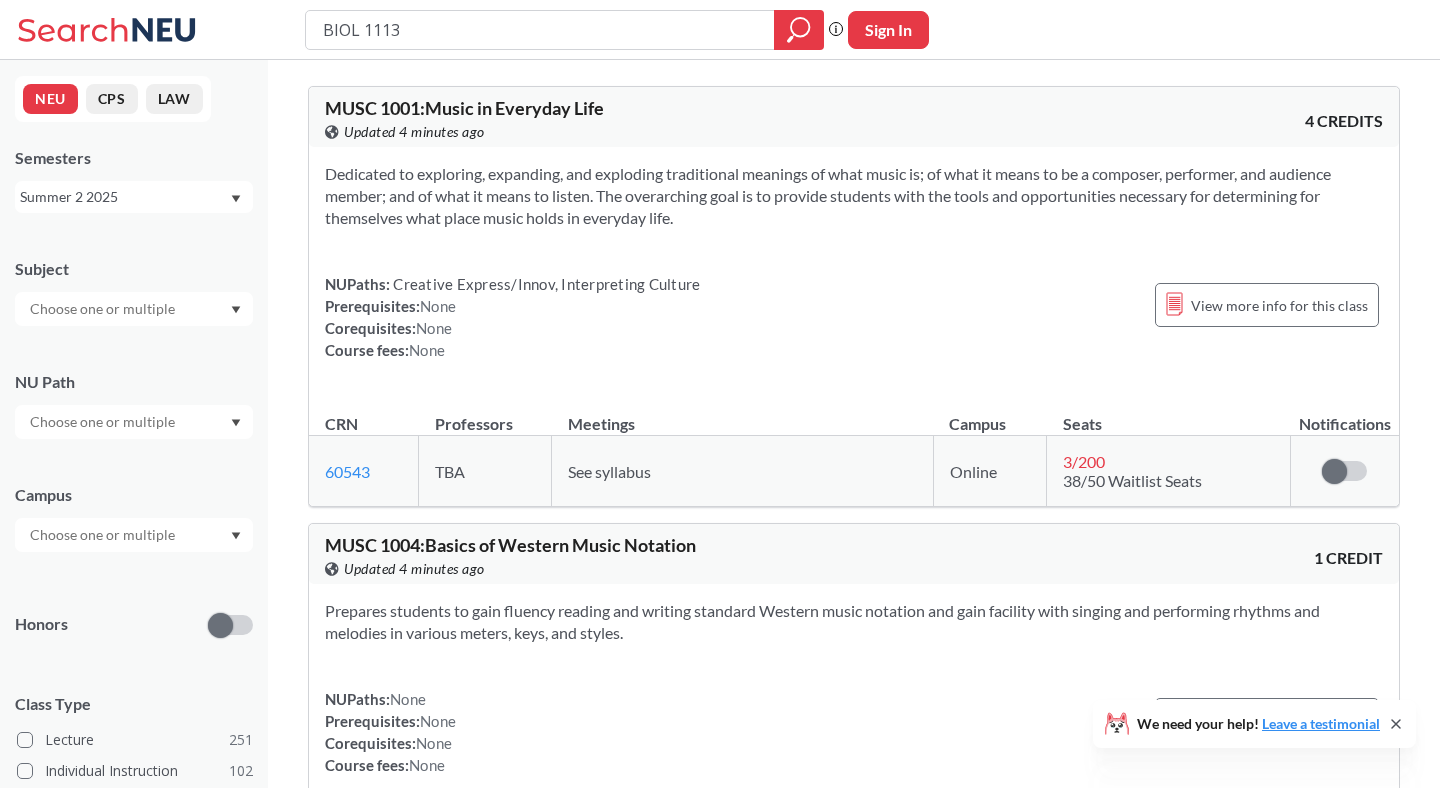 type on "BIOL 1113" 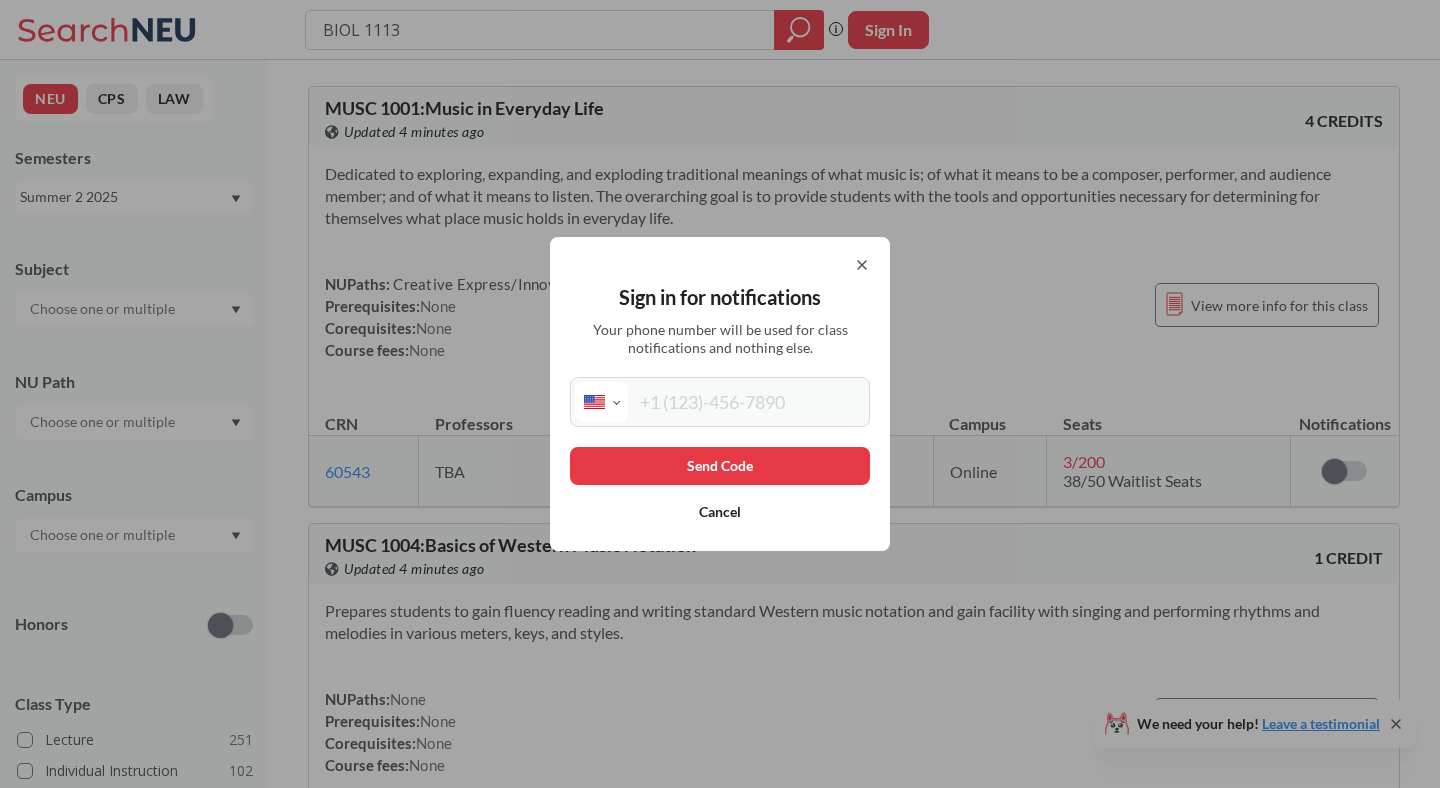 click on "Sign in for notifications Your phone number will be used for class notifications and nothing else. International [GEOGRAPHIC_DATA] [GEOGRAPHIC_DATA] [GEOGRAPHIC_DATA] [GEOGRAPHIC_DATA] [US_STATE] [GEOGRAPHIC_DATA] [GEOGRAPHIC_DATA] [GEOGRAPHIC_DATA] [GEOGRAPHIC_DATA] [GEOGRAPHIC_DATA] [GEOGRAPHIC_DATA] [GEOGRAPHIC_DATA] [DATE][GEOGRAPHIC_DATA] [GEOGRAPHIC_DATA] [GEOGRAPHIC_DATA] [GEOGRAPHIC_DATA] [GEOGRAPHIC_DATA] [GEOGRAPHIC_DATA] [GEOGRAPHIC_DATA] [GEOGRAPHIC_DATA] [GEOGRAPHIC_DATA] [GEOGRAPHIC_DATA] [GEOGRAPHIC_DATA] [GEOGRAPHIC_DATA] [GEOGRAPHIC_DATA] [GEOGRAPHIC_DATA] [GEOGRAPHIC_DATA] [GEOGRAPHIC_DATA], [GEOGRAPHIC_DATA] [GEOGRAPHIC_DATA] [GEOGRAPHIC_DATA] [GEOGRAPHIC_DATA] [GEOGRAPHIC_DATA] [GEOGRAPHIC_DATA] [GEOGRAPHIC_DATA] [GEOGRAPHIC_DATA] [GEOGRAPHIC_DATA] [GEOGRAPHIC_DATA] [GEOGRAPHIC_DATA] [GEOGRAPHIC_DATA] [GEOGRAPHIC_DATA] [GEOGRAPHIC_DATA] [GEOGRAPHIC_DATA] [GEOGRAPHIC_DATA] [GEOGRAPHIC_DATA] [GEOGRAPHIC_DATA] [GEOGRAPHIC_DATA] [GEOGRAPHIC_DATA] [GEOGRAPHIC_DATA] [GEOGRAPHIC_DATA] [GEOGRAPHIC_DATA] [GEOGRAPHIC_DATA], [GEOGRAPHIC_DATA] [GEOGRAPHIC_DATA] [GEOGRAPHIC_DATA] d'Ivoire [GEOGRAPHIC_DATA] [GEOGRAPHIC_DATA] [GEOGRAPHIC_DATA] [GEOGRAPHIC_DATA] [GEOGRAPHIC_DATA] [GEOGRAPHIC_DATA] [GEOGRAPHIC_DATA] [GEOGRAPHIC_DATA] [GEOGRAPHIC_DATA] [GEOGRAPHIC_DATA] [GEOGRAPHIC_DATA] [GEOGRAPHIC_DATA] [GEOGRAPHIC_DATA] [GEOGRAPHIC_DATA] [GEOGRAPHIC_DATA] [GEOGRAPHIC_DATA] [GEOGRAPHIC_DATA] [GEOGRAPHIC_DATA] [US_STATE] [GEOGRAPHIC_DATA] [GEOGRAPHIC_DATA] [GEOGRAPHIC_DATA] [GEOGRAPHIC_DATA] [GEOGRAPHIC_DATA]" at bounding box center (720, 394) 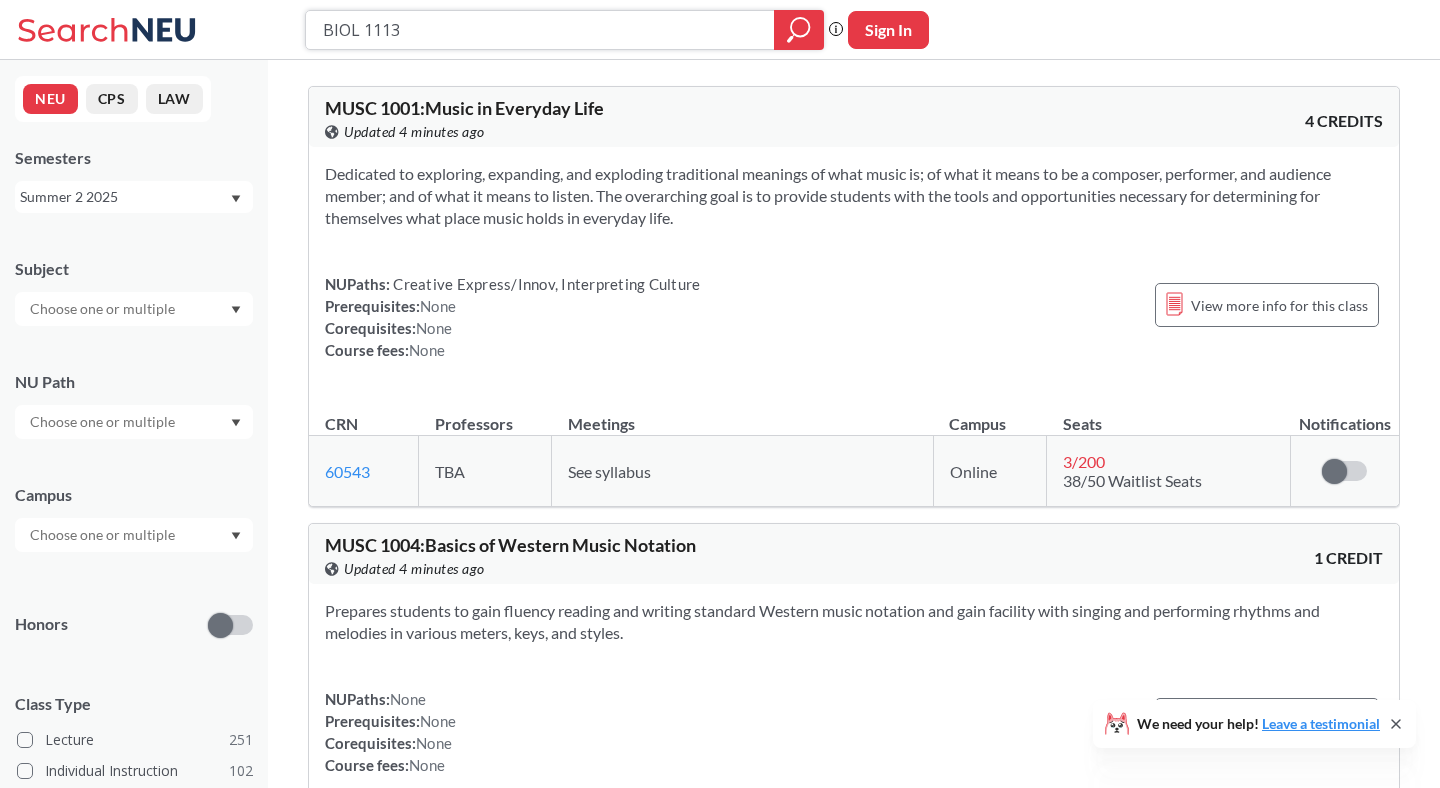 click 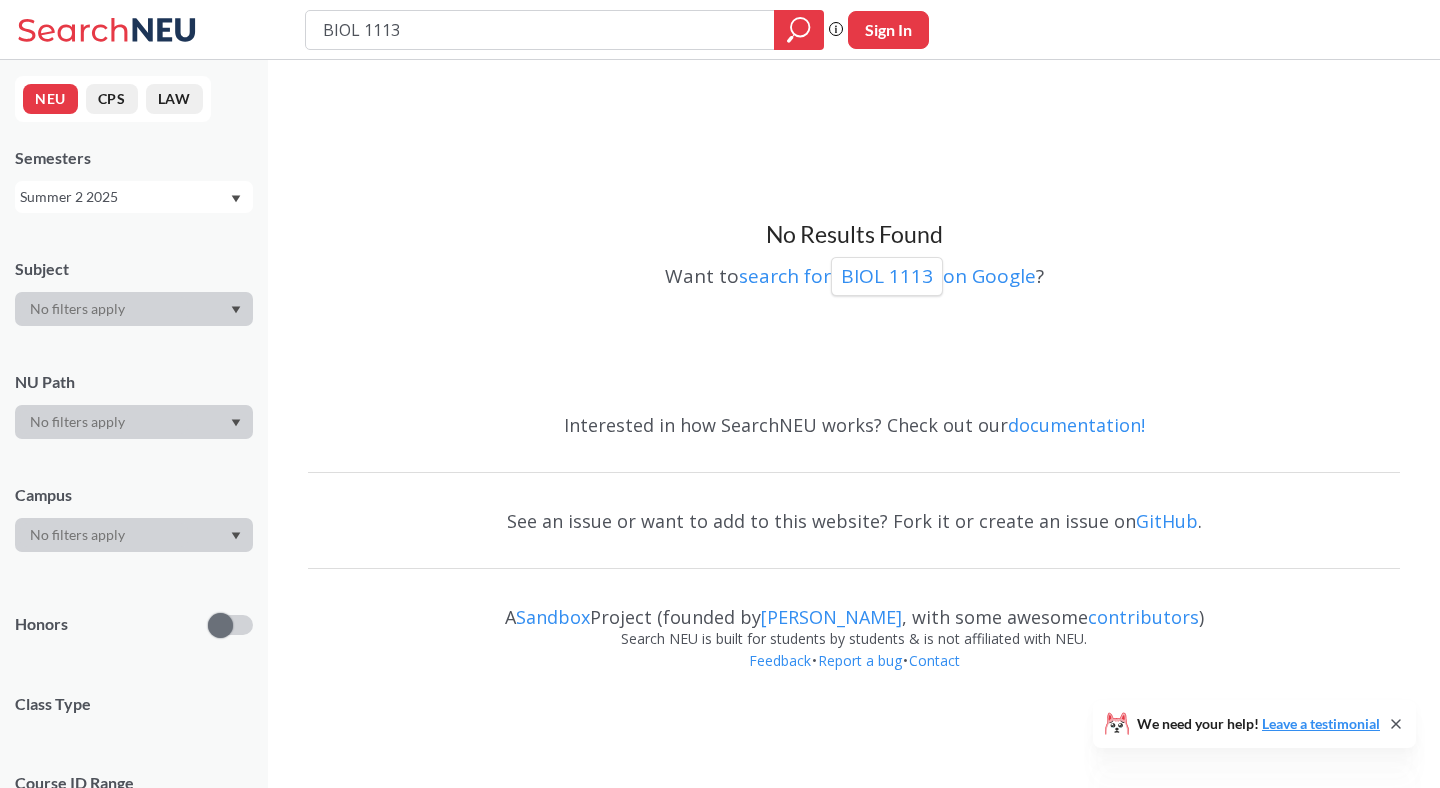 click on "Summer 2 2025" at bounding box center (134, 197) 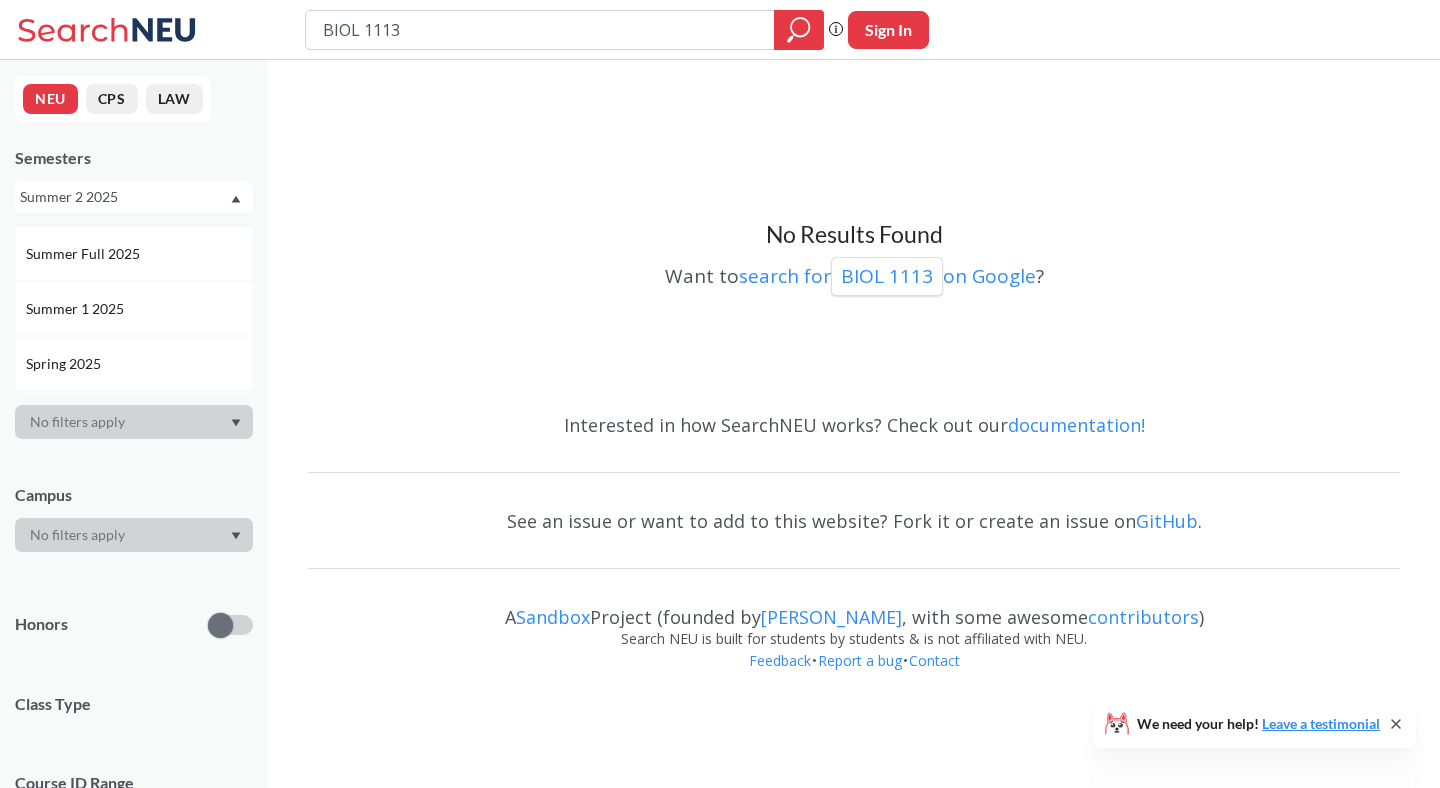 scroll, scrollTop: 100, scrollLeft: 0, axis: vertical 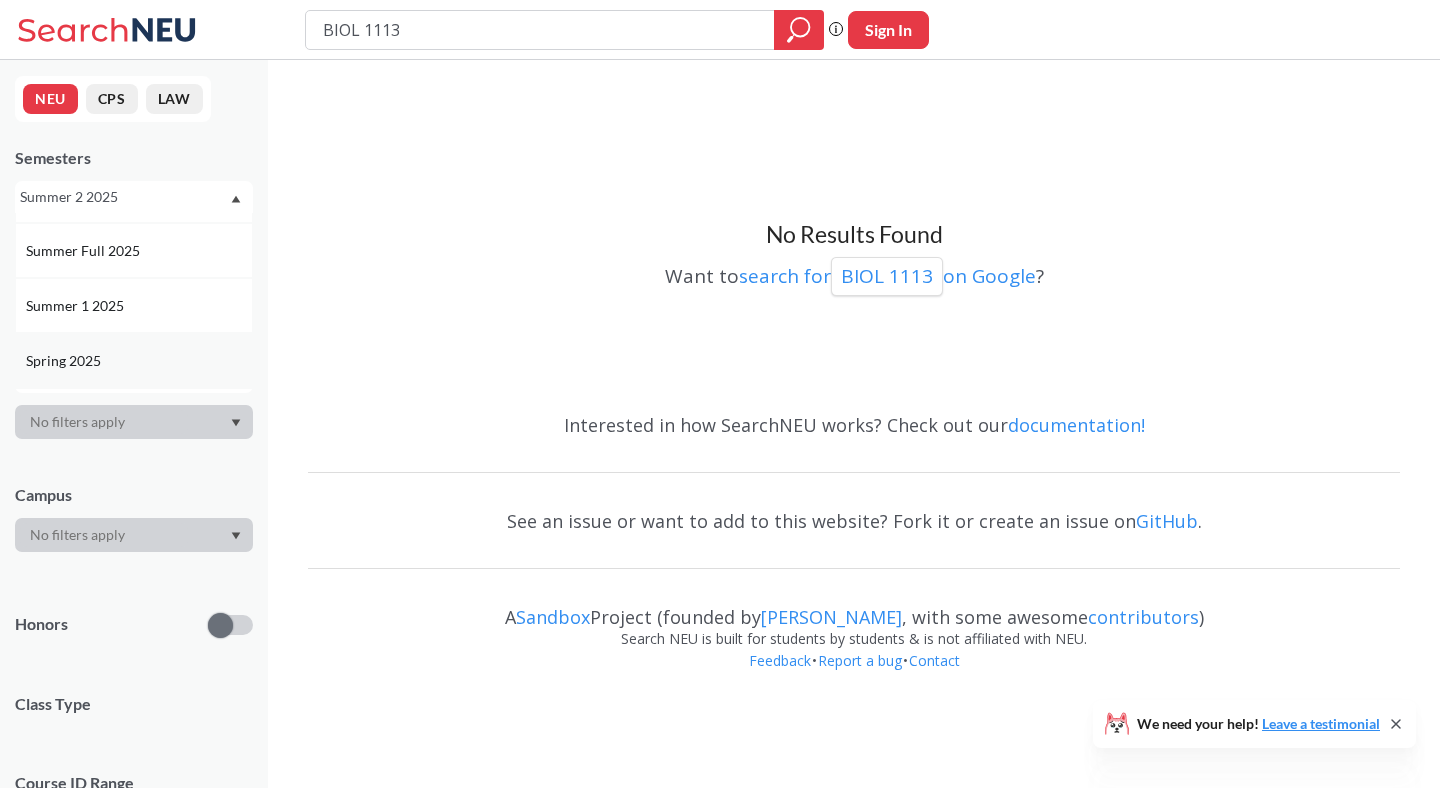 click on "Spring 2025" at bounding box center (139, 361) 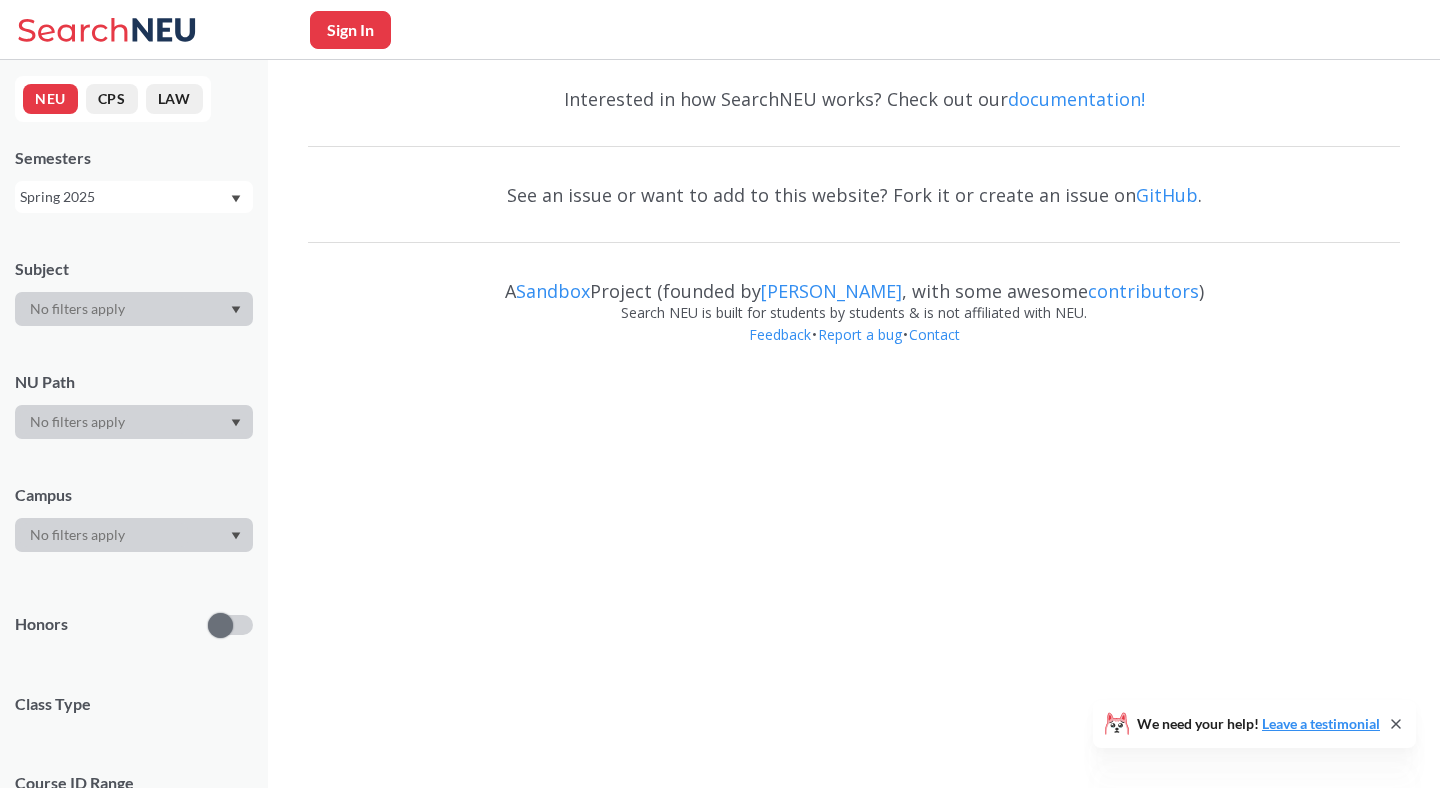 scroll, scrollTop: 0, scrollLeft: 0, axis: both 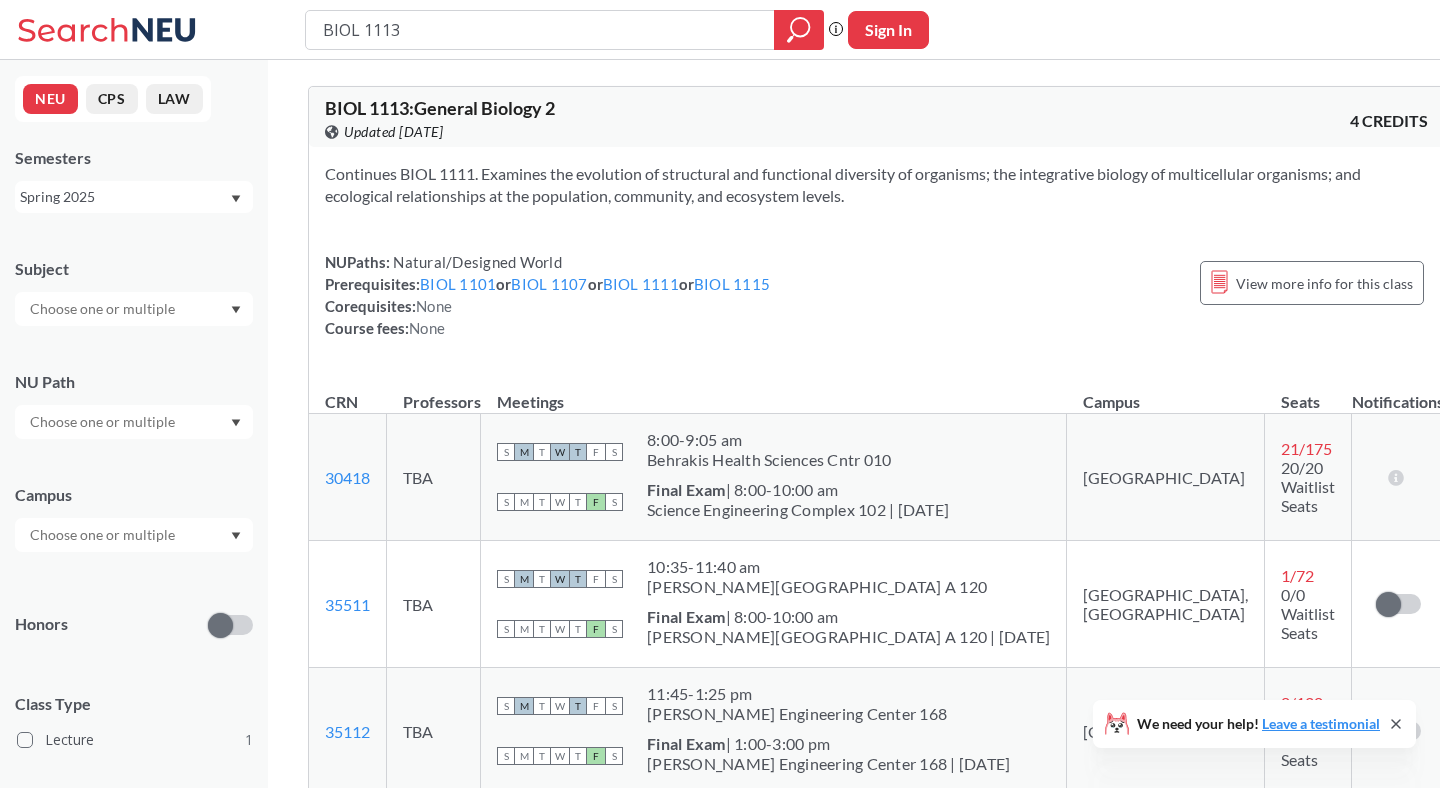 click on "Spring 2025" at bounding box center (124, 197) 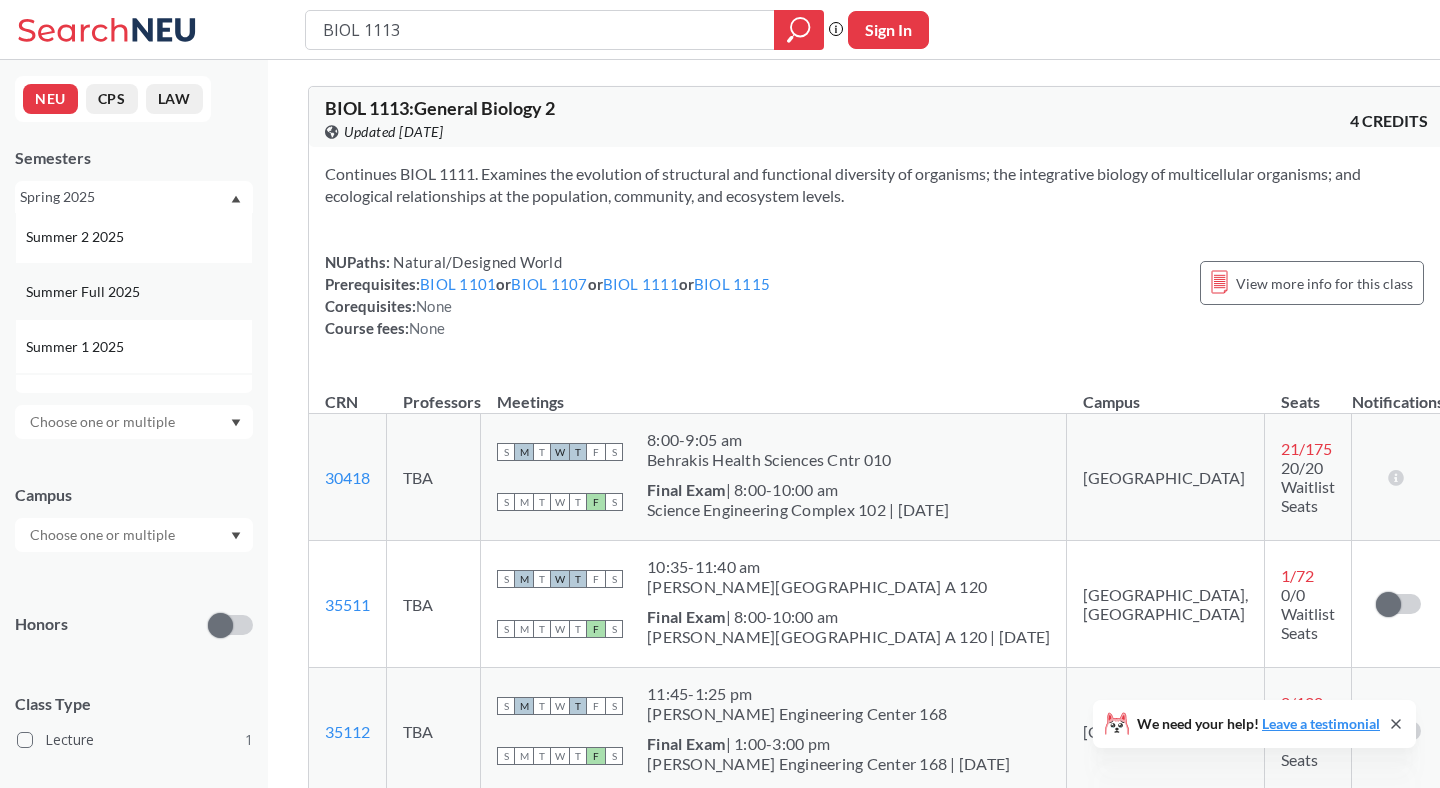 scroll, scrollTop: 60, scrollLeft: 0, axis: vertical 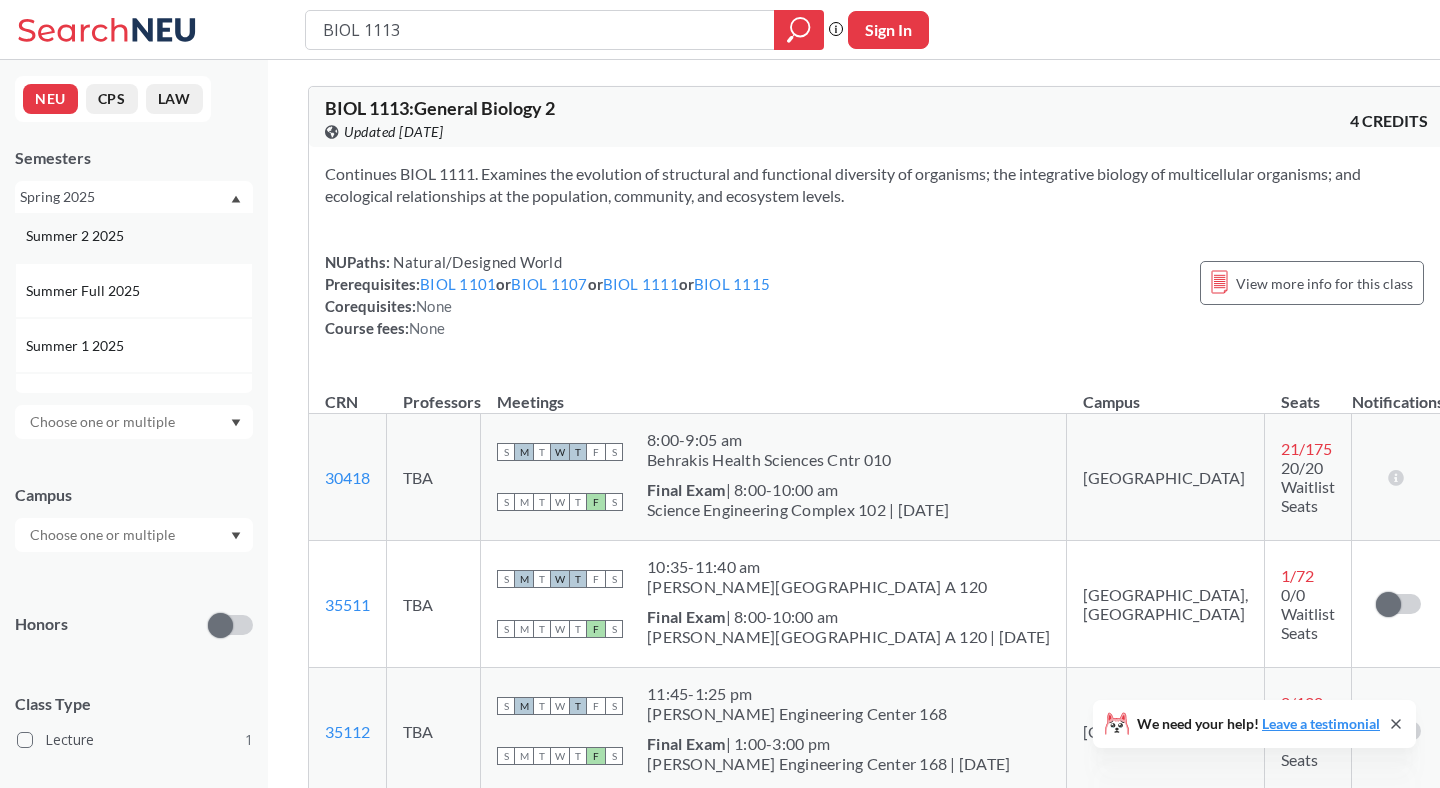 click on "Summer 2 2025" at bounding box center (77, 236) 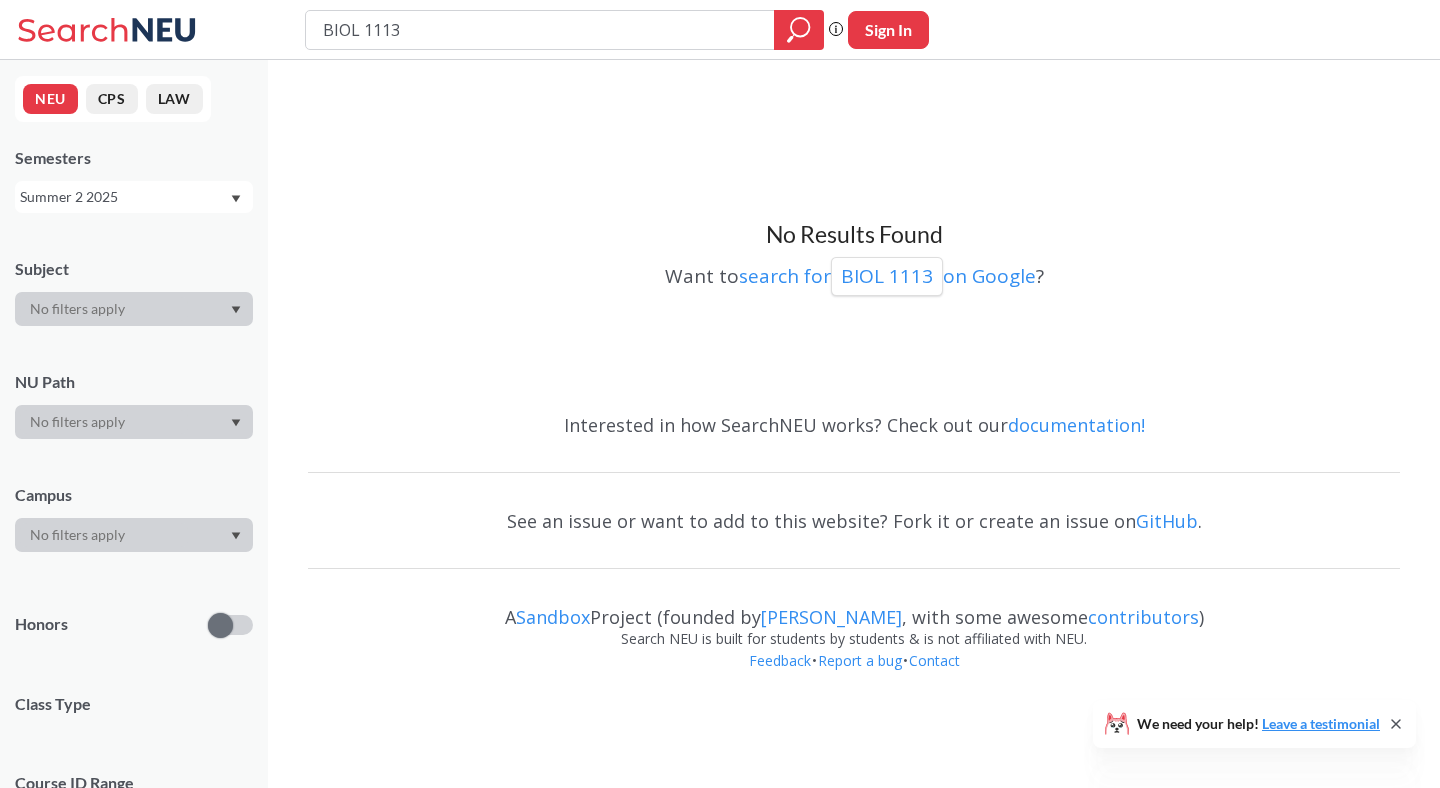 click on "Summer 2 2025" at bounding box center [124, 197] 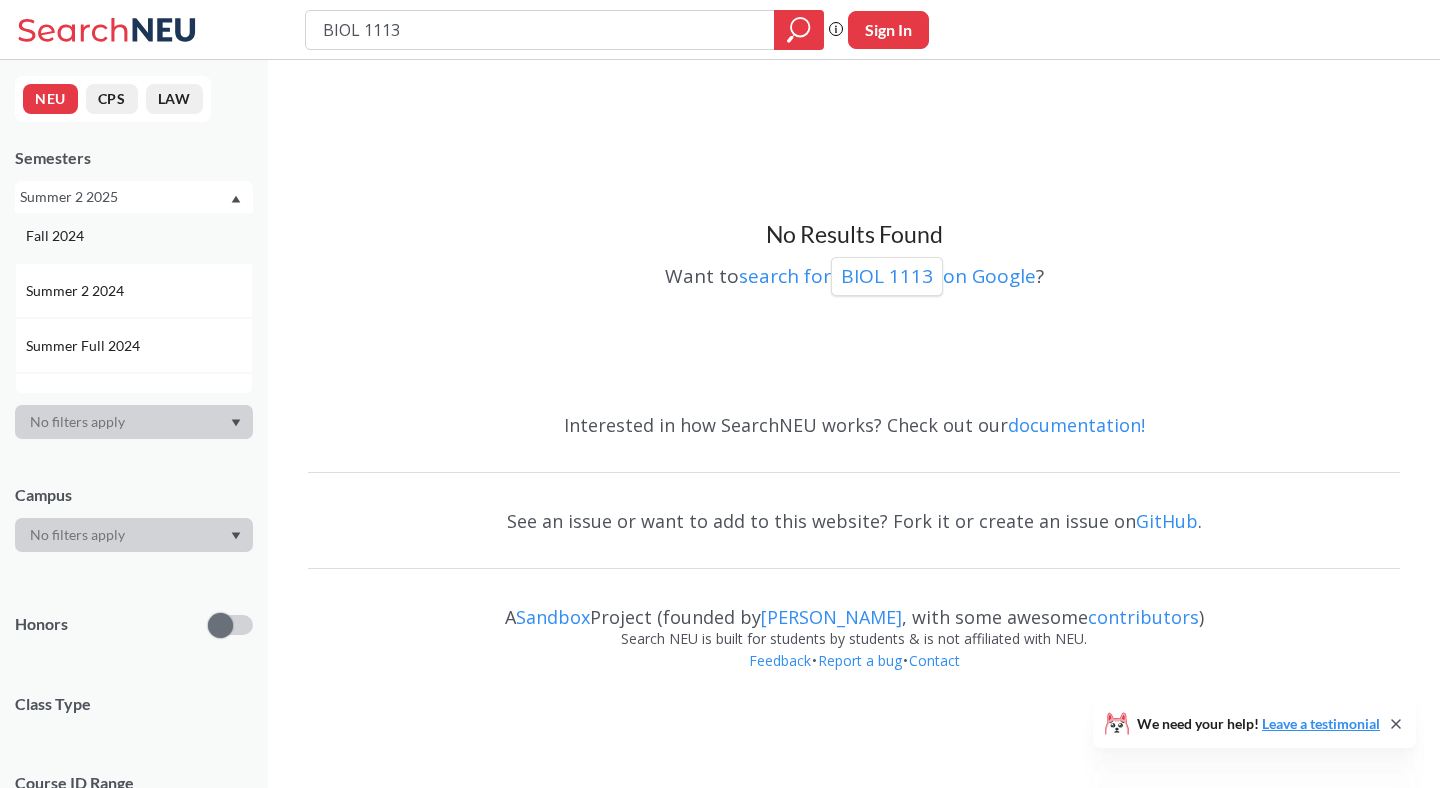 scroll, scrollTop: 279, scrollLeft: 0, axis: vertical 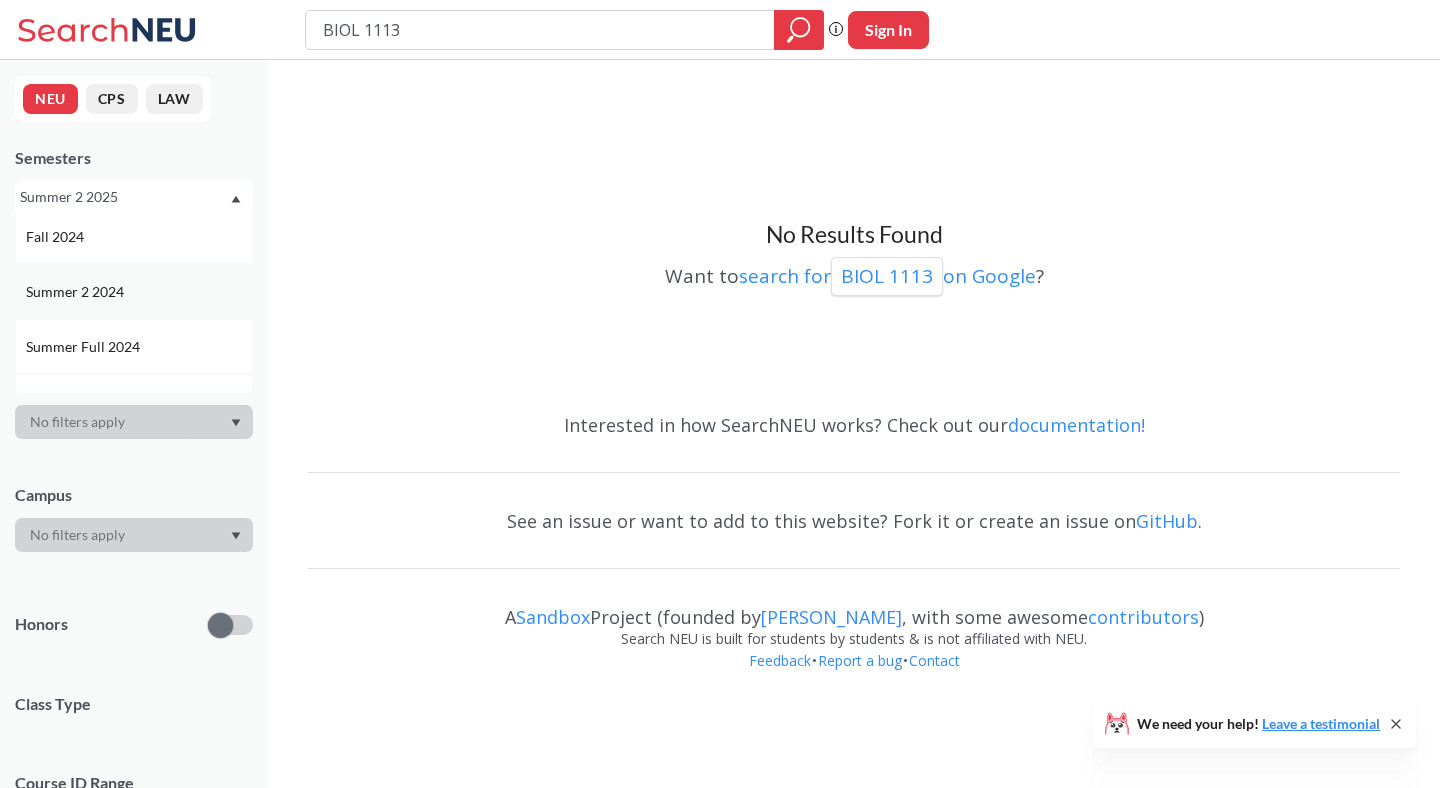 click on "Summer 2 2024" at bounding box center [134, 291] 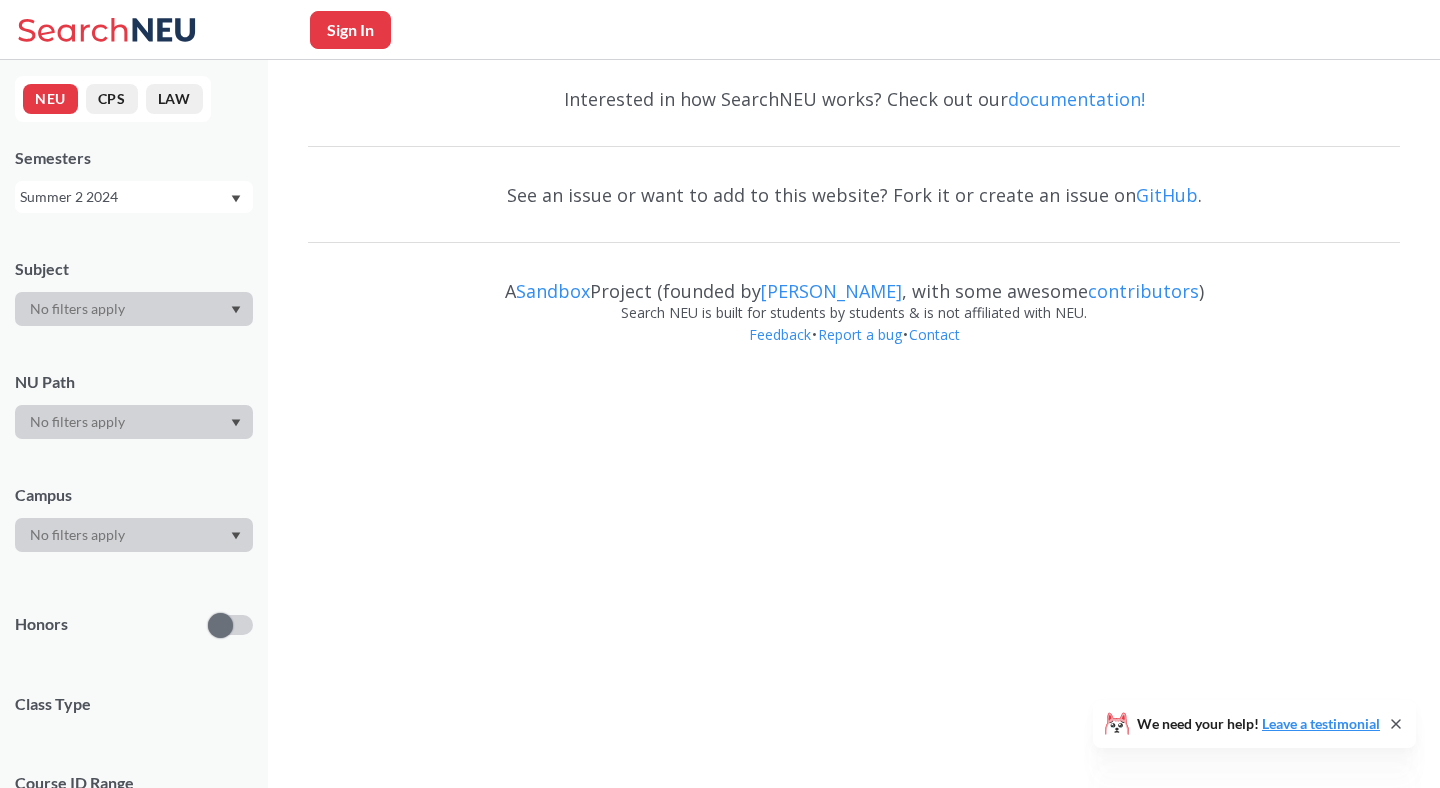 scroll, scrollTop: 0, scrollLeft: 0, axis: both 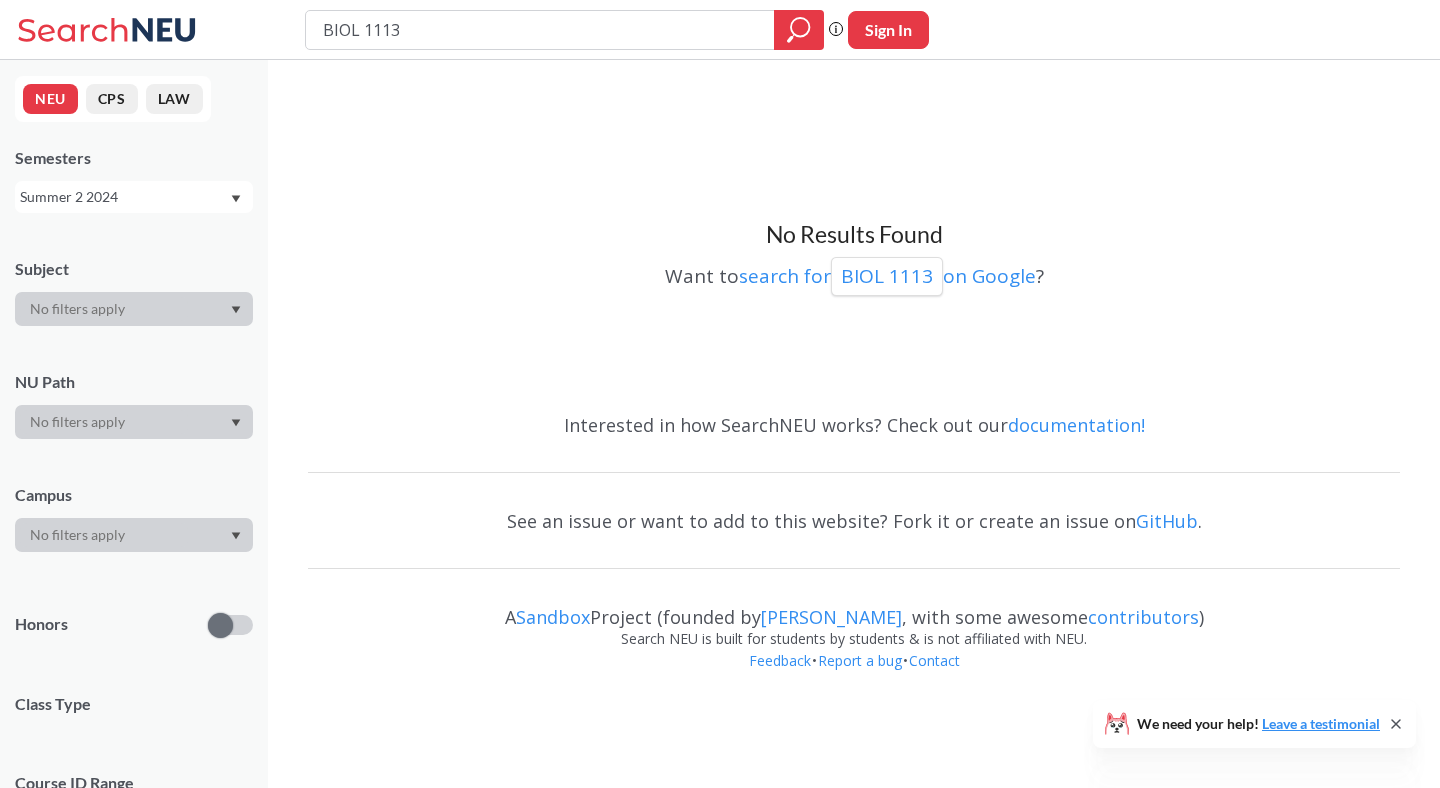 click on "Summer 2 2024" at bounding box center (124, 197) 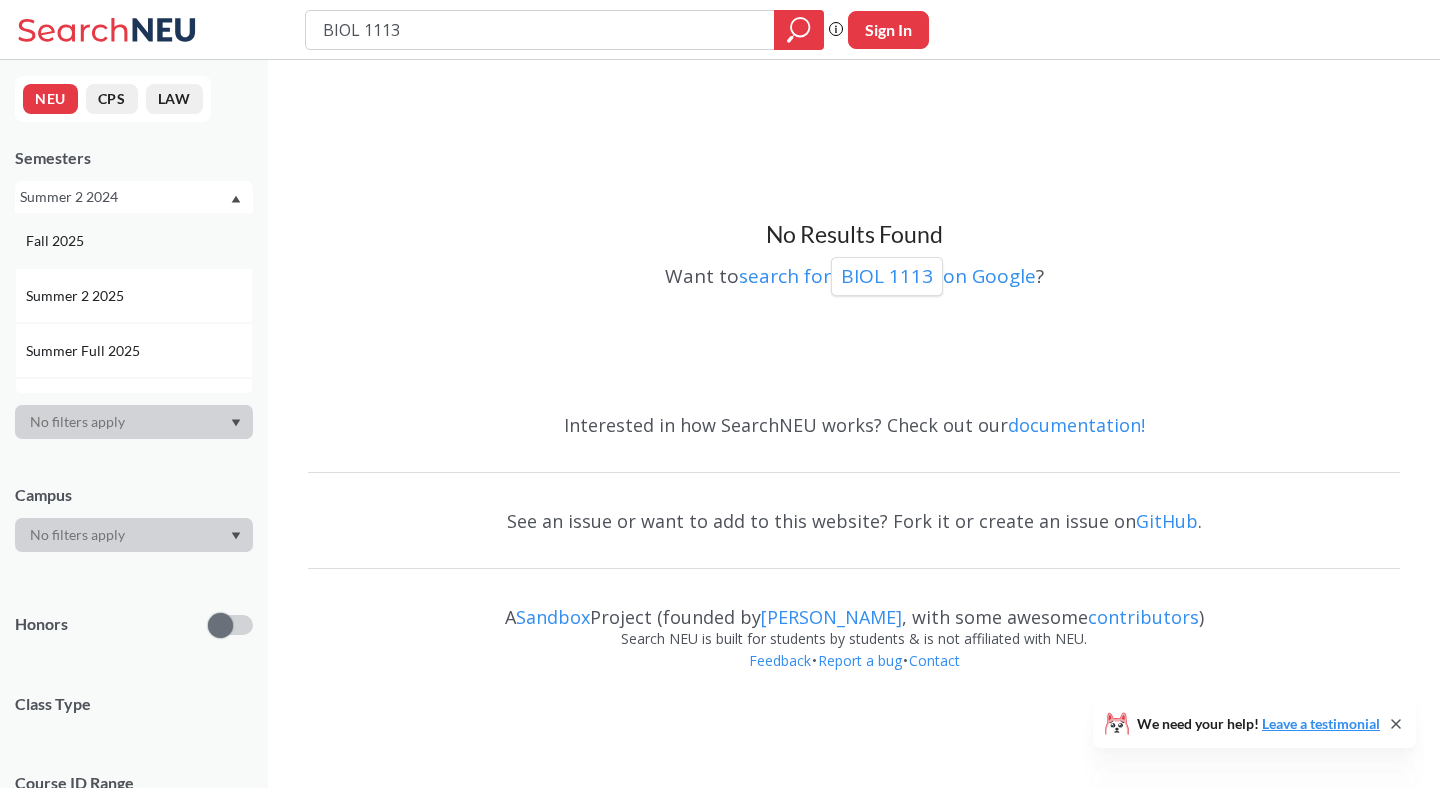 click on "Fall 2025" at bounding box center [57, 241] 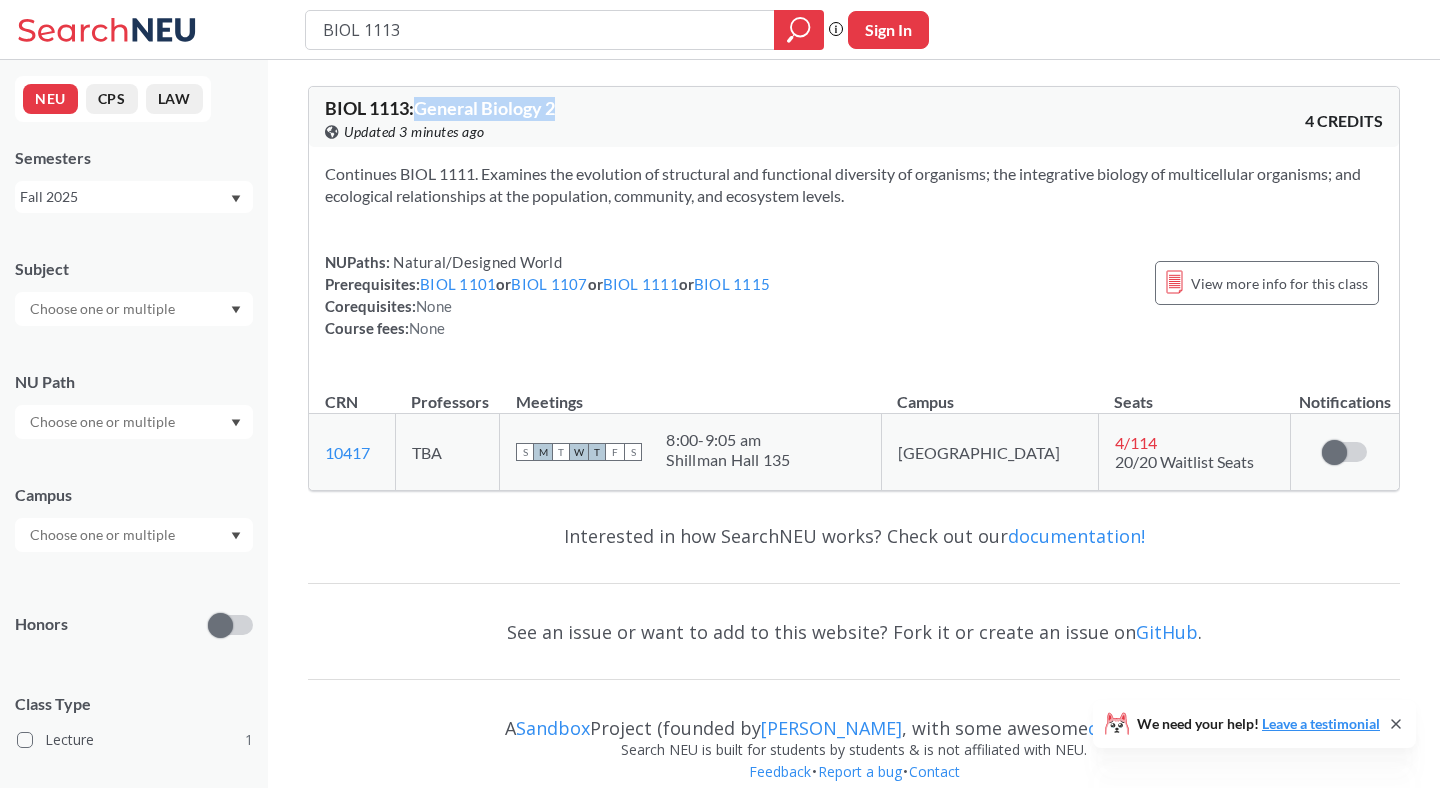 drag, startPoint x: 423, startPoint y: 111, endPoint x: 580, endPoint y: 111, distance: 157 